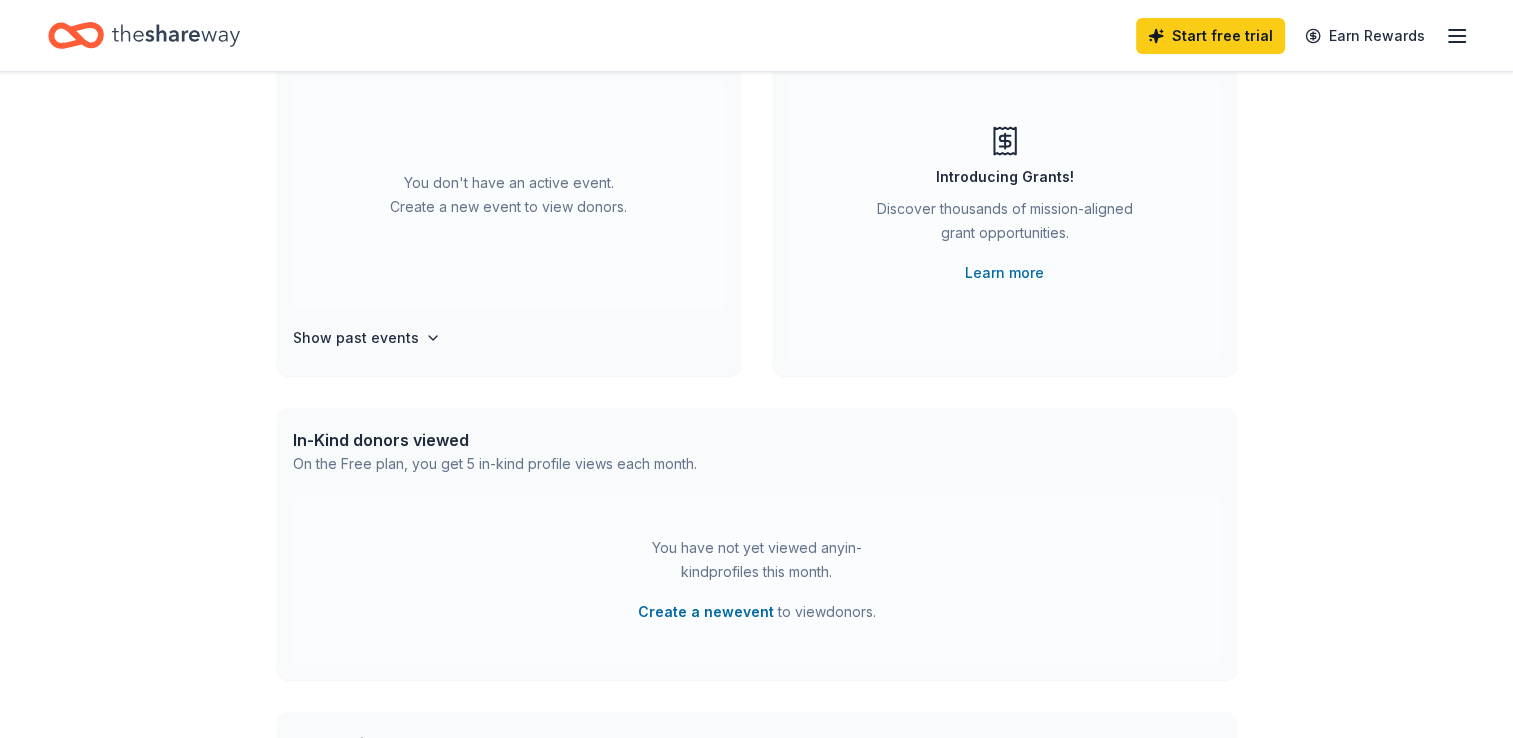 scroll, scrollTop: 200, scrollLeft: 0, axis: vertical 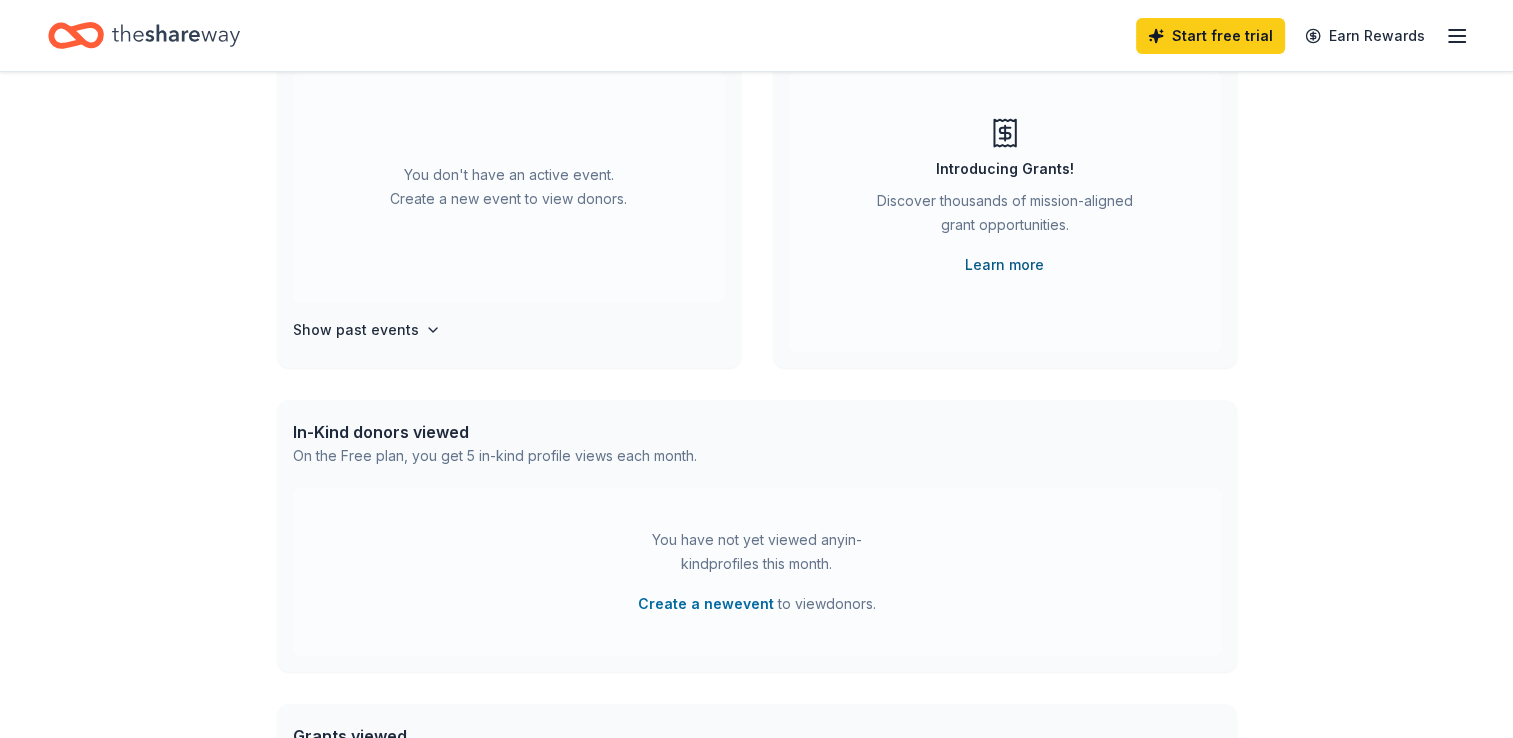 click on "Learn more" at bounding box center [1004, 265] 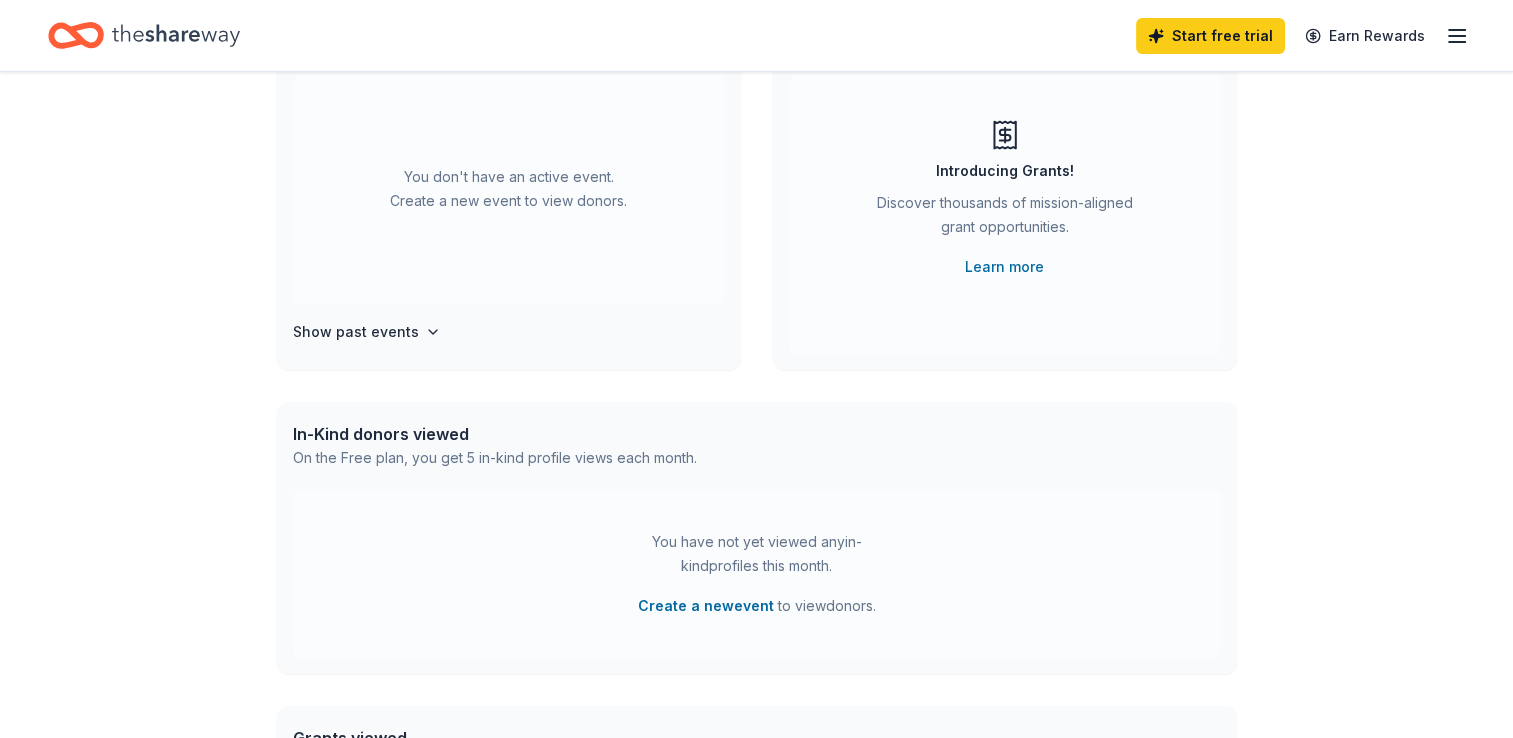 scroll, scrollTop: 0, scrollLeft: 0, axis: both 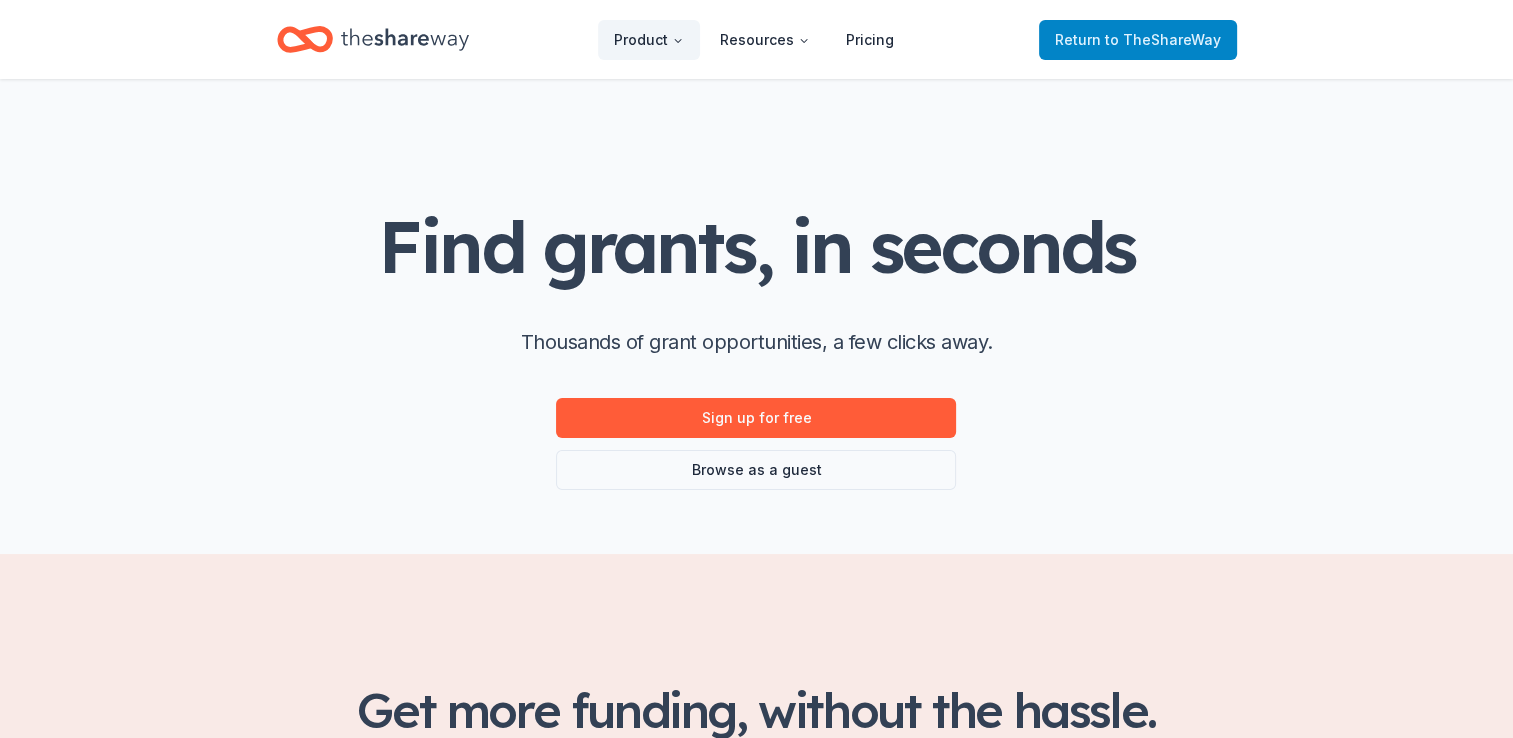 click on "Return to TheShareWay" at bounding box center [1138, 40] 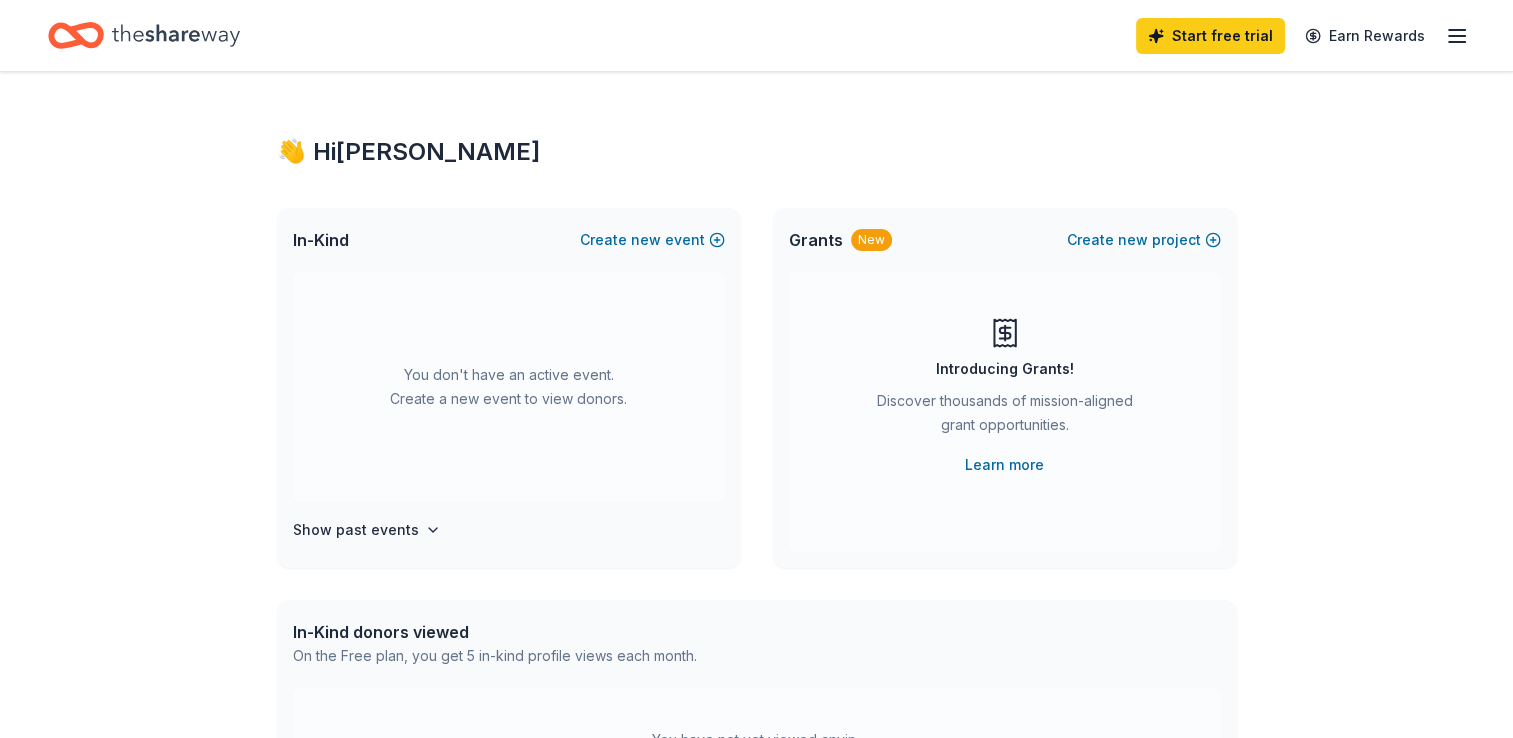 click 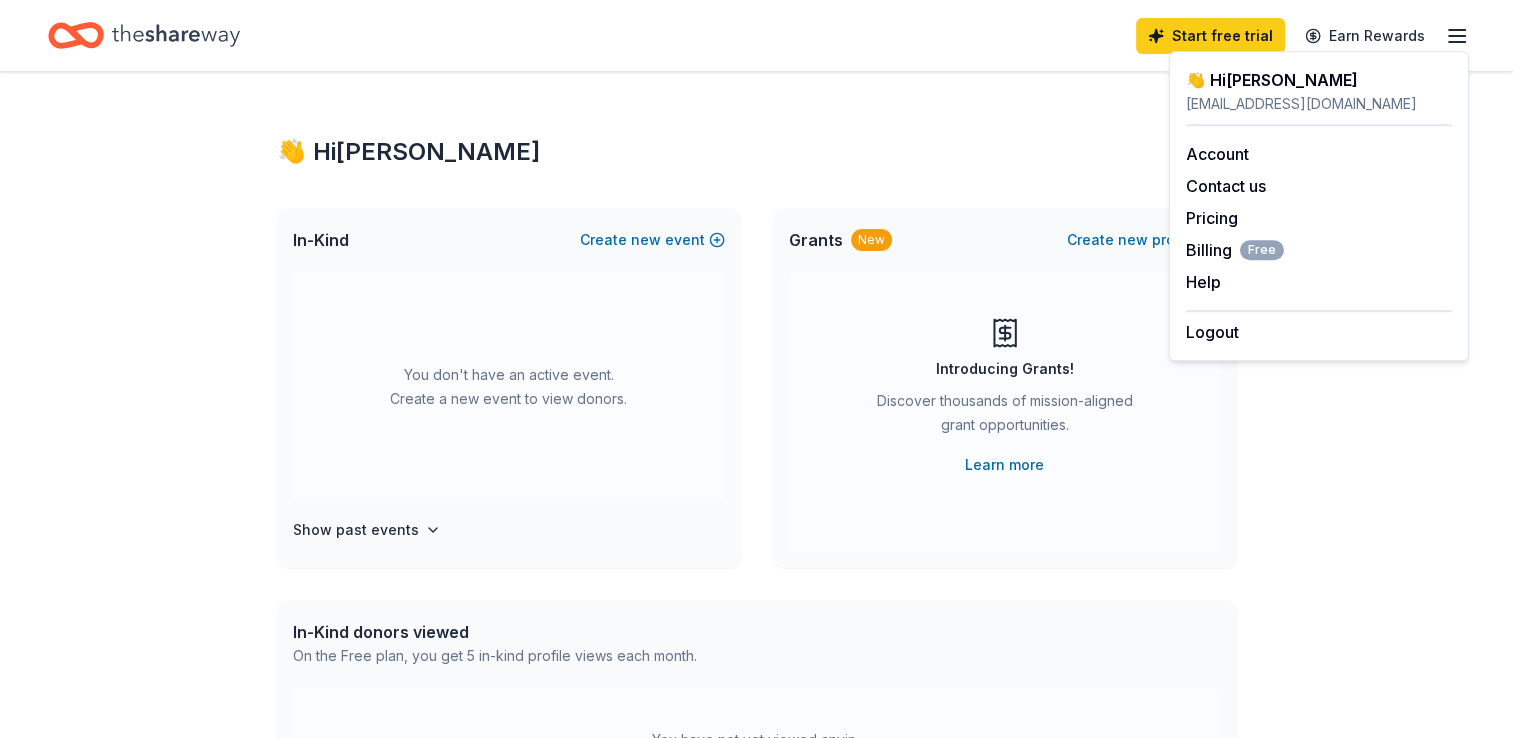 click on "👋 Hi  Andréa In-Kind Create  new  event   You don't have an active event. Create a new event to view donors. Show past events Grants New Create  new  project   Introducing Grants! Discover thousands of mission-aligned grant opportunities. Learn more In-Kind donors viewed On the Free plan, you get 5 in-kind profile views each month. You have not yet viewed any  in-kind  profiles this month. Create a new  event   to view  donors . Grants viewed On the Free plan, you get 5 grant profile views each month. You have not yet viewed any  grant  profiles this month. Create a new  project   to view  grants ." at bounding box center [757, 656] 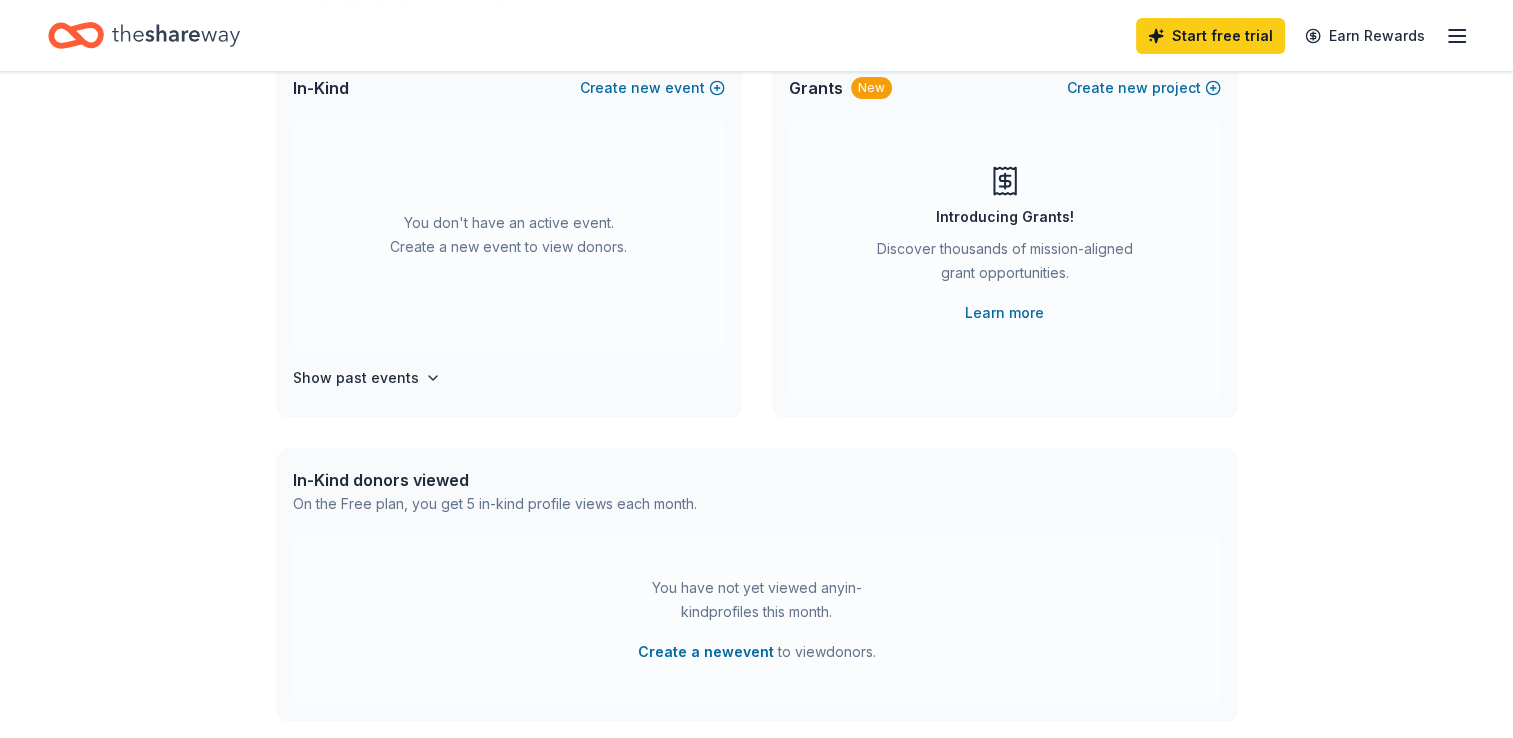scroll, scrollTop: 0, scrollLeft: 0, axis: both 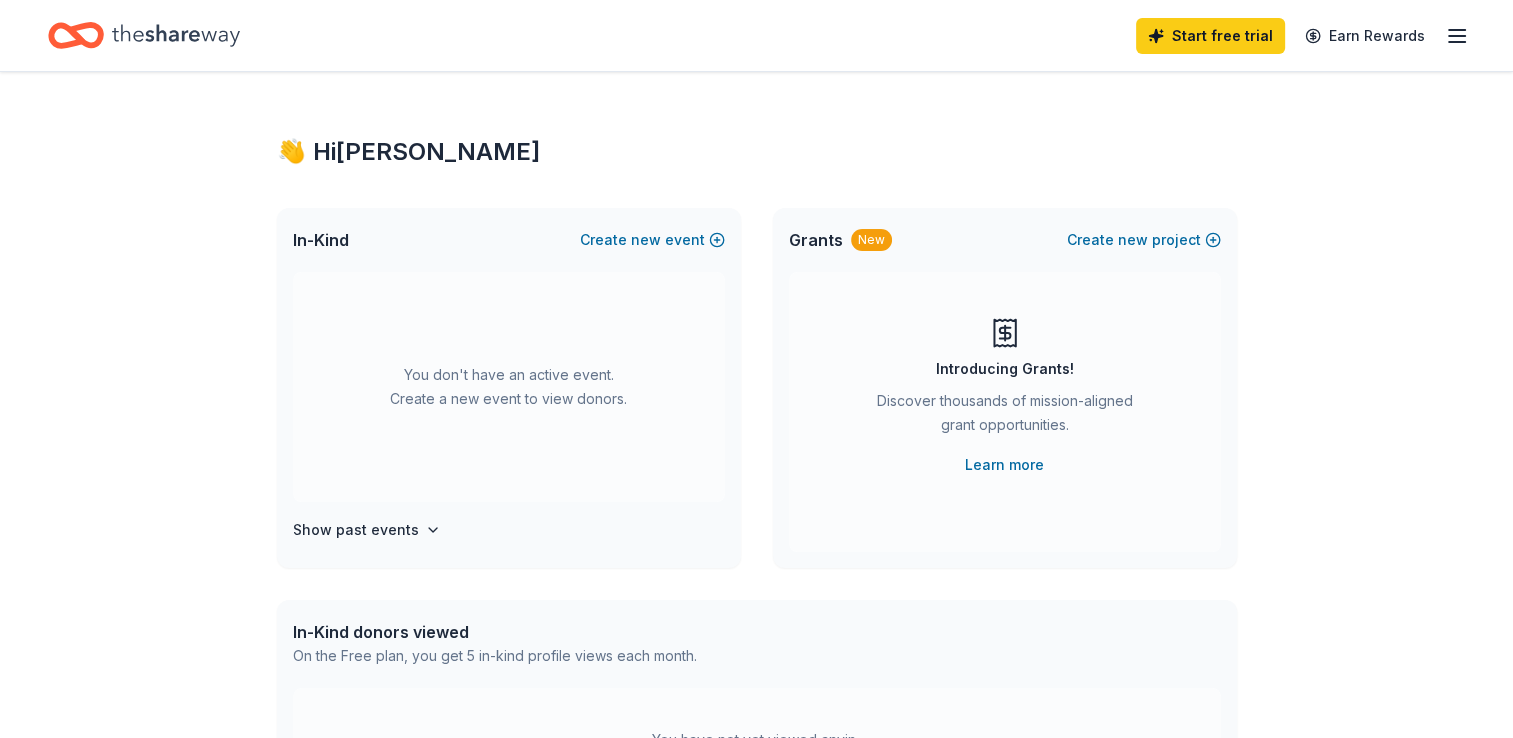 click 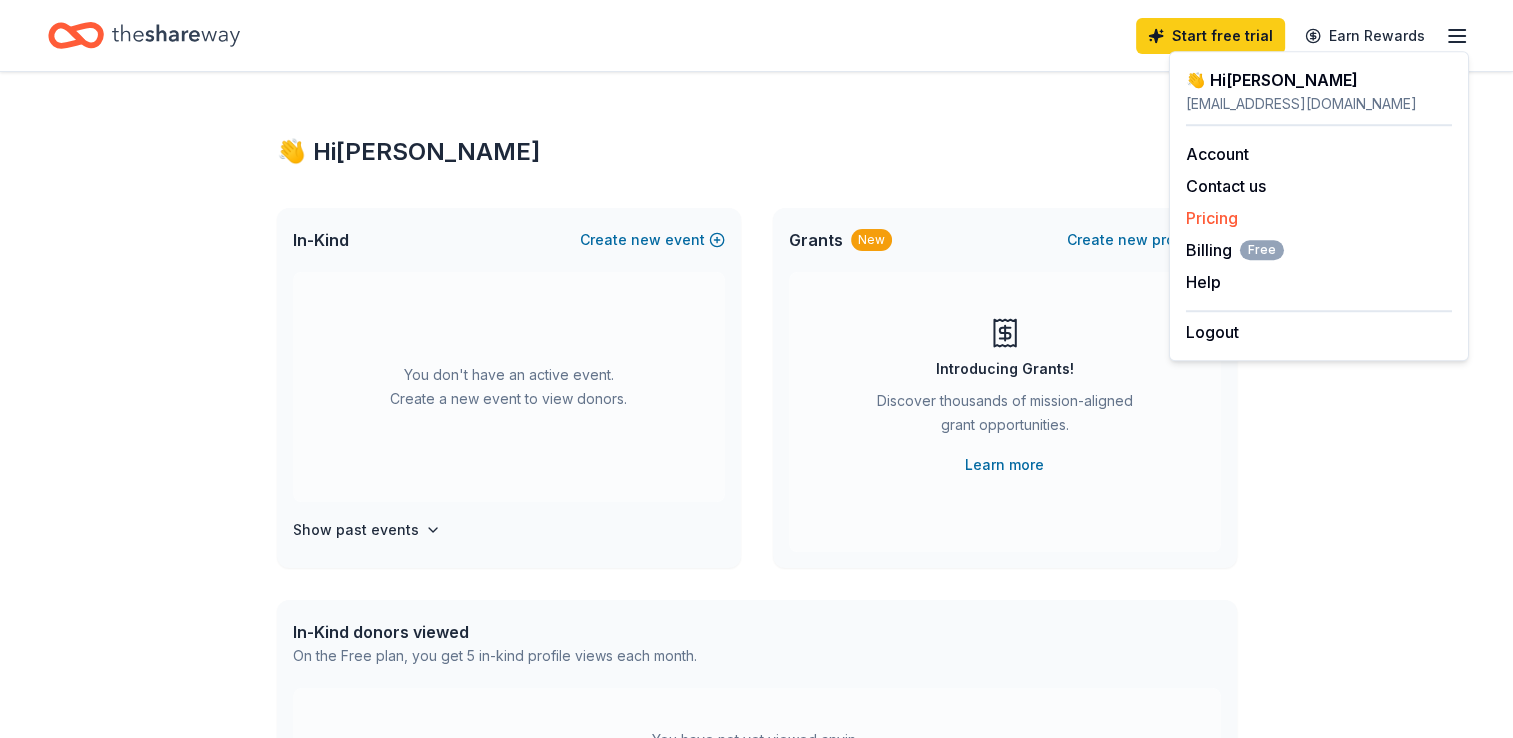 click on "Pricing" at bounding box center [1212, 218] 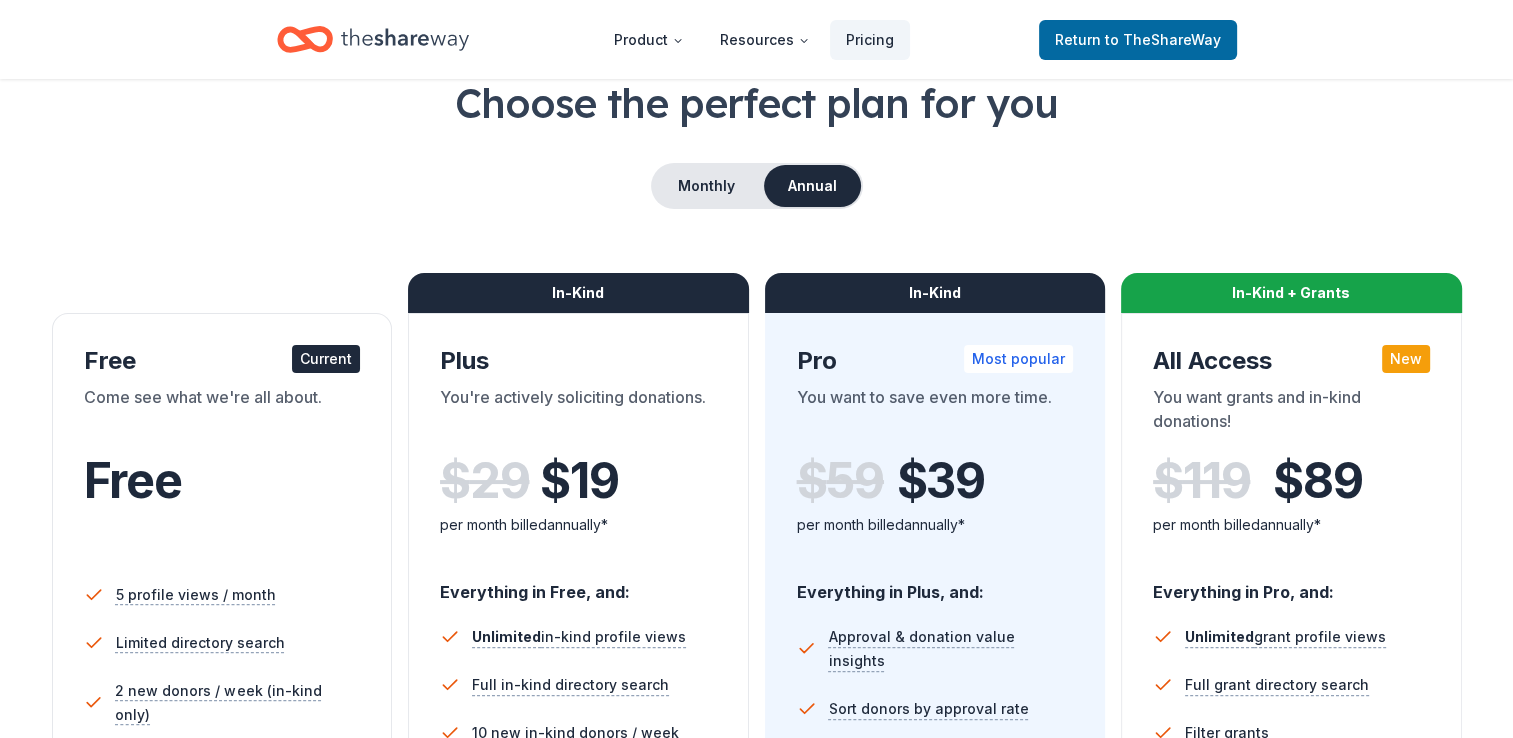 scroll, scrollTop: 0, scrollLeft: 0, axis: both 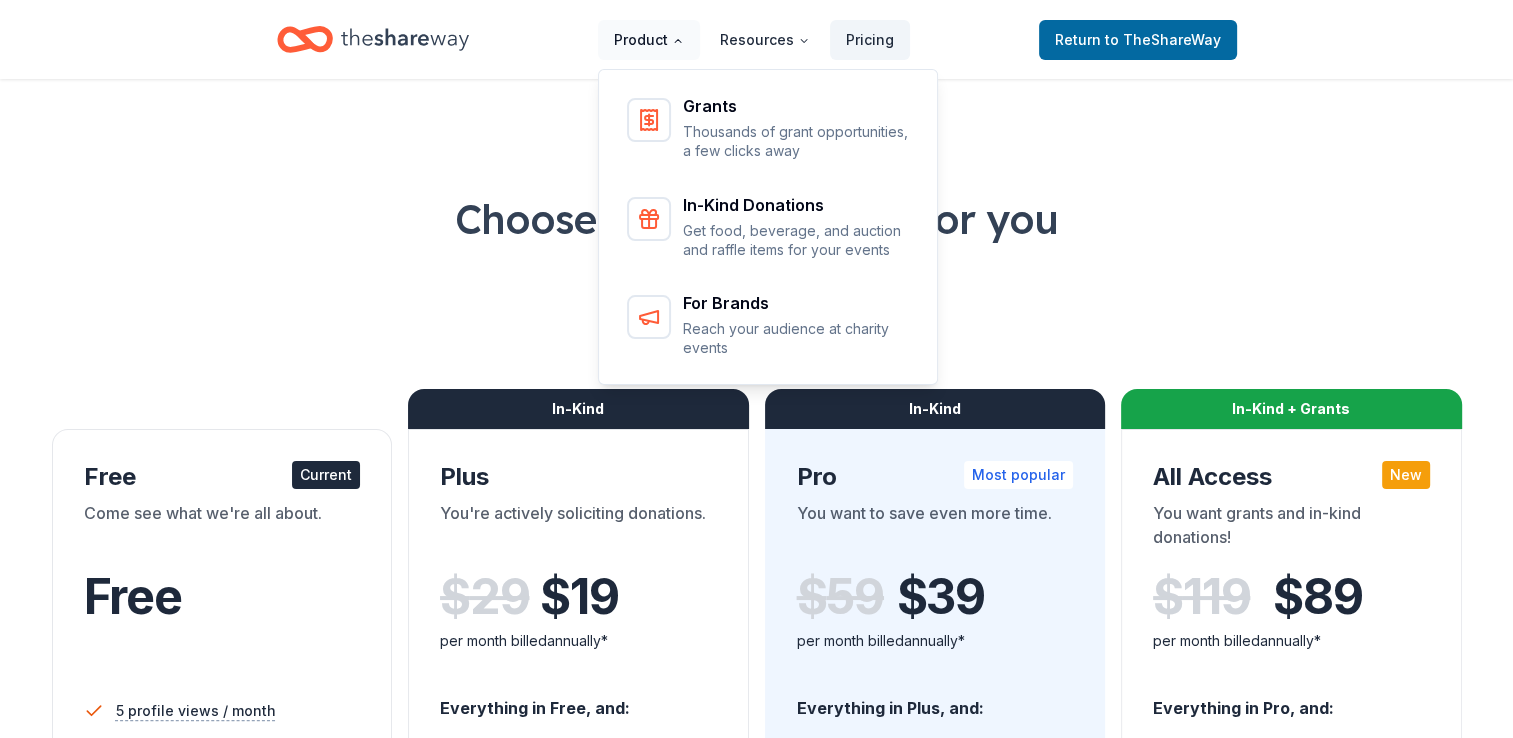 click on "Product" at bounding box center [649, 40] 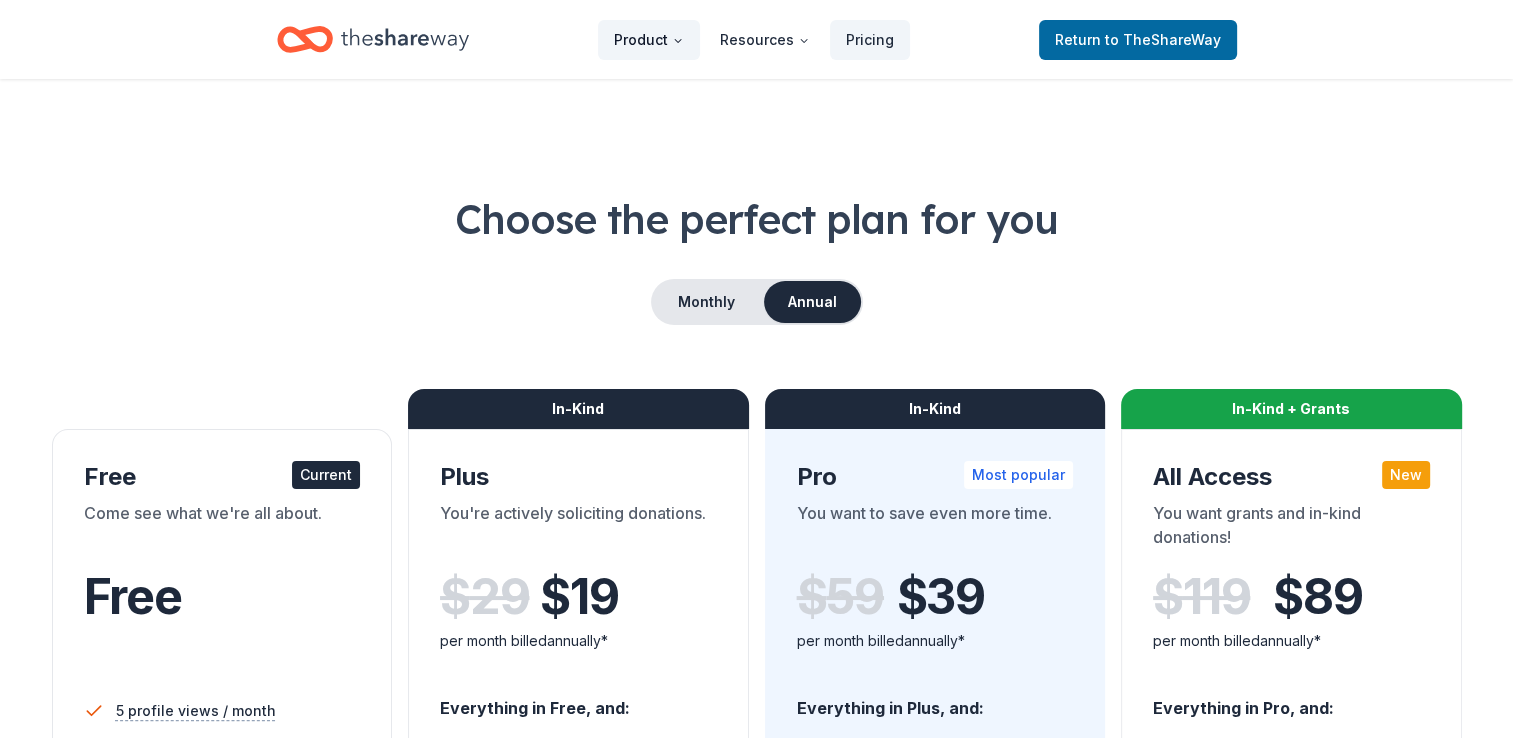 click on "Product" at bounding box center (649, 40) 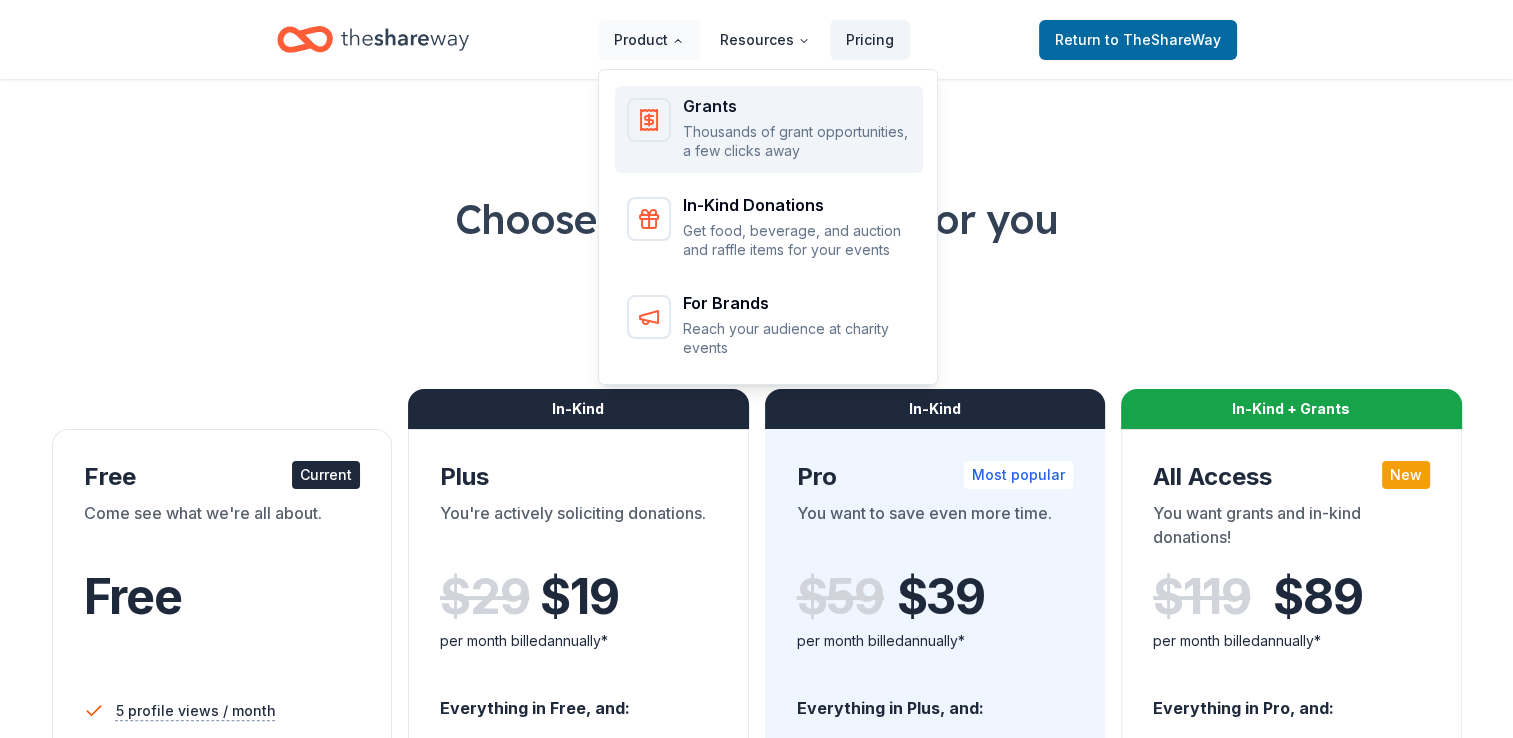 click on "Thousands of grant opportunities, a few clicks away" at bounding box center (797, 141) 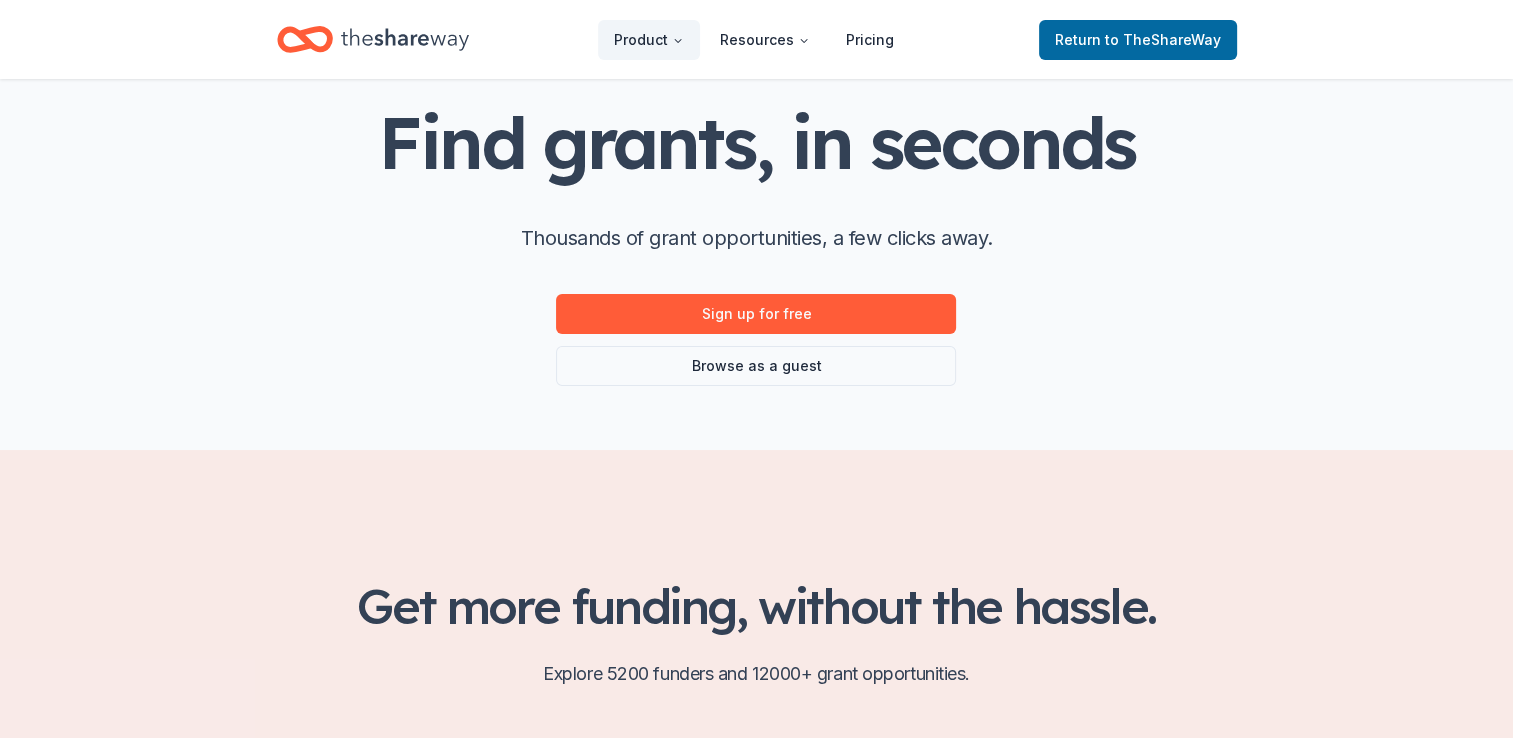 scroll, scrollTop: 0, scrollLeft: 0, axis: both 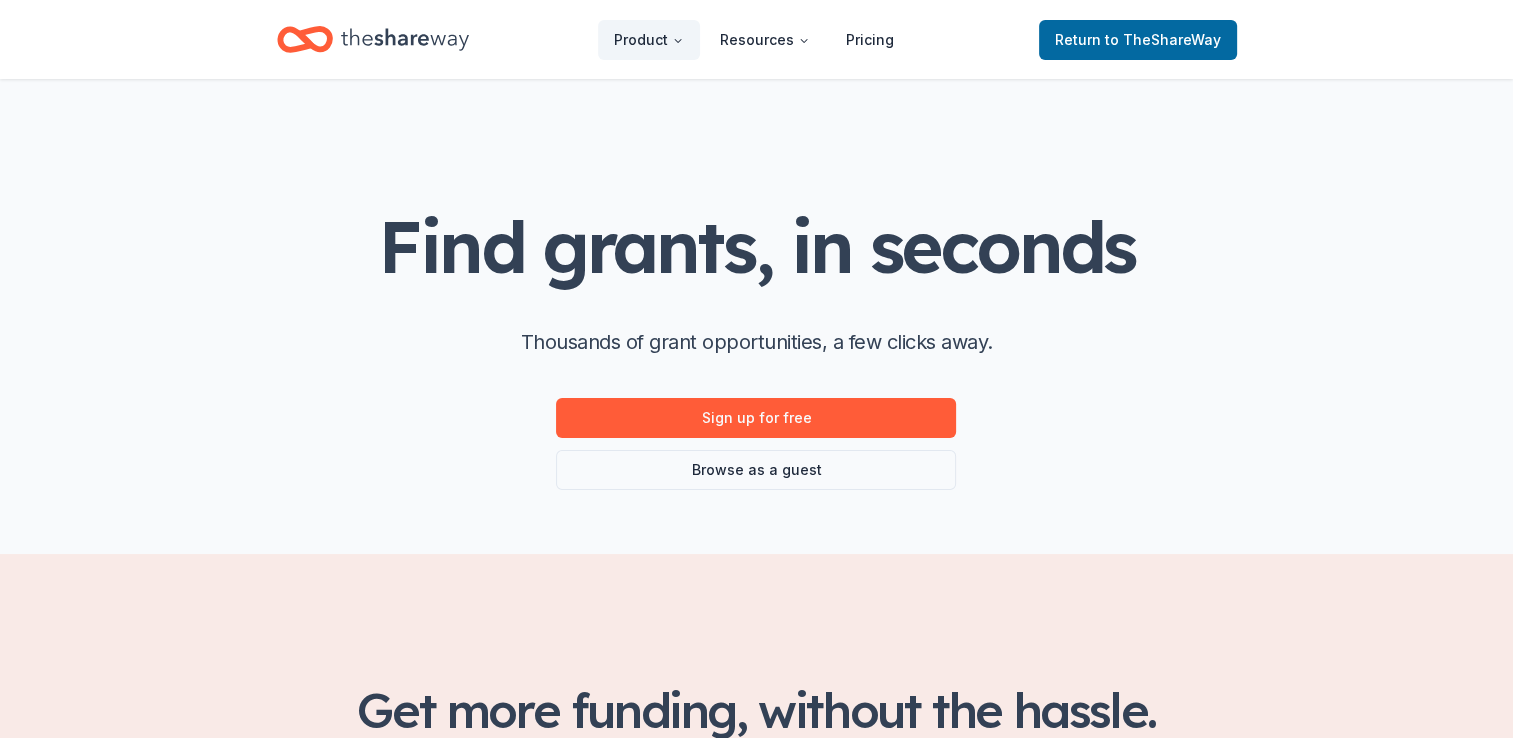 click 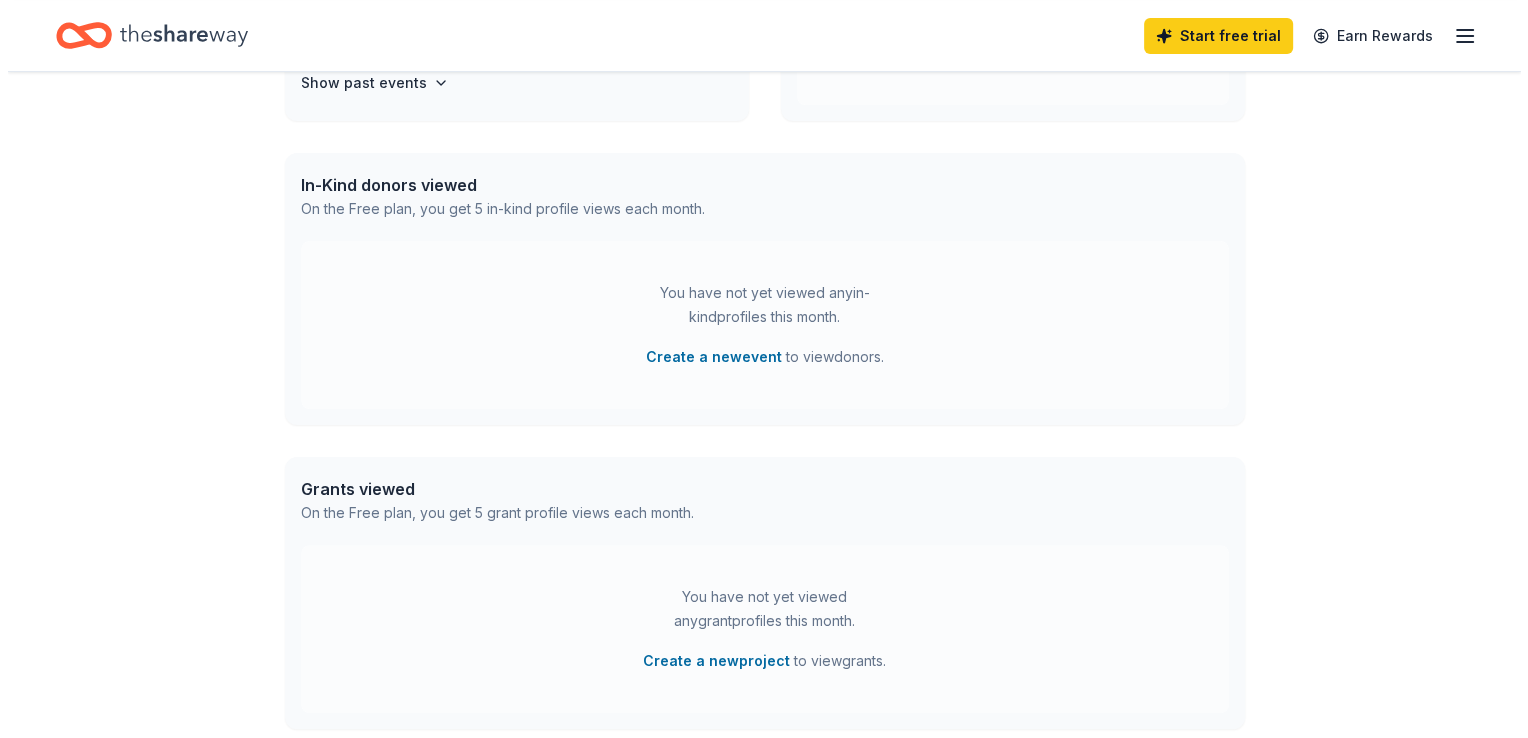 scroll, scrollTop: 500, scrollLeft: 0, axis: vertical 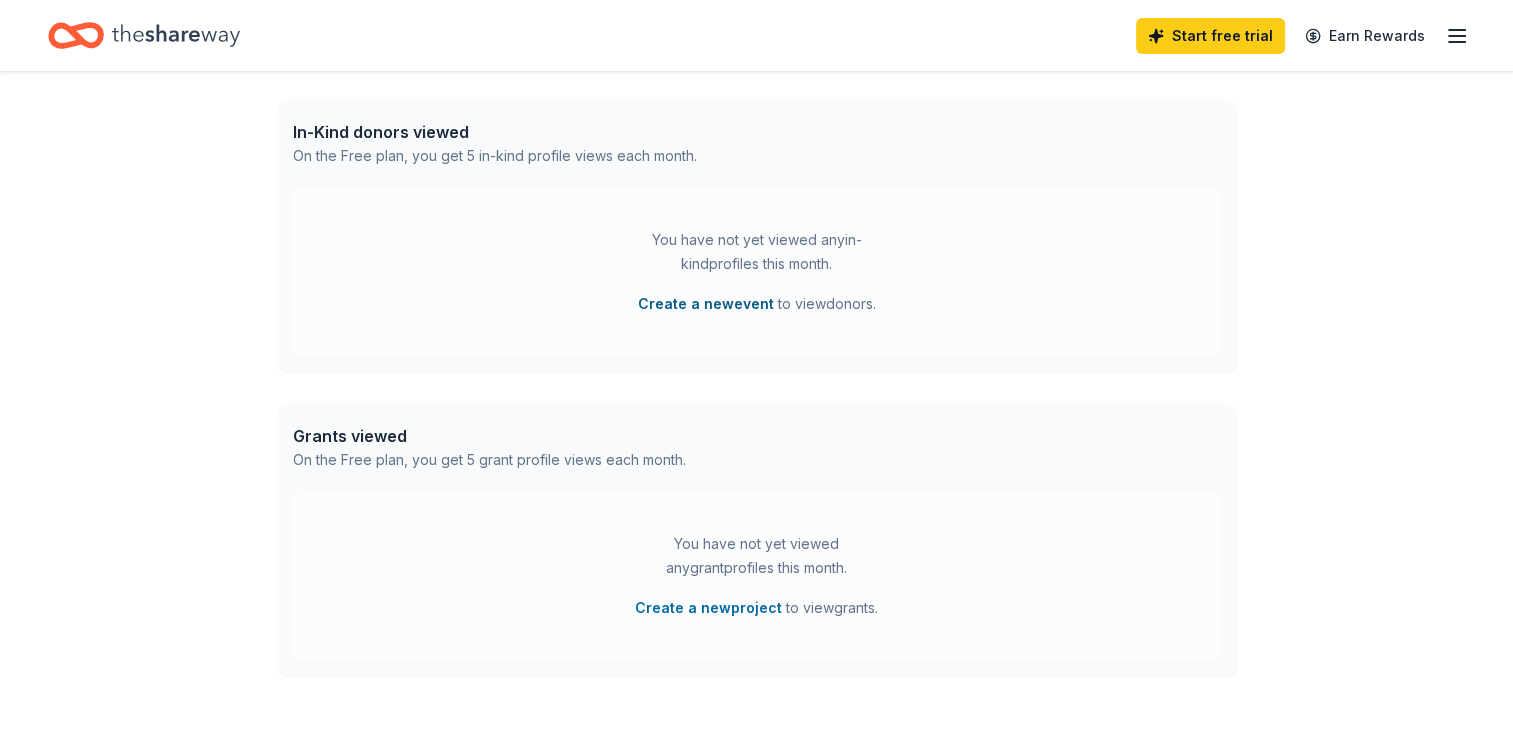click on "Create a new  event" at bounding box center [706, 304] 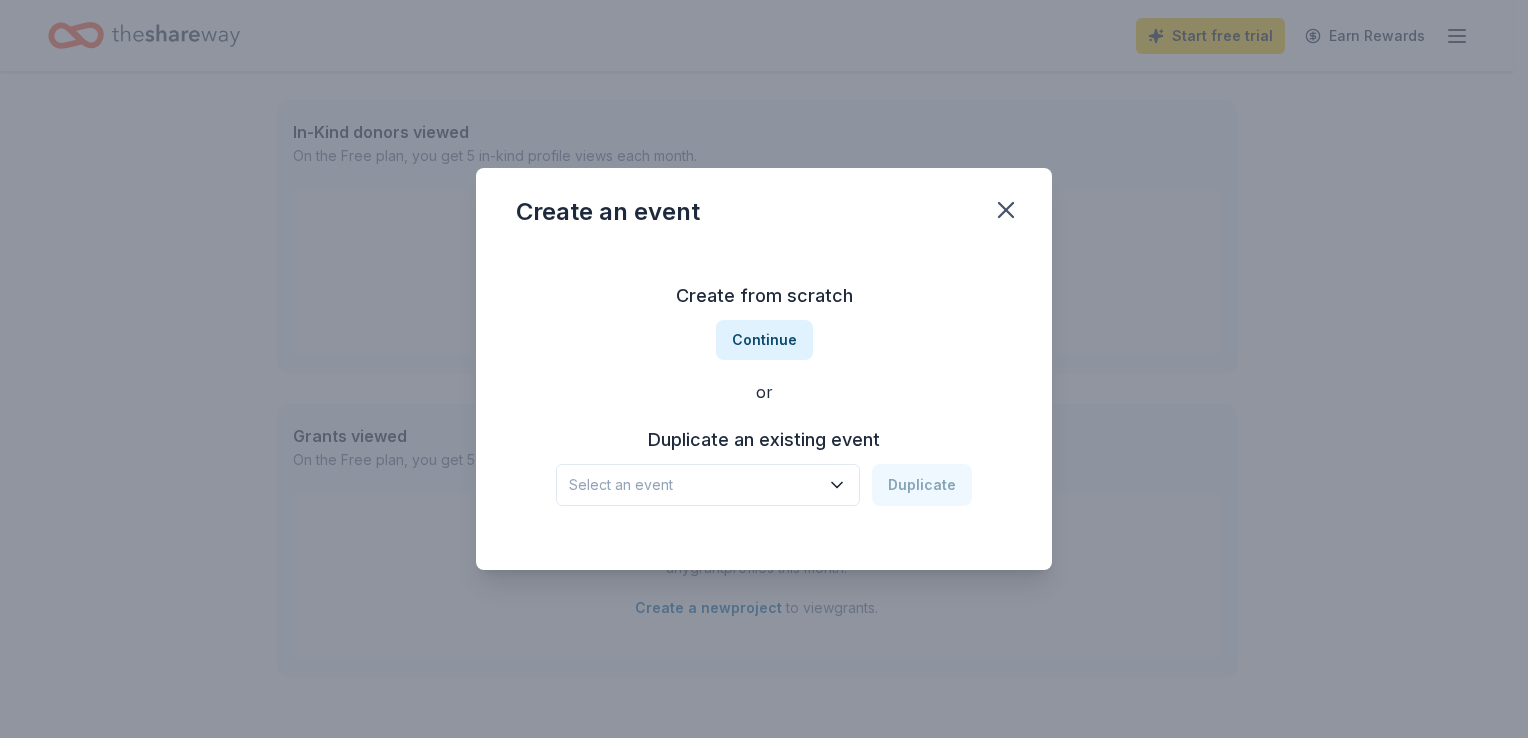 click 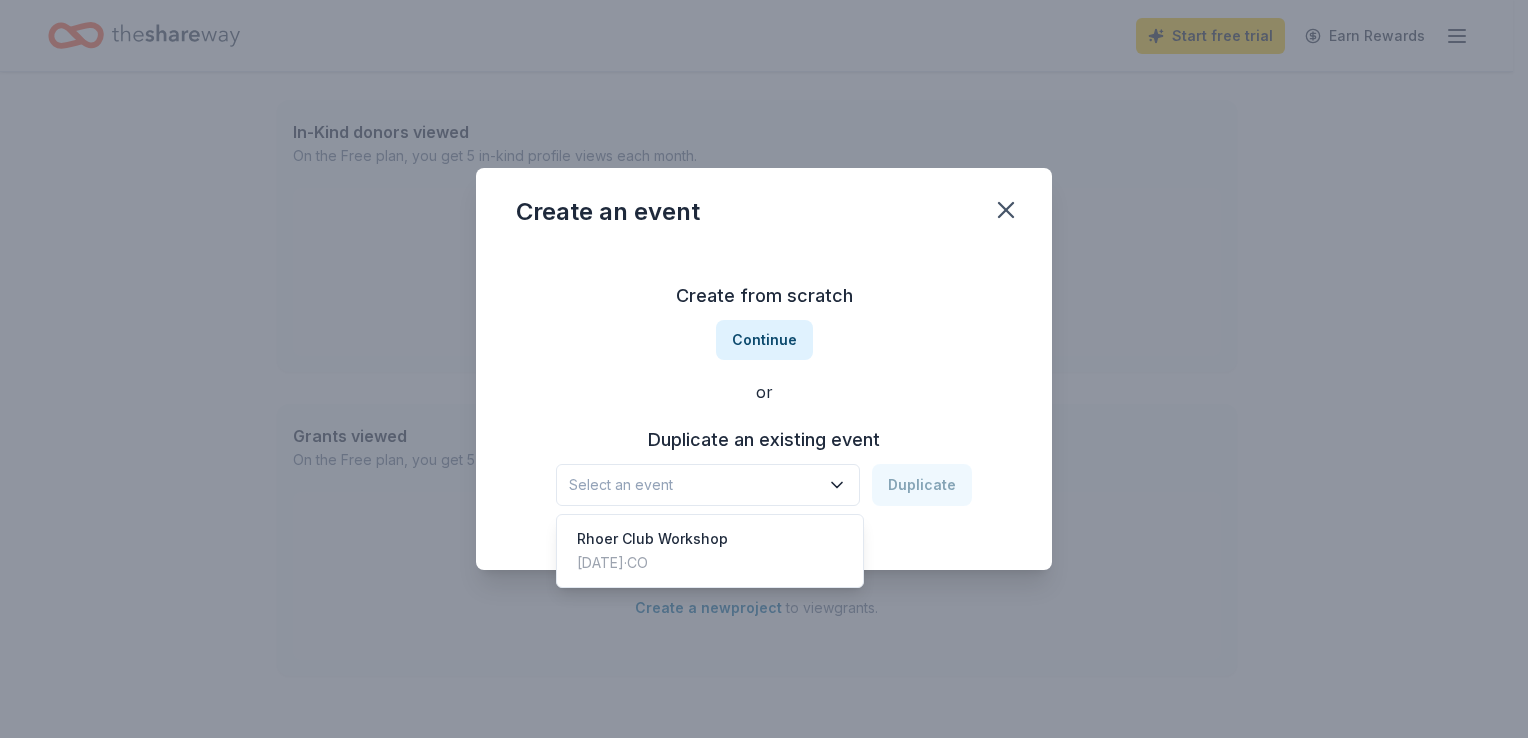click on "Create from scratch Continue or Duplicate an existing event Select an event Duplicate" at bounding box center (764, 393) 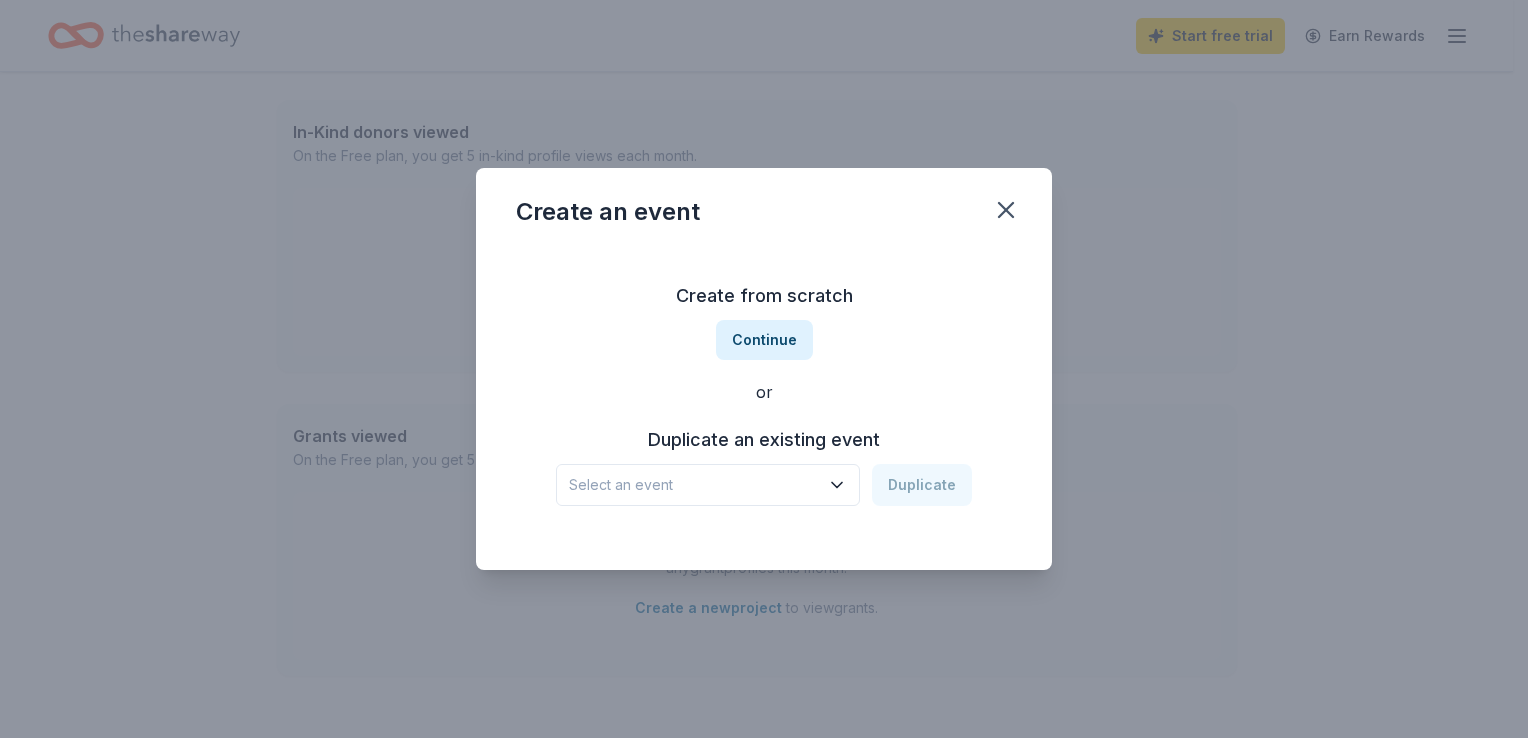 click 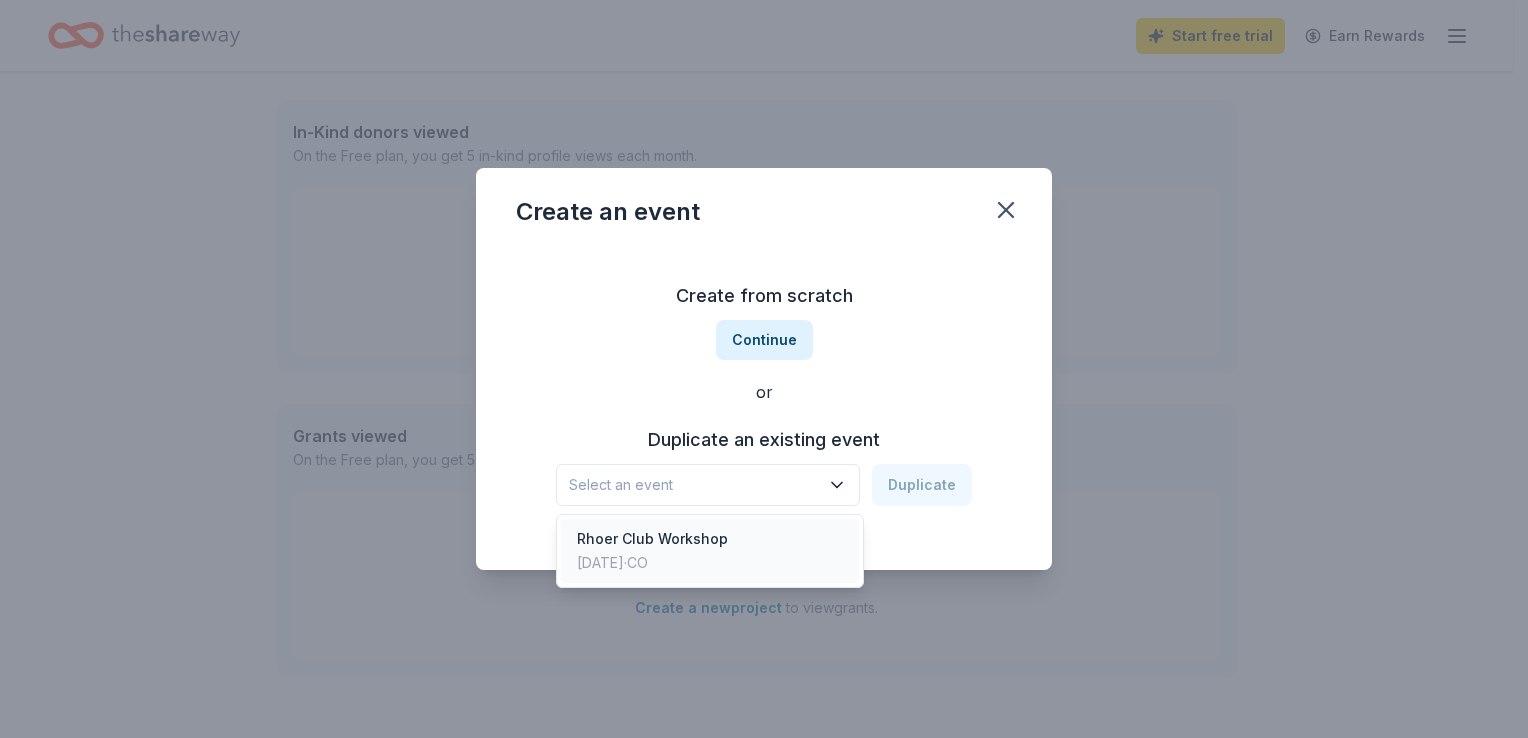 click on "Rhoer Club Workshop Mar 29, 2025  ·  CO" at bounding box center [710, 551] 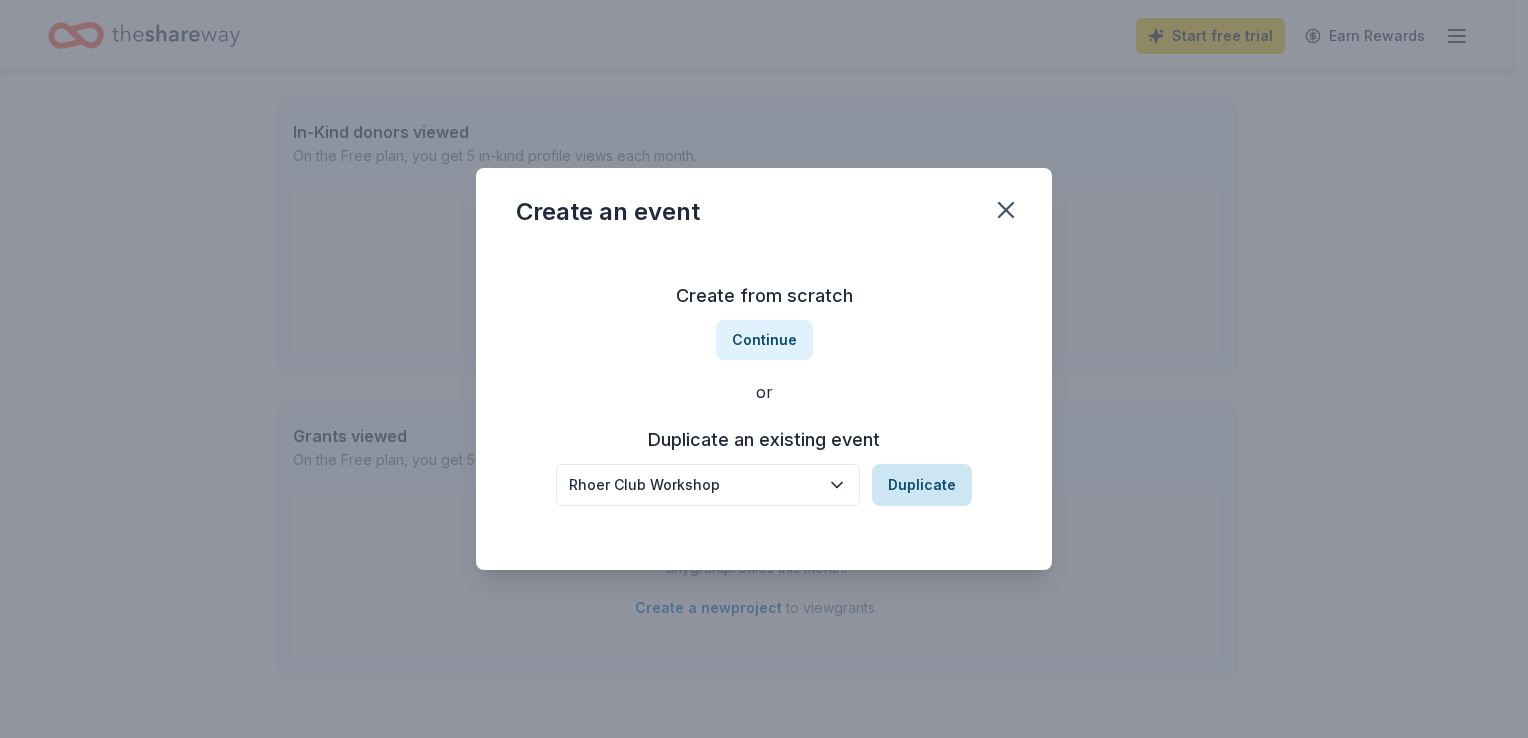 click on "Duplicate" at bounding box center [922, 485] 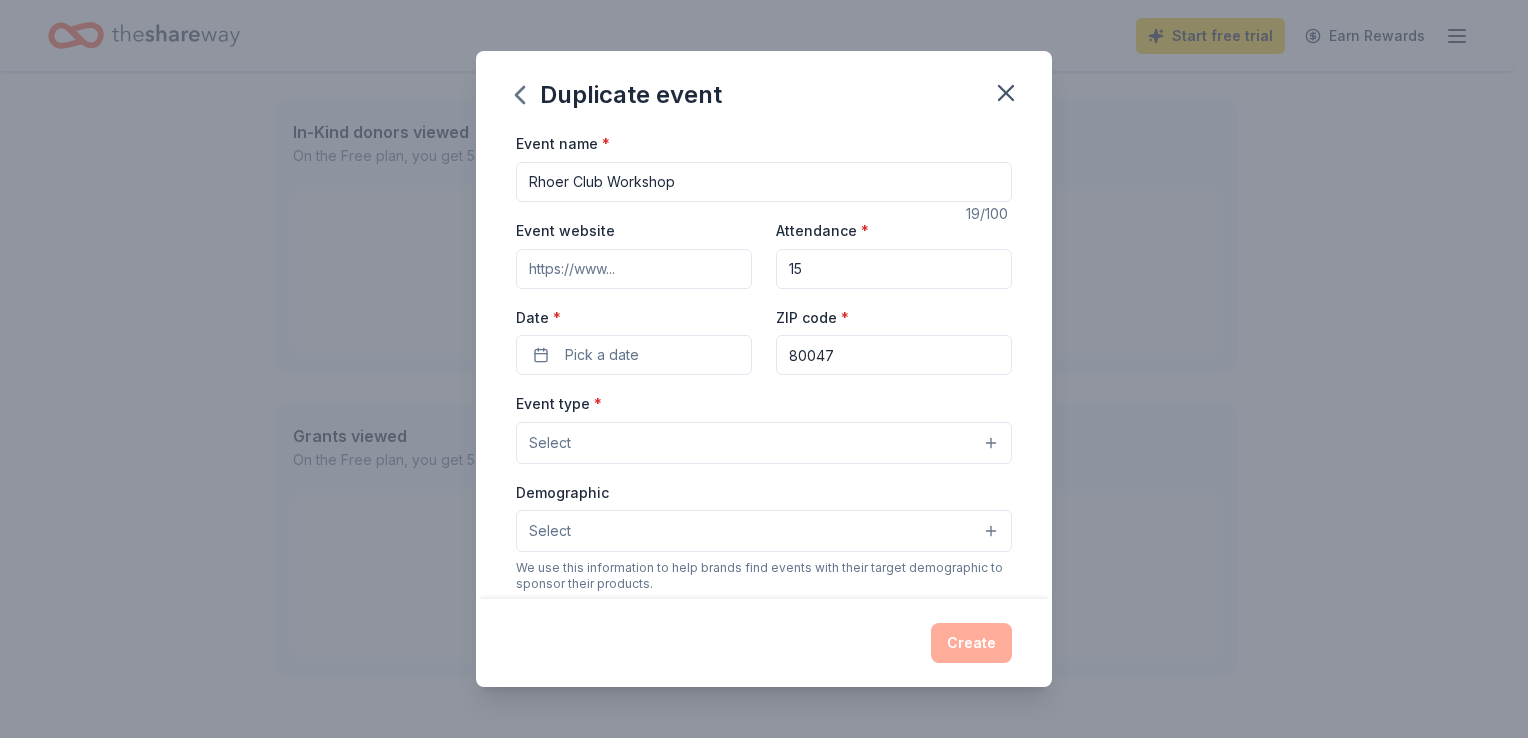 click on "Event website" at bounding box center [634, 269] 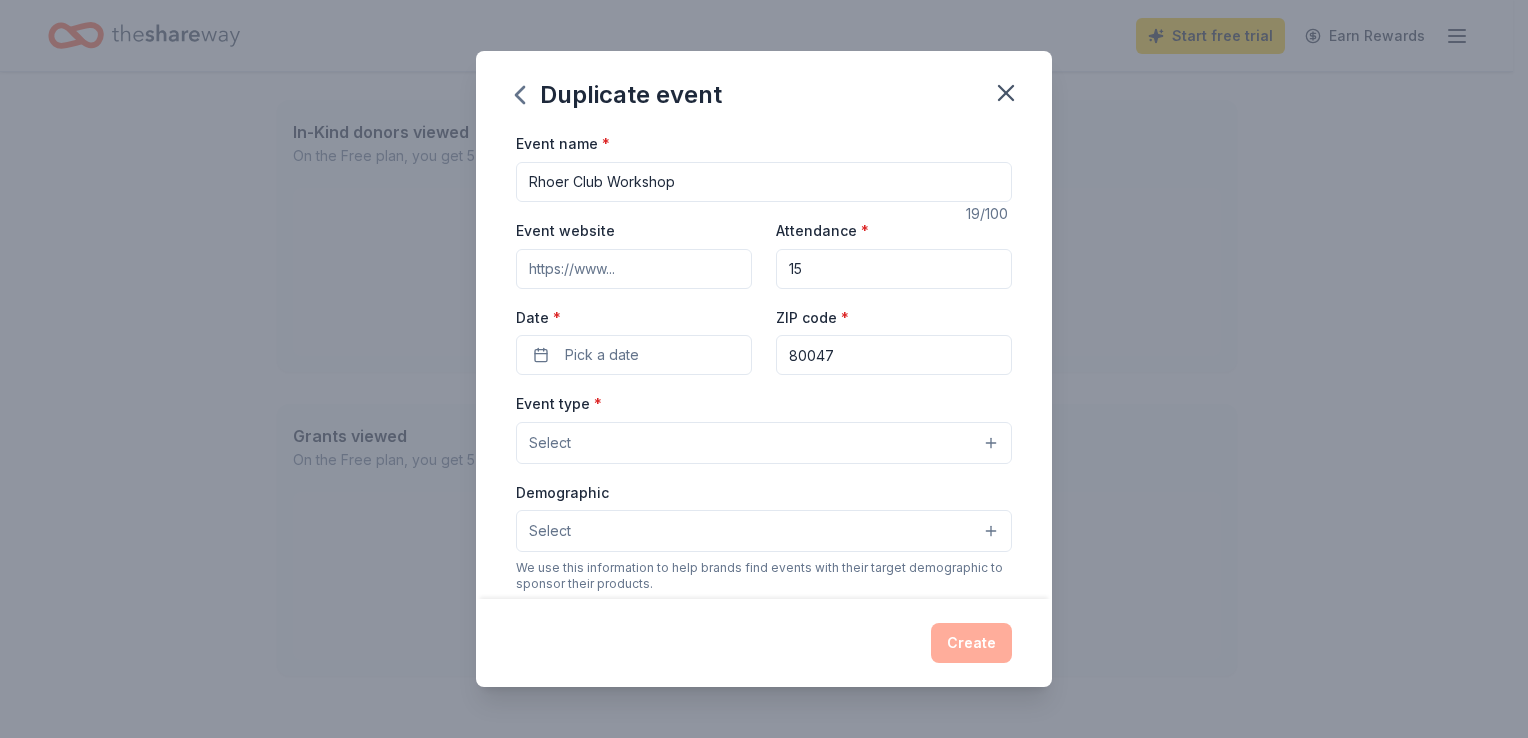 paste on "https://www.thetazetasigmachapter.org/rhoerclub" 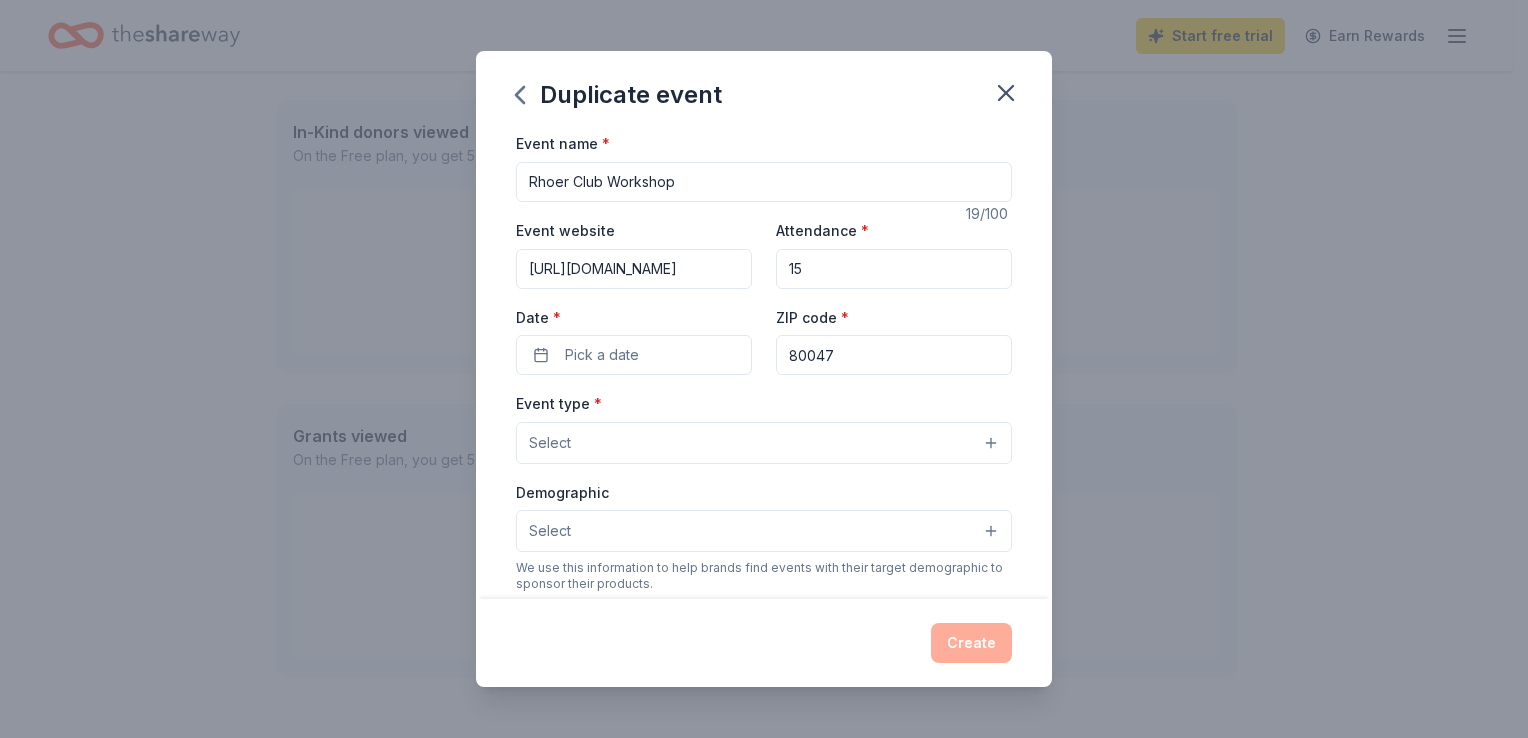 scroll, scrollTop: 0, scrollLeft: 127, axis: horizontal 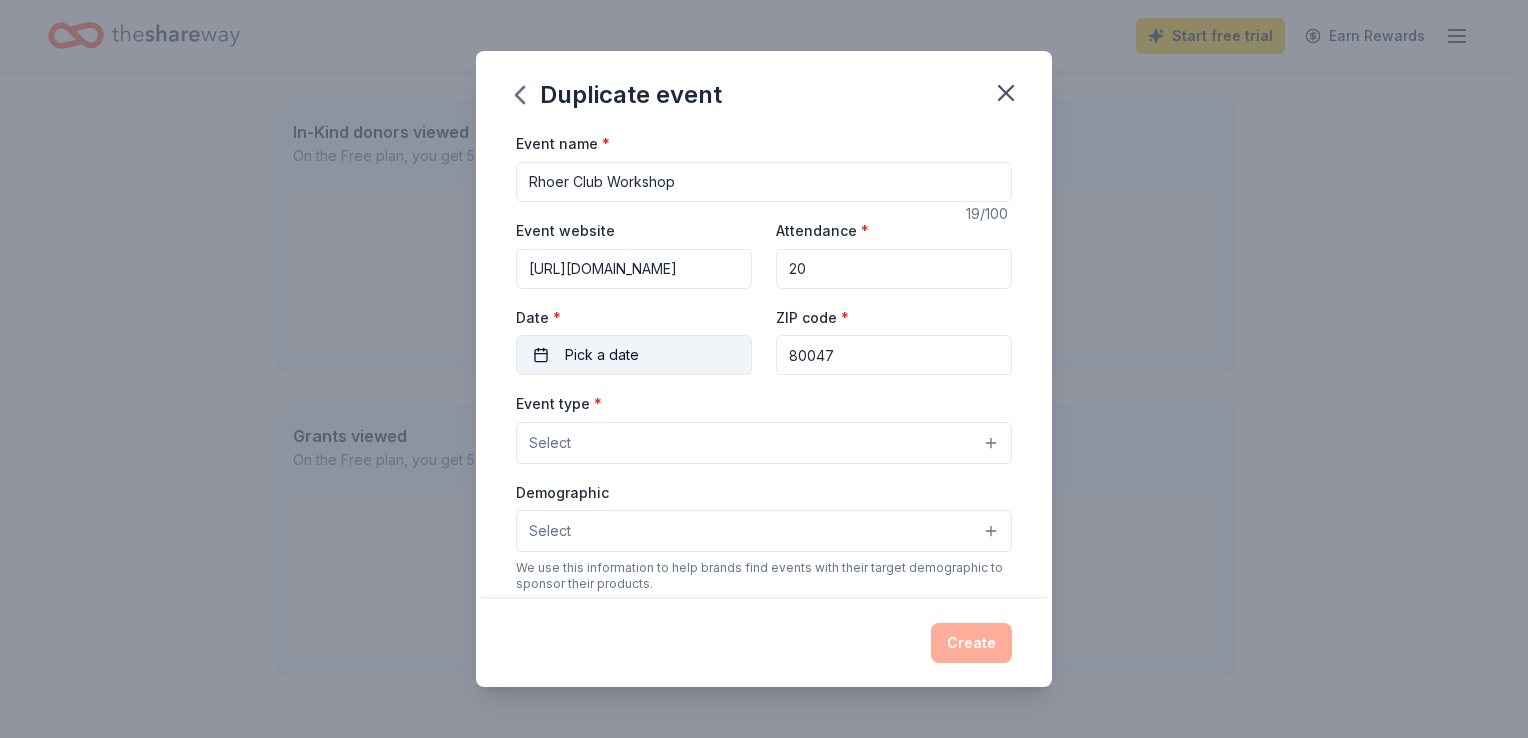 type on "20" 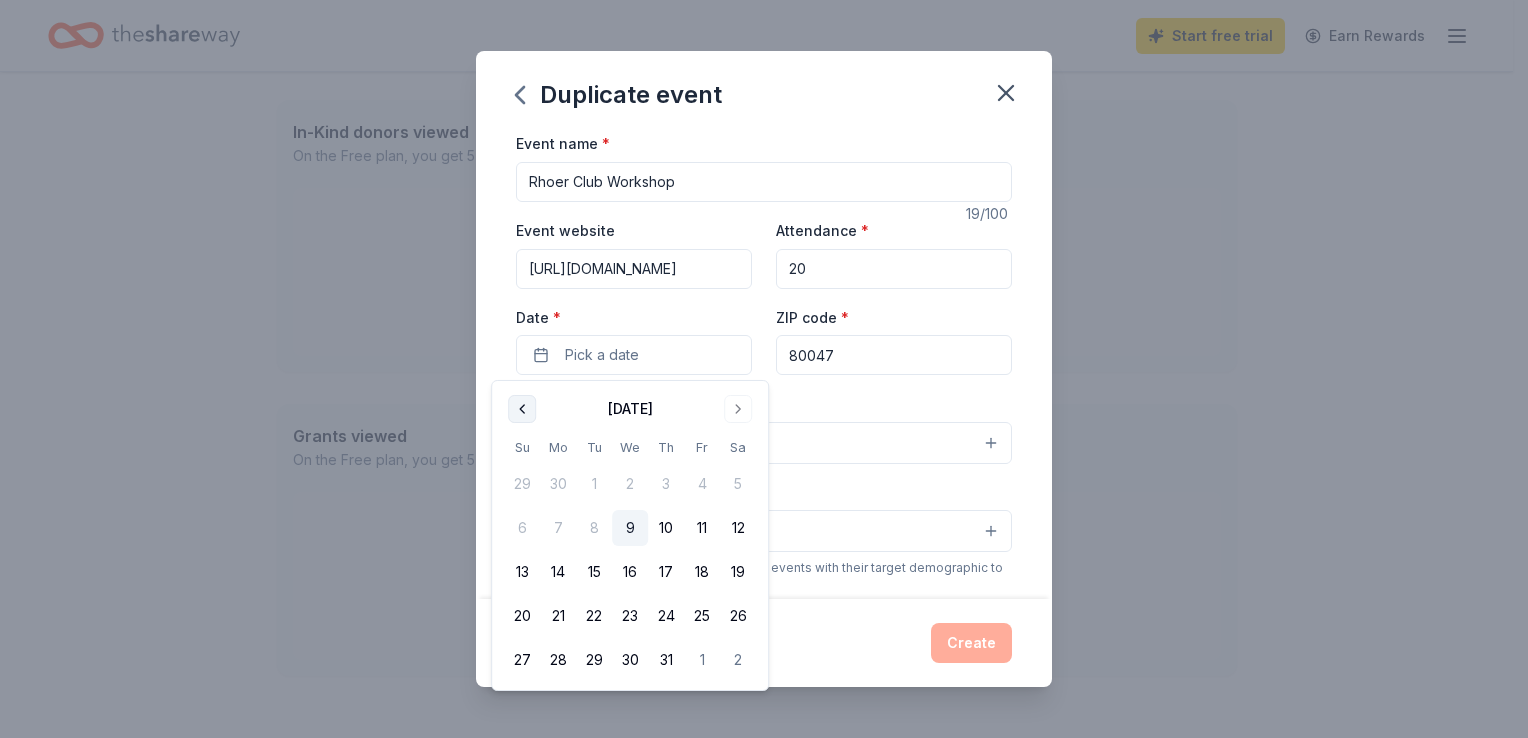 click at bounding box center [522, 409] 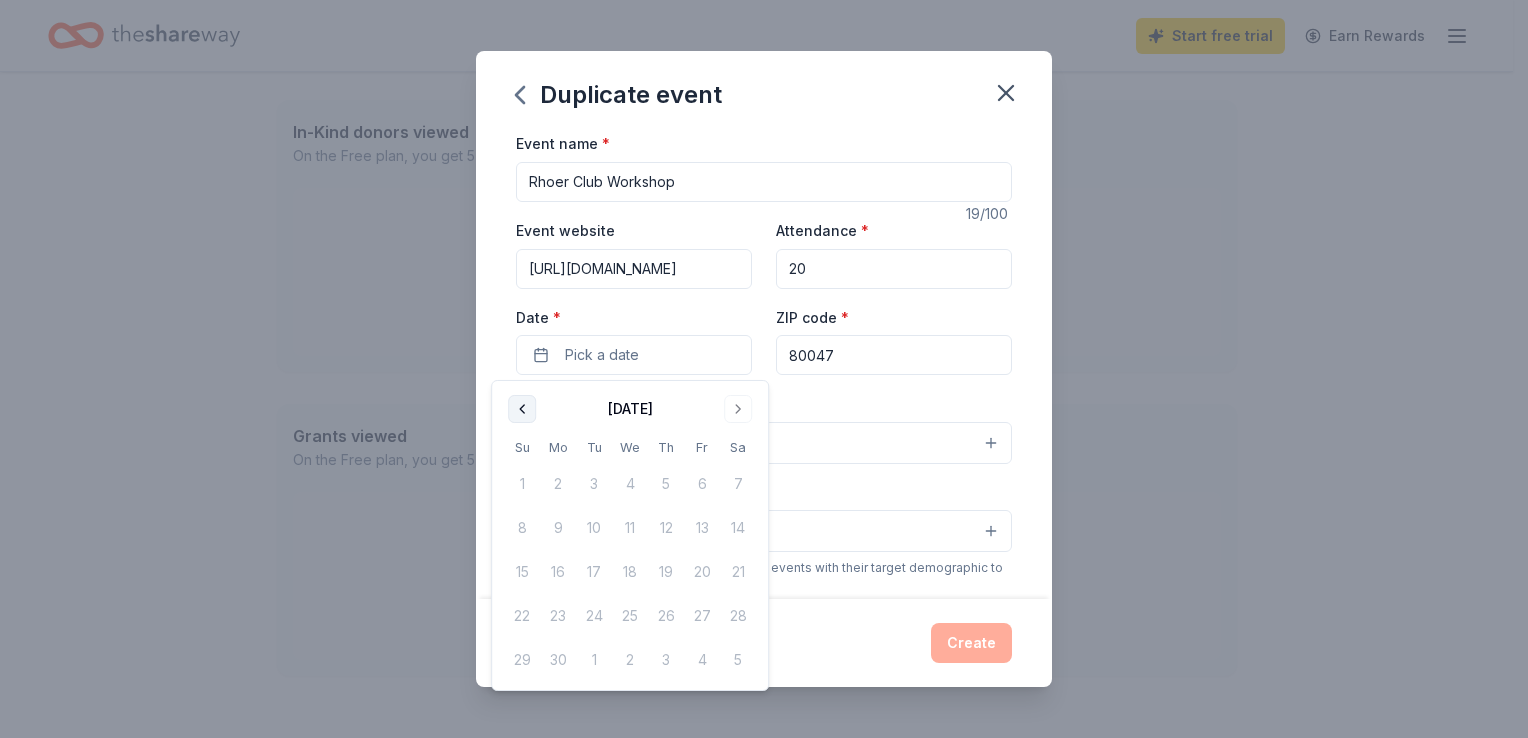 click at bounding box center [522, 409] 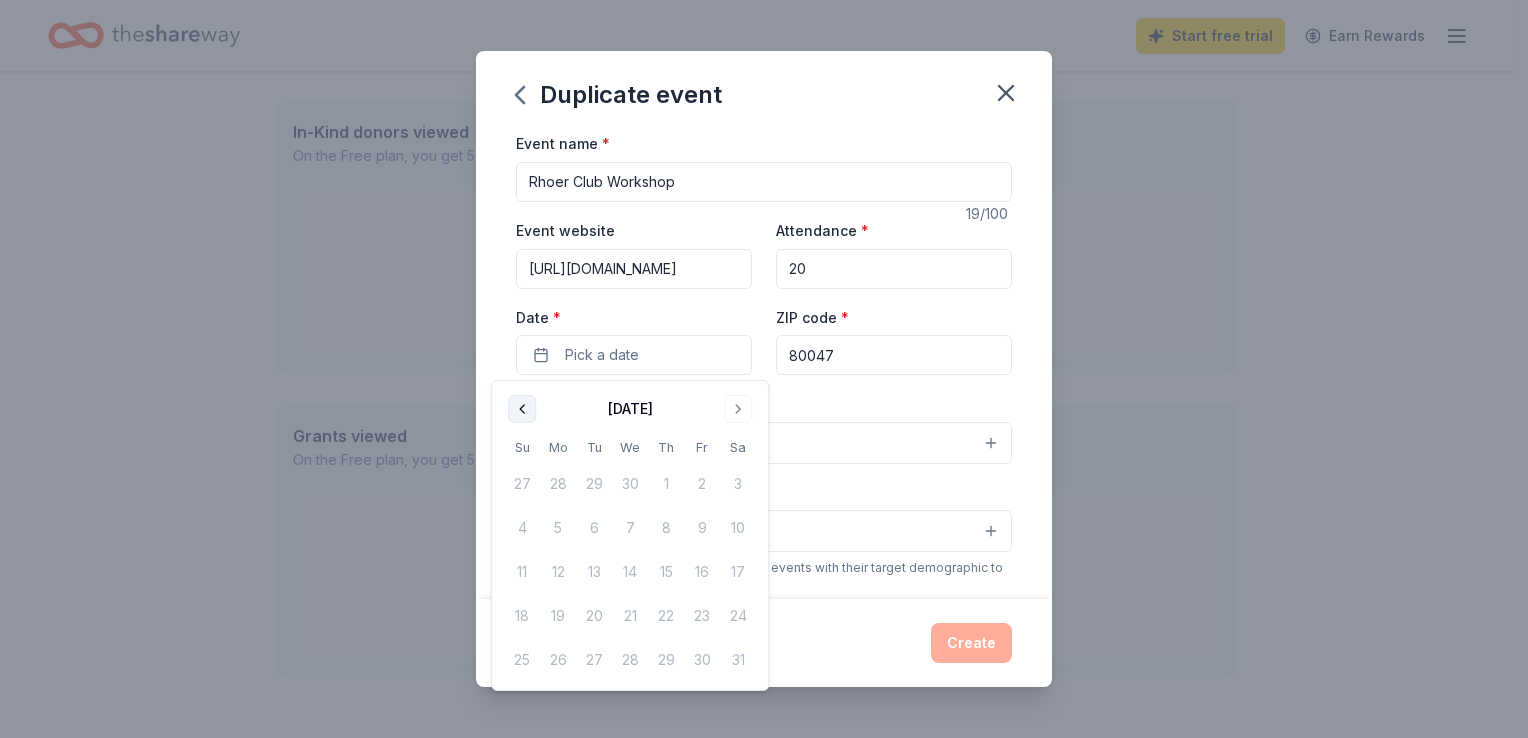 click at bounding box center (522, 409) 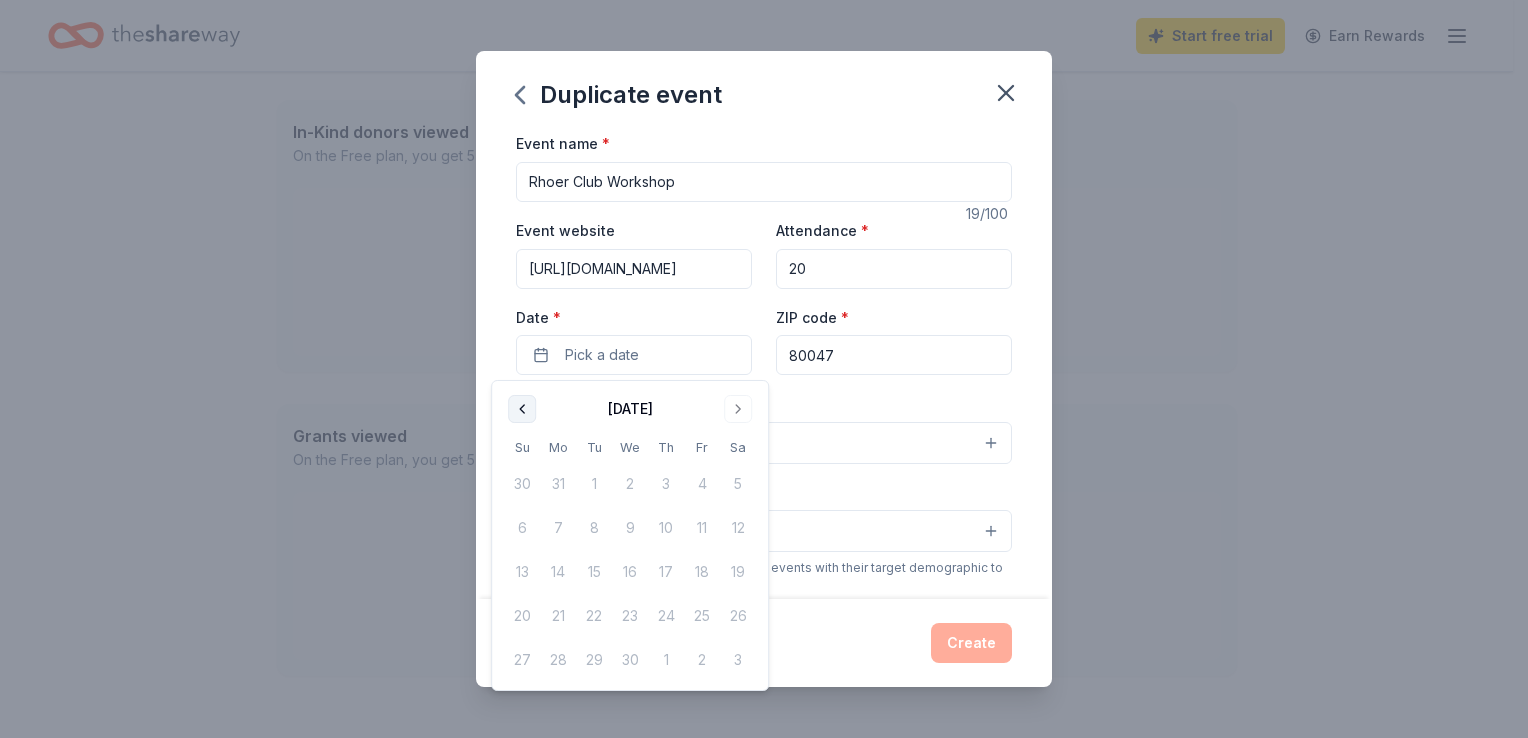 click at bounding box center [522, 409] 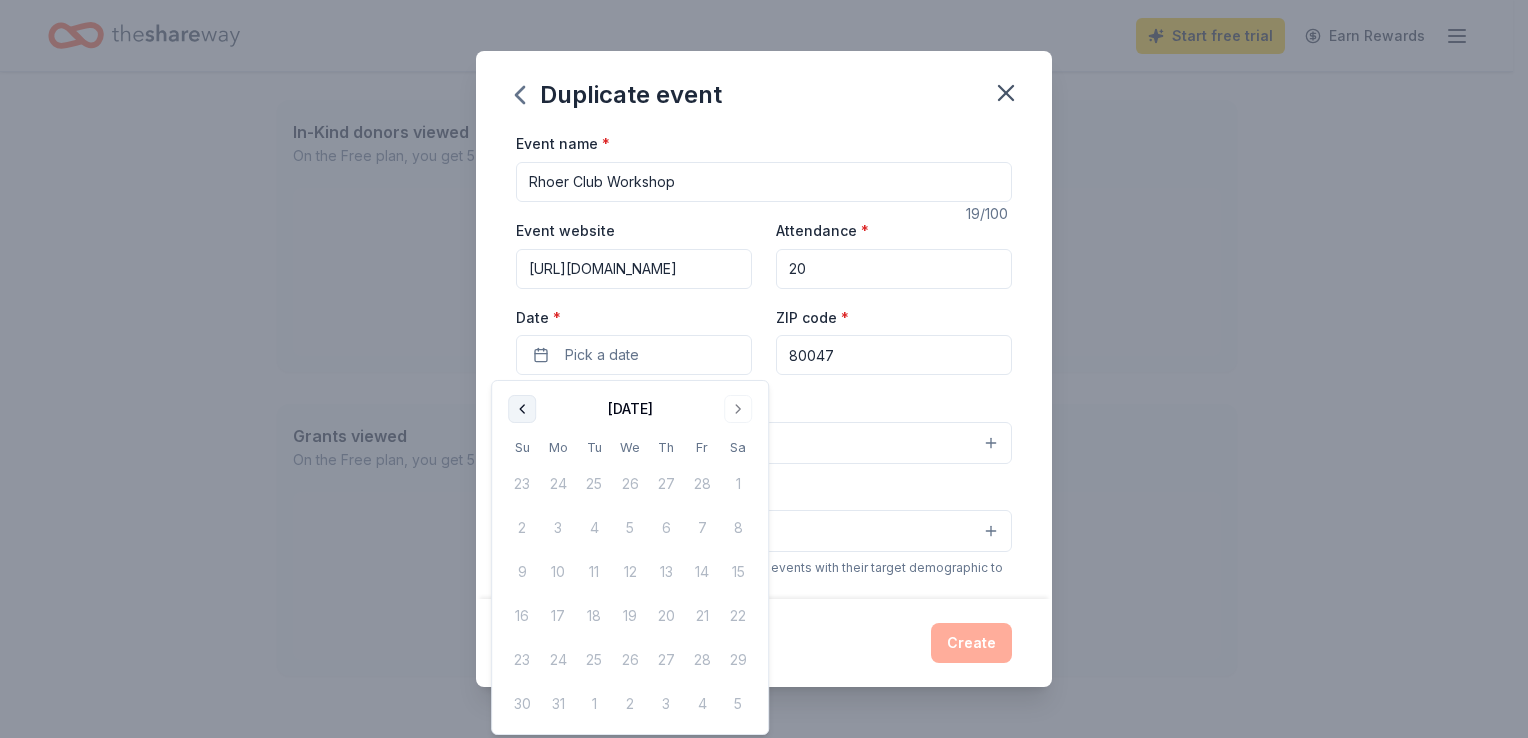 click at bounding box center (522, 409) 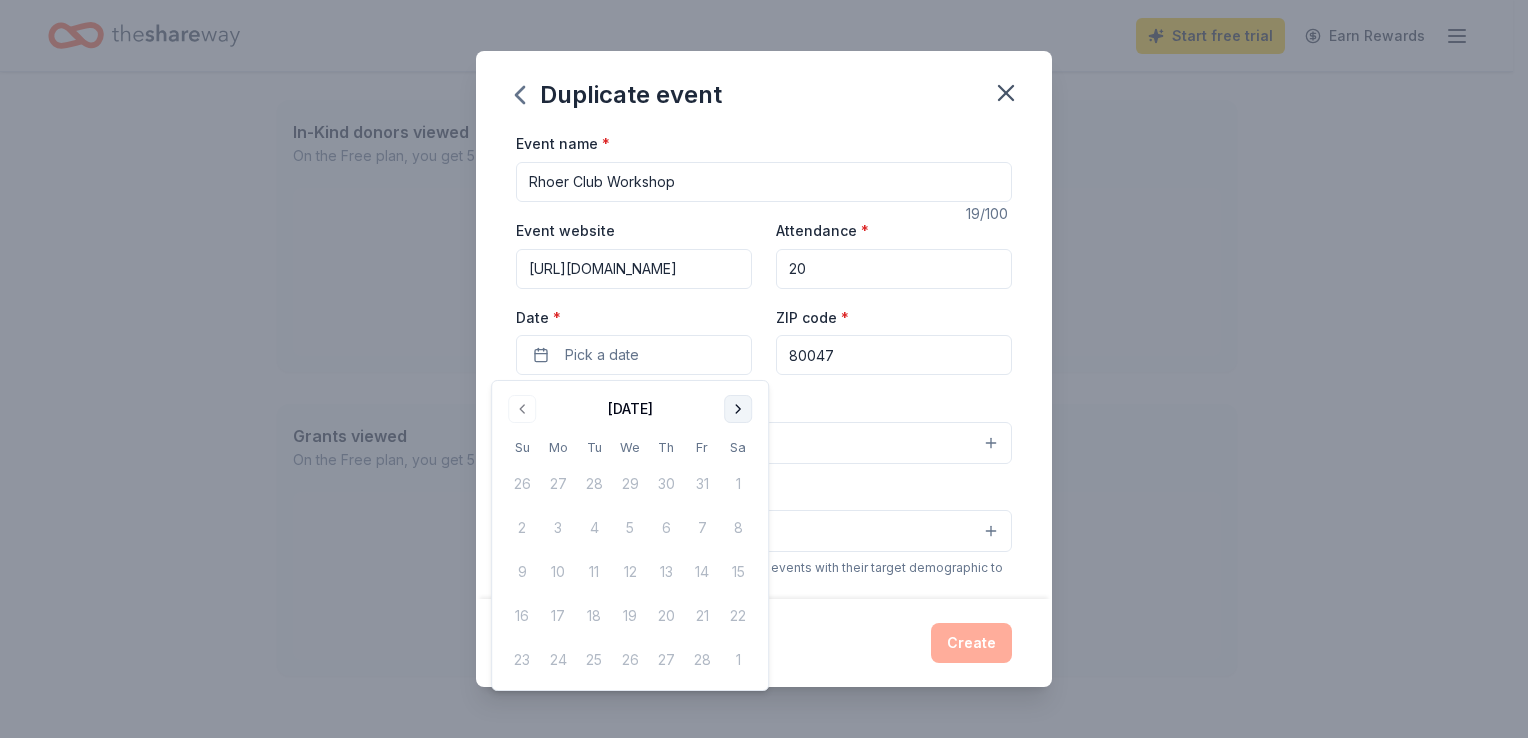 click at bounding box center (738, 409) 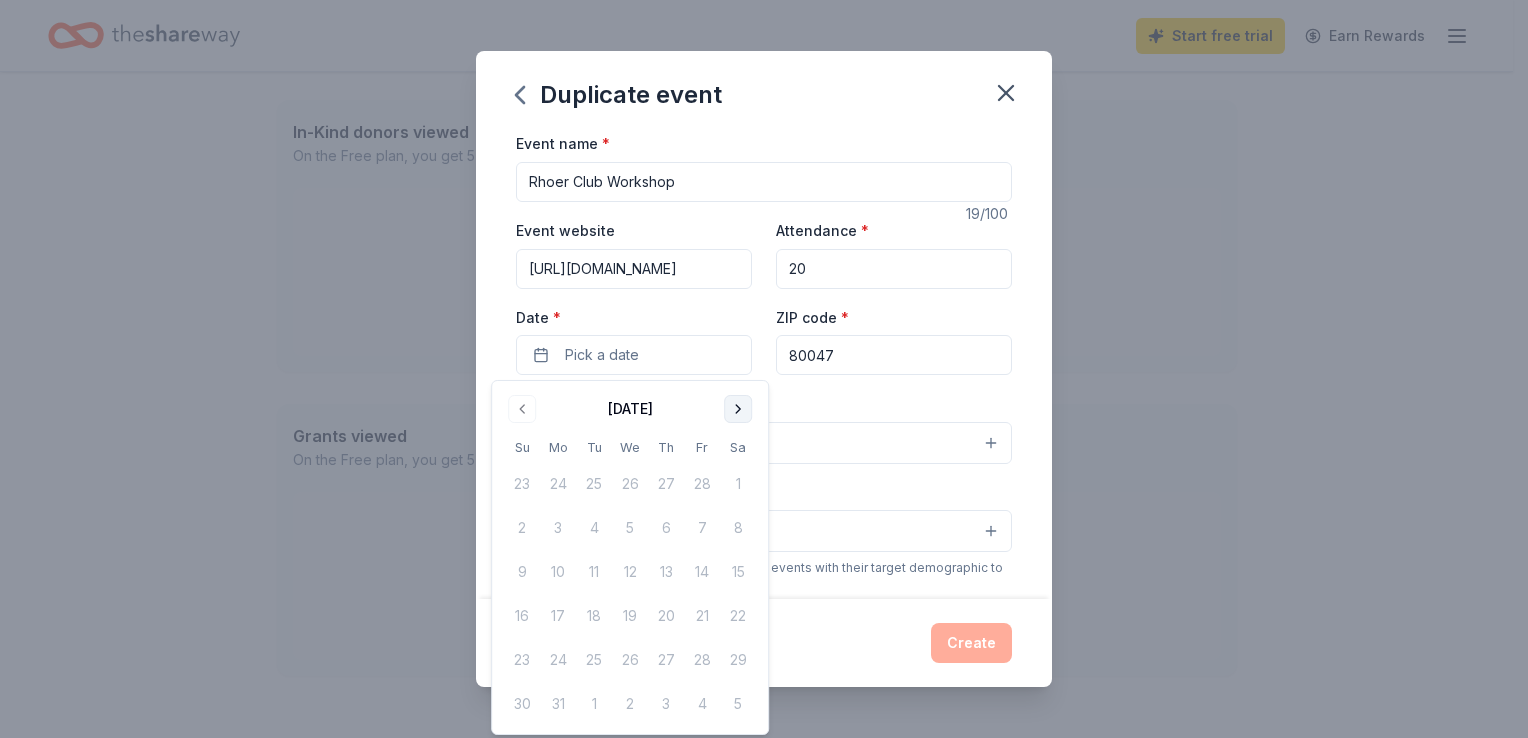 click at bounding box center [738, 409] 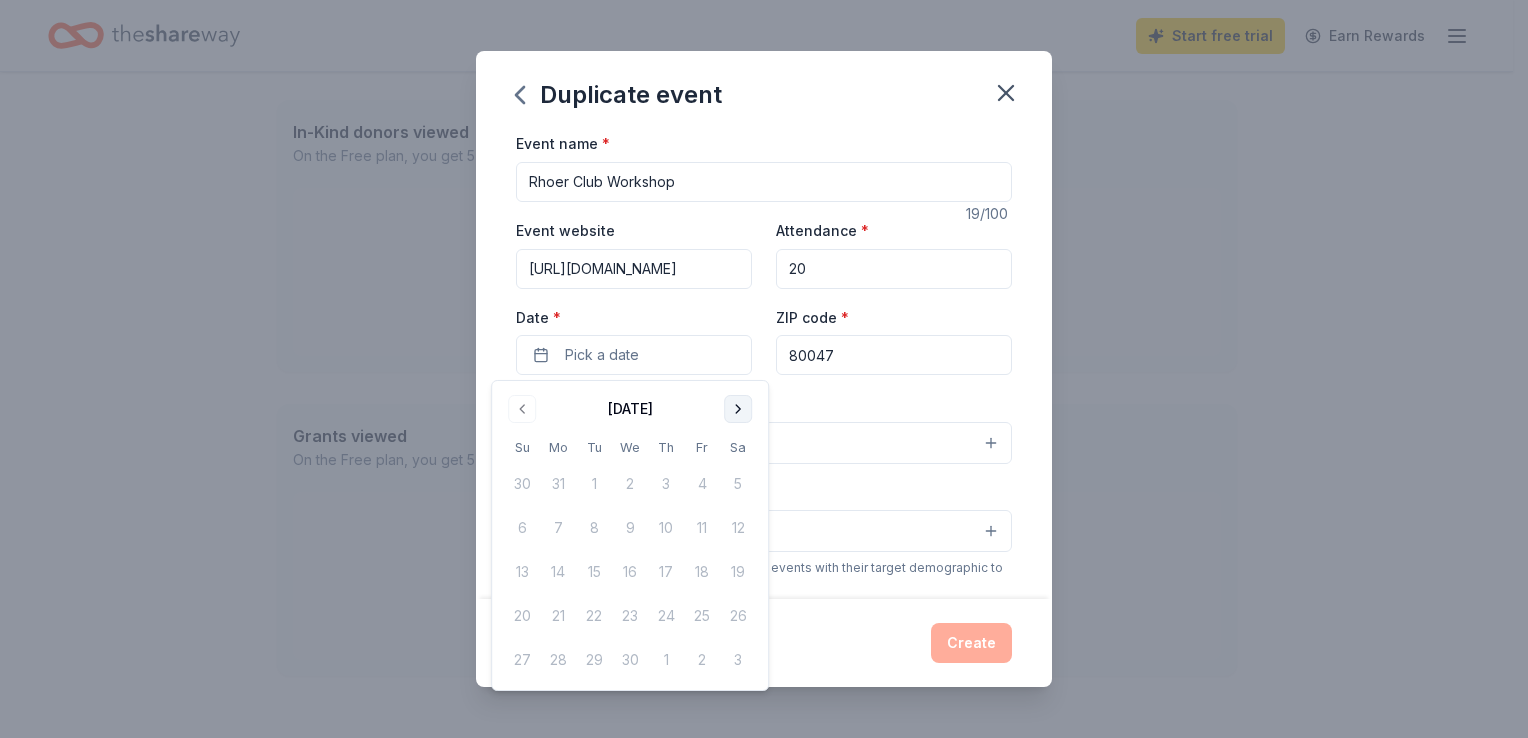 click at bounding box center [738, 409] 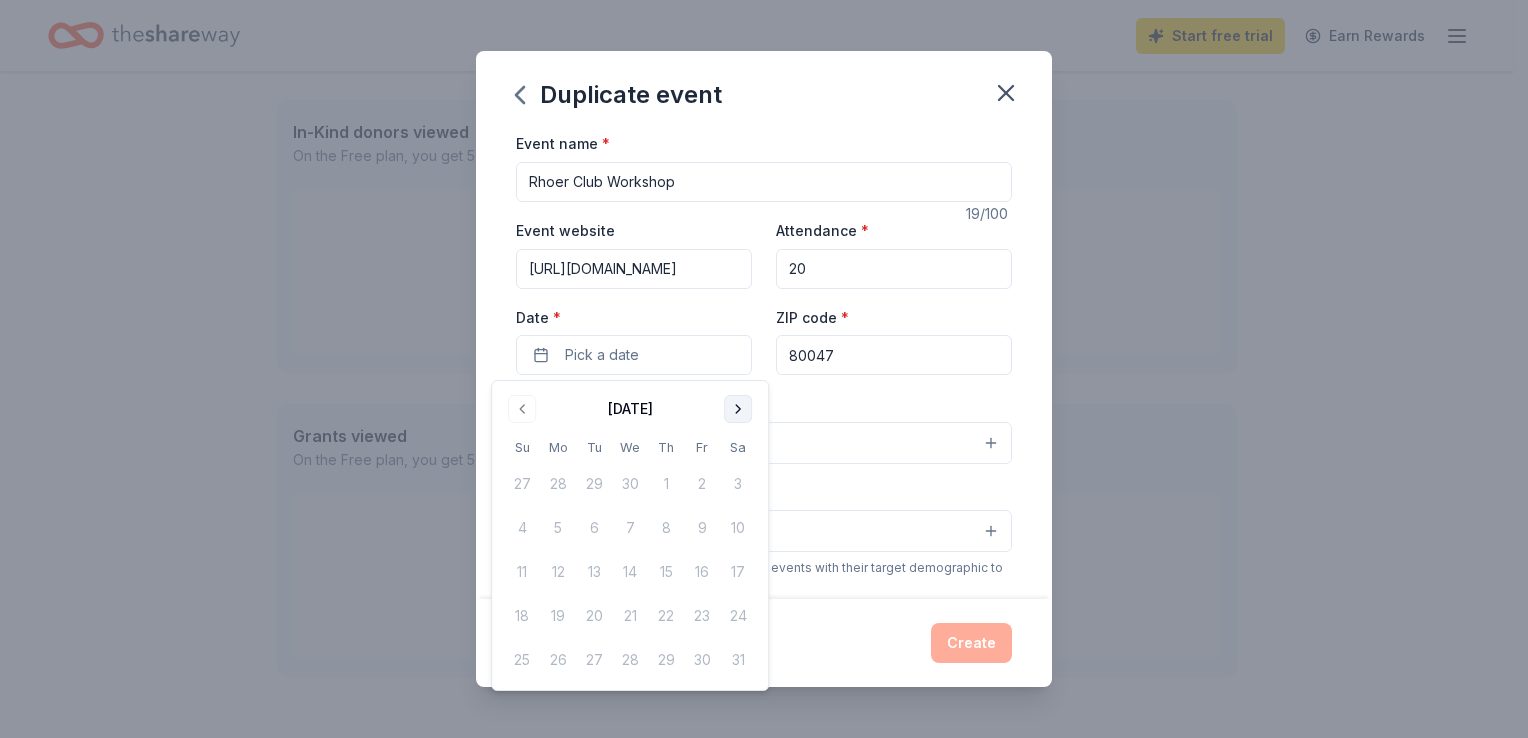 click at bounding box center [738, 409] 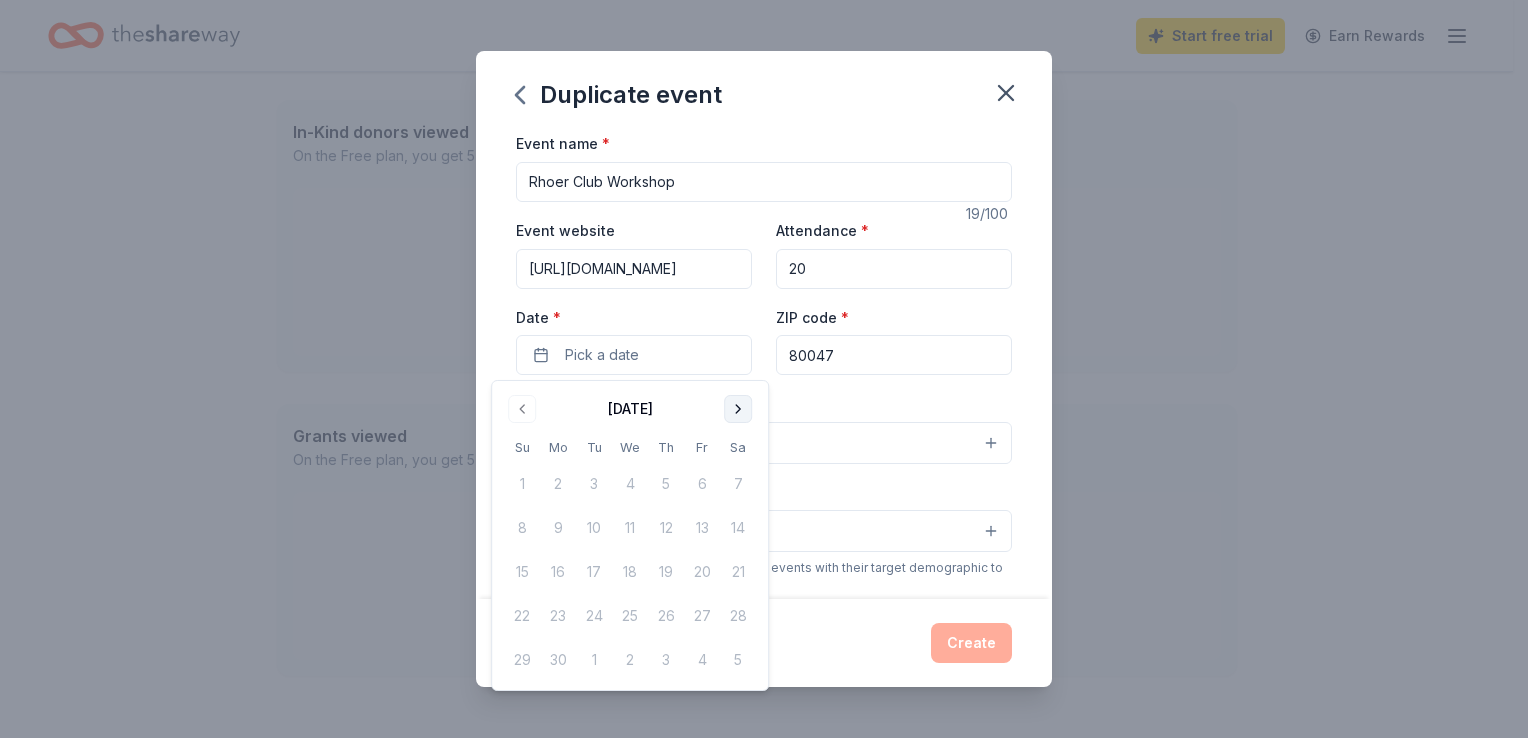 click at bounding box center (738, 409) 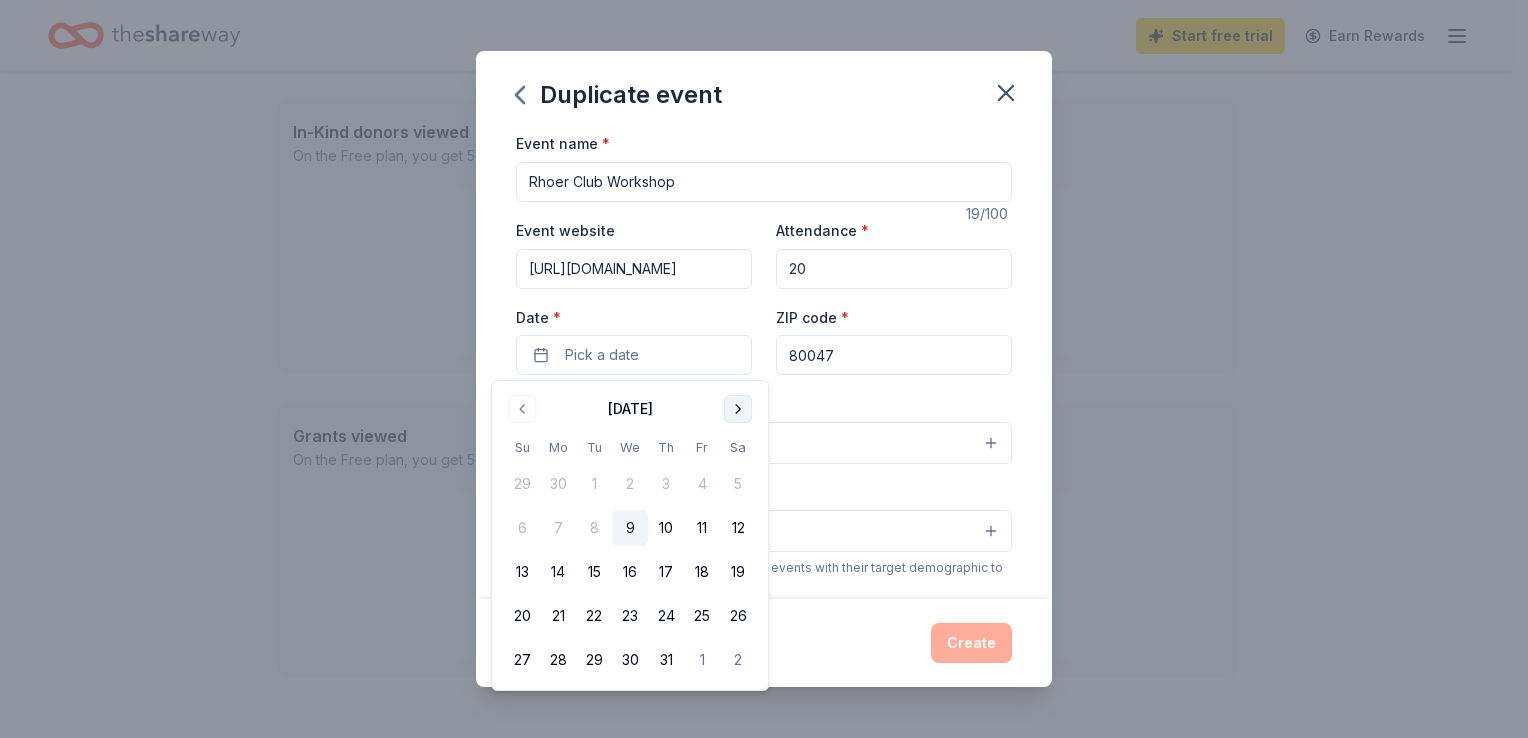 click at bounding box center (738, 409) 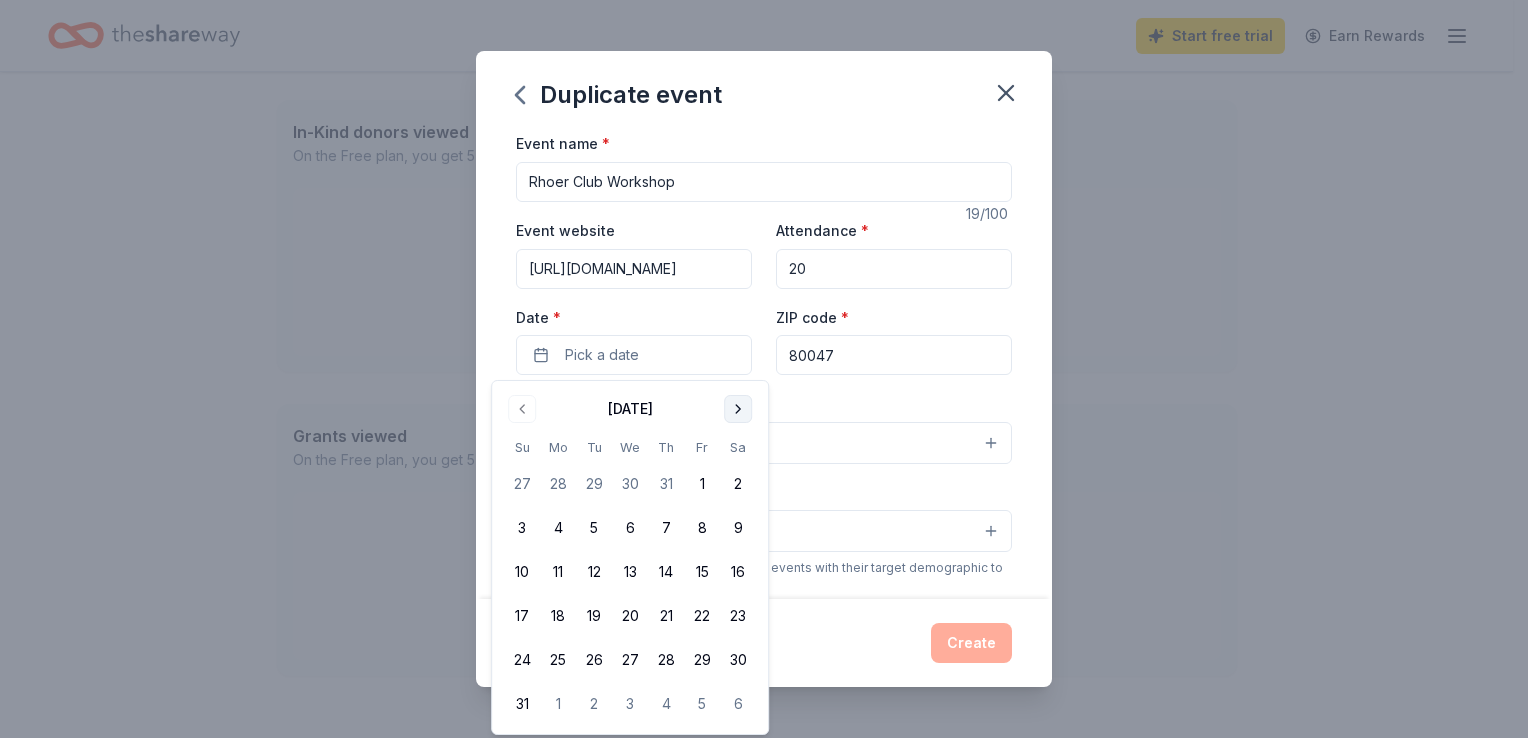 click at bounding box center (738, 409) 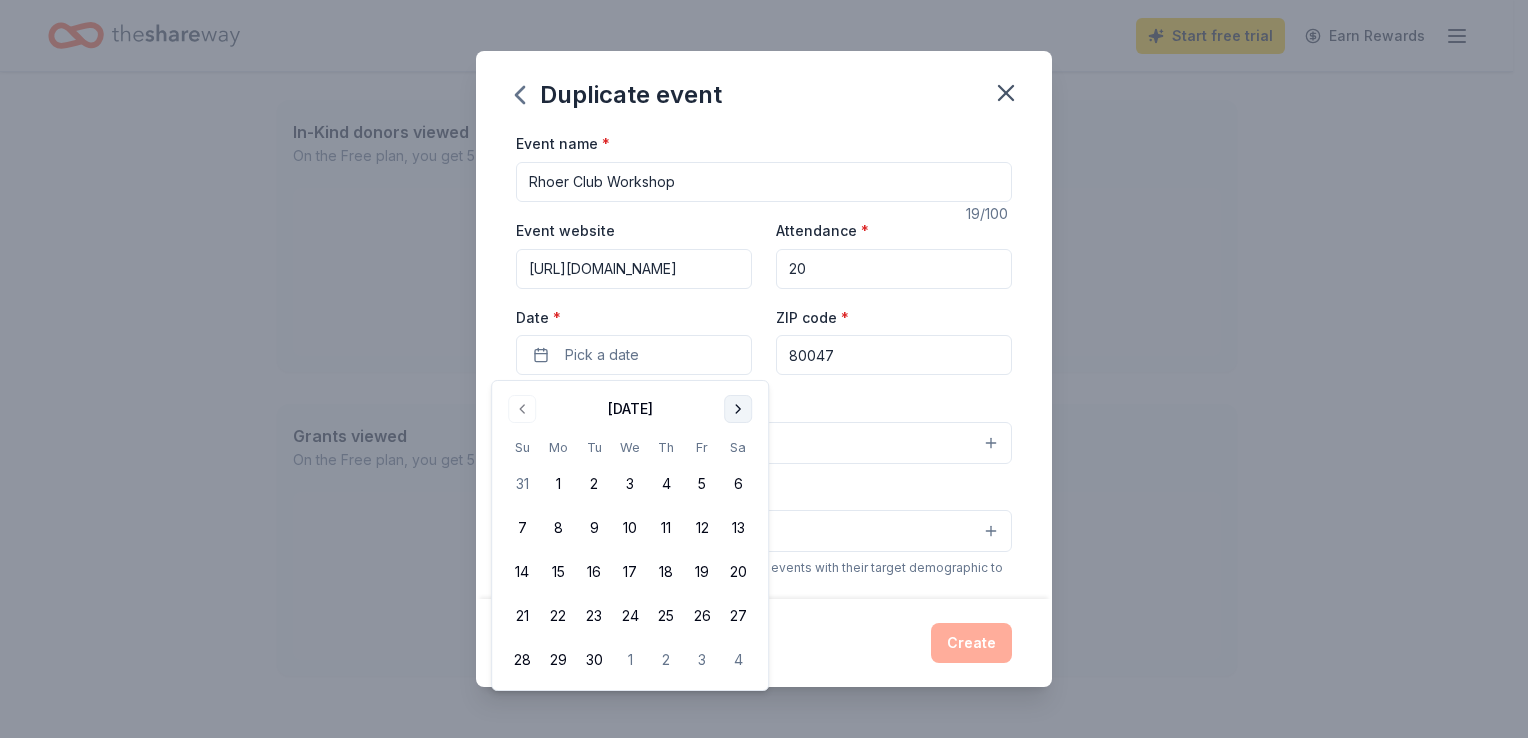 click at bounding box center [738, 409] 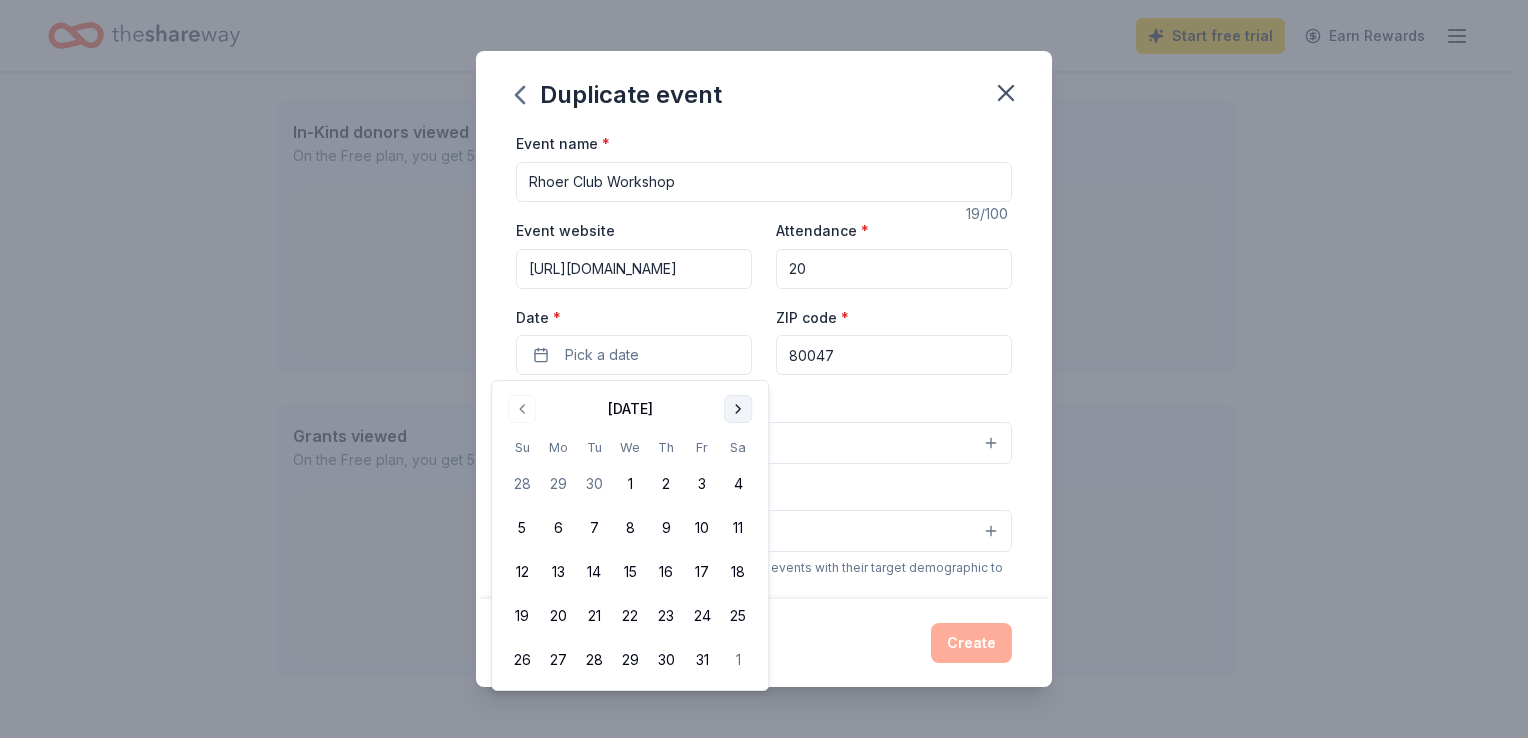 click at bounding box center (738, 409) 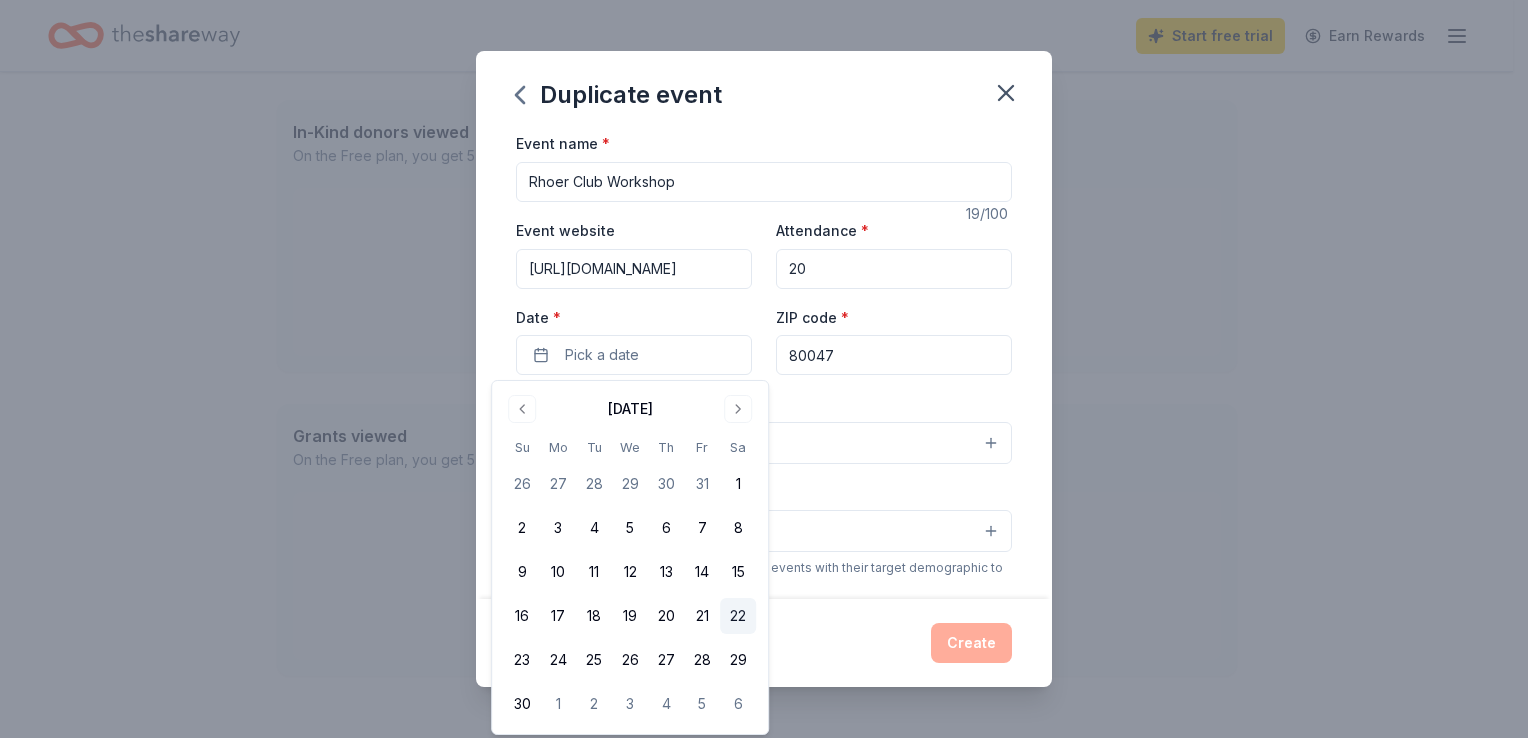 click on "22" at bounding box center (738, 616) 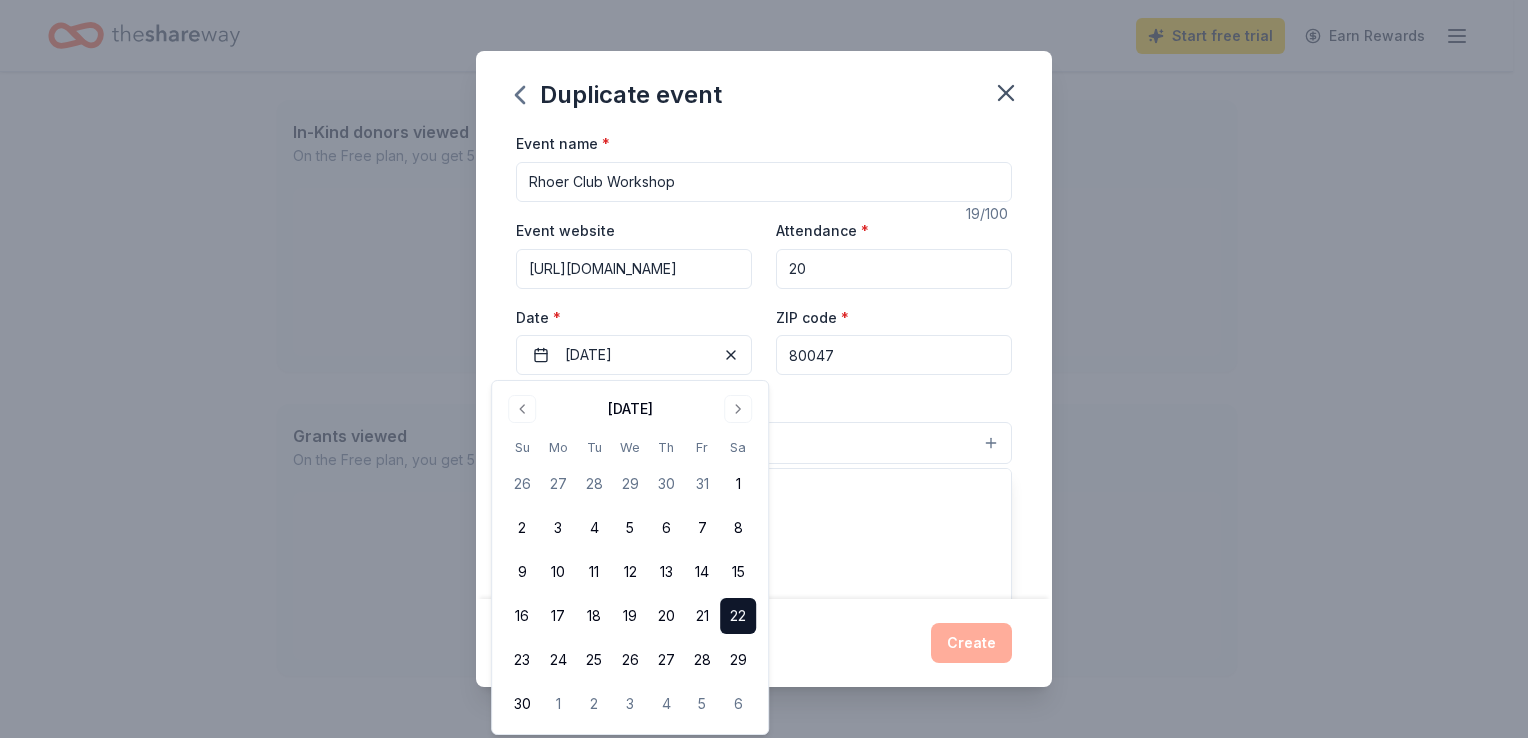 click on "Select" at bounding box center [764, 443] 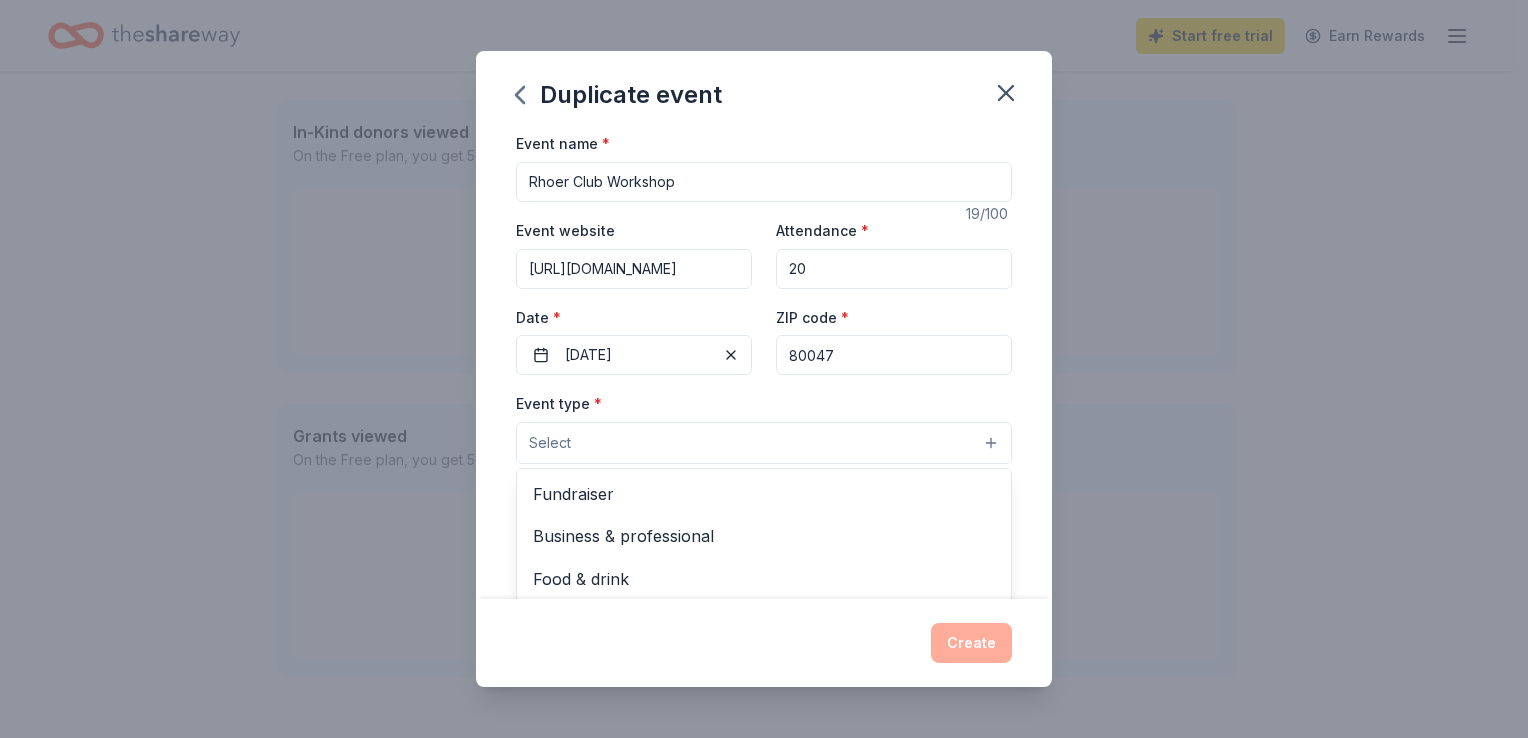 click on "Event name * Rhoer Club Workshop 19 /100 Event website https://www.thetazetasigmachapter.org/rhoerclub Attendance * 20 Date * 11/22/2025 ZIP code * 80047 Event type * Select Fundraiser Business & professional Food & drink Health & wellness Hobbies Music Performing & visual arts Demographic Select We use this information to help brands find events with their target demographic to sponsor their products. Mailing address Apt/unit Description What are you looking for? * Auction & raffle Meals Snacks Desserts Alcohol Beverages Send me reminders Email me reminders of donor application deadlines Recurring event" at bounding box center (764, 593) 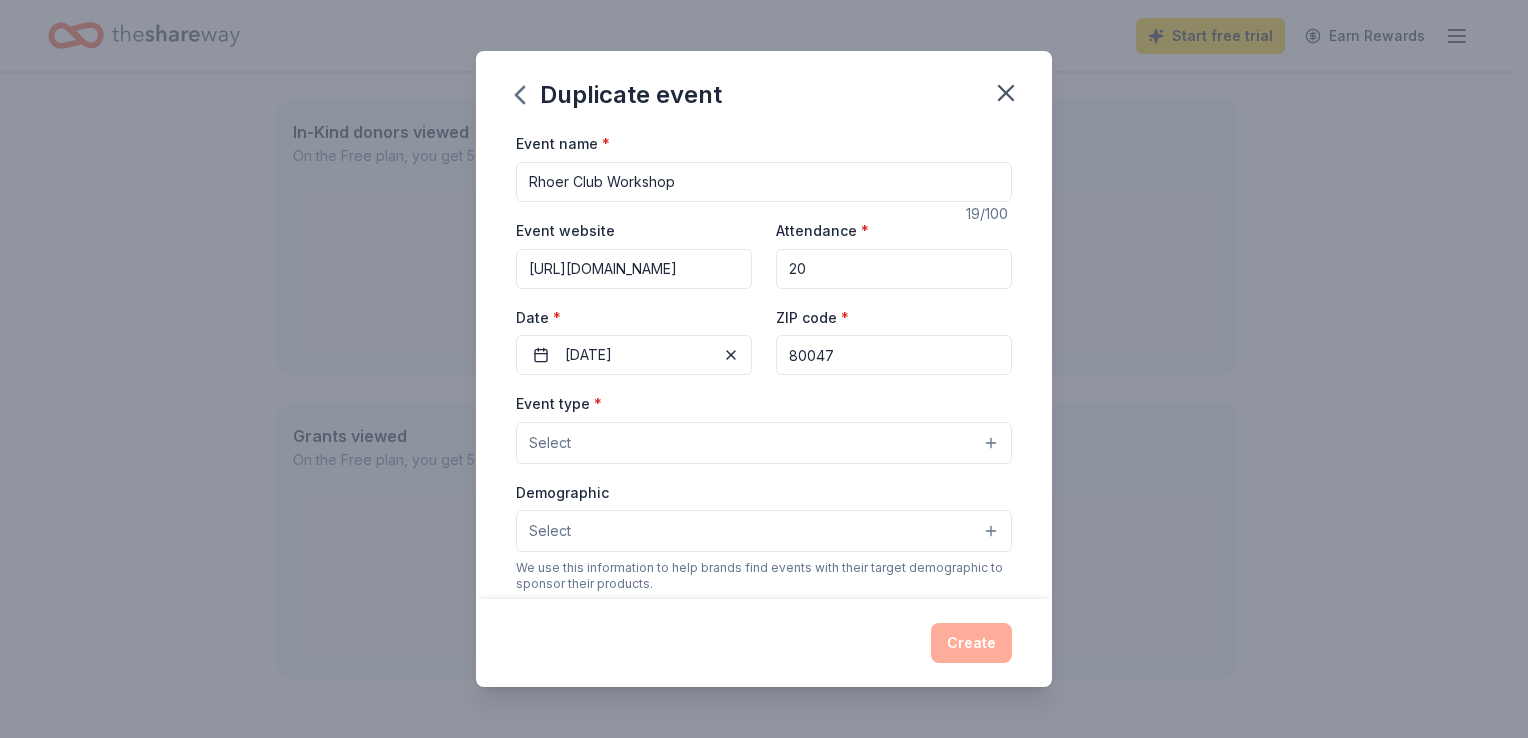 drag, startPoint x: 856, startPoint y: 351, endPoint x: 768, endPoint y: 358, distance: 88.27797 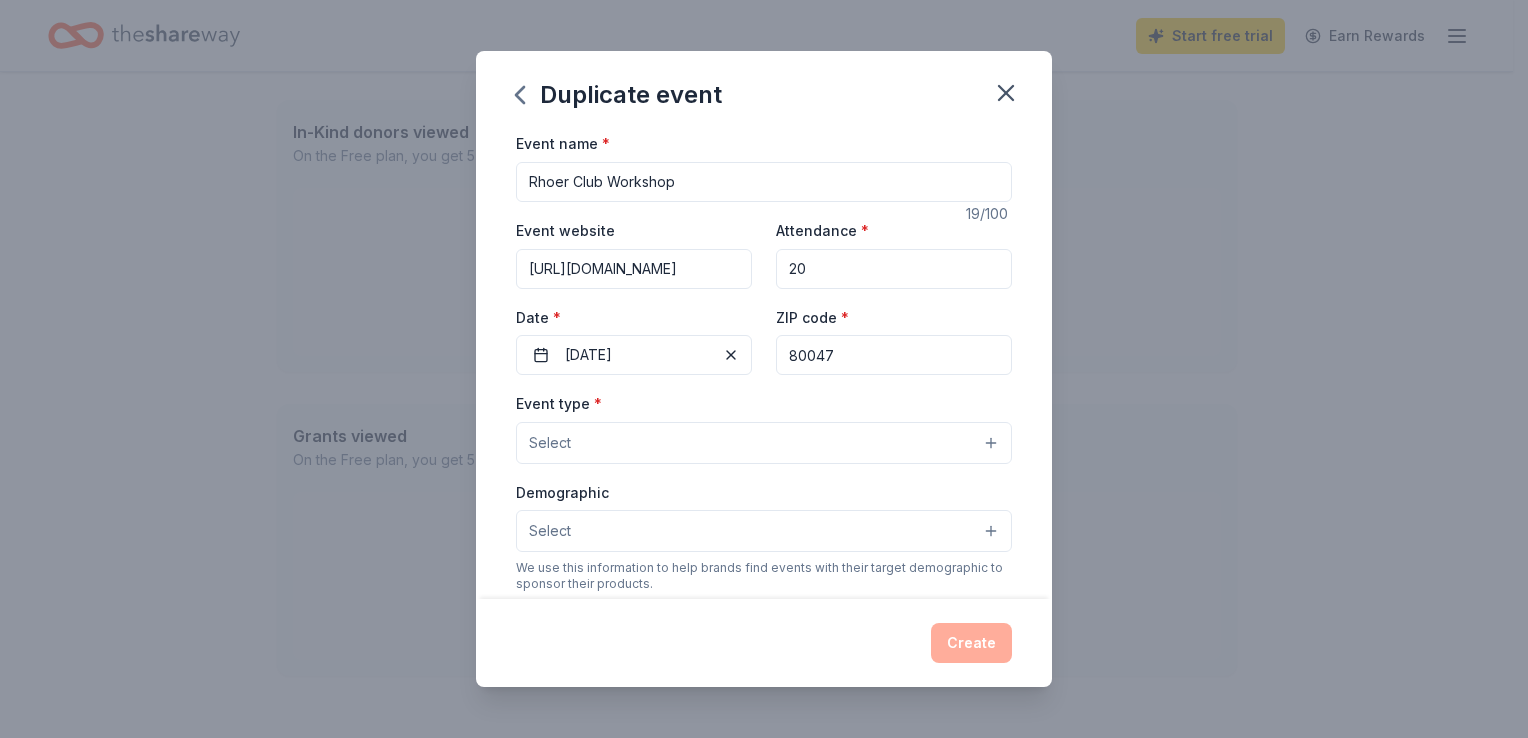 type on "9" 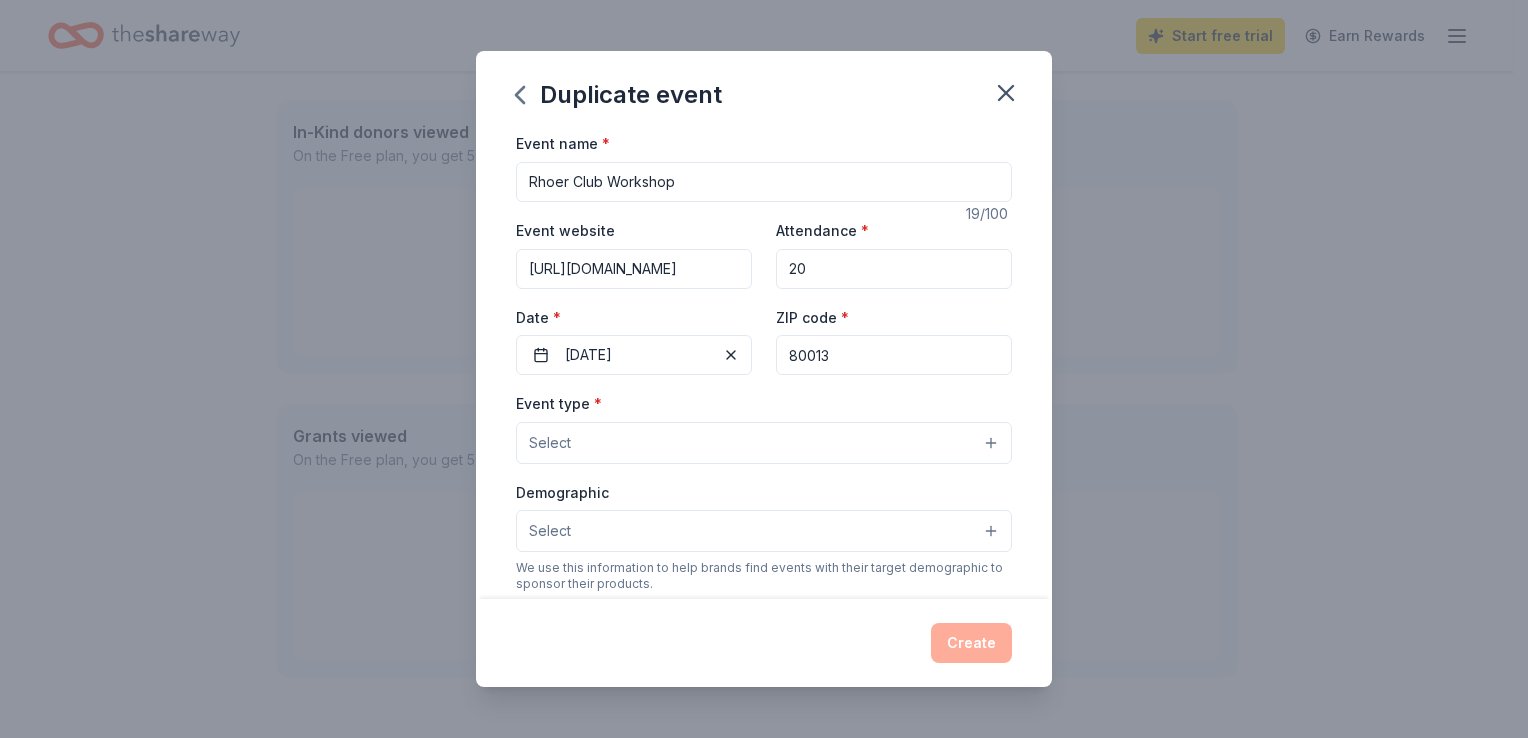 type on "80013" 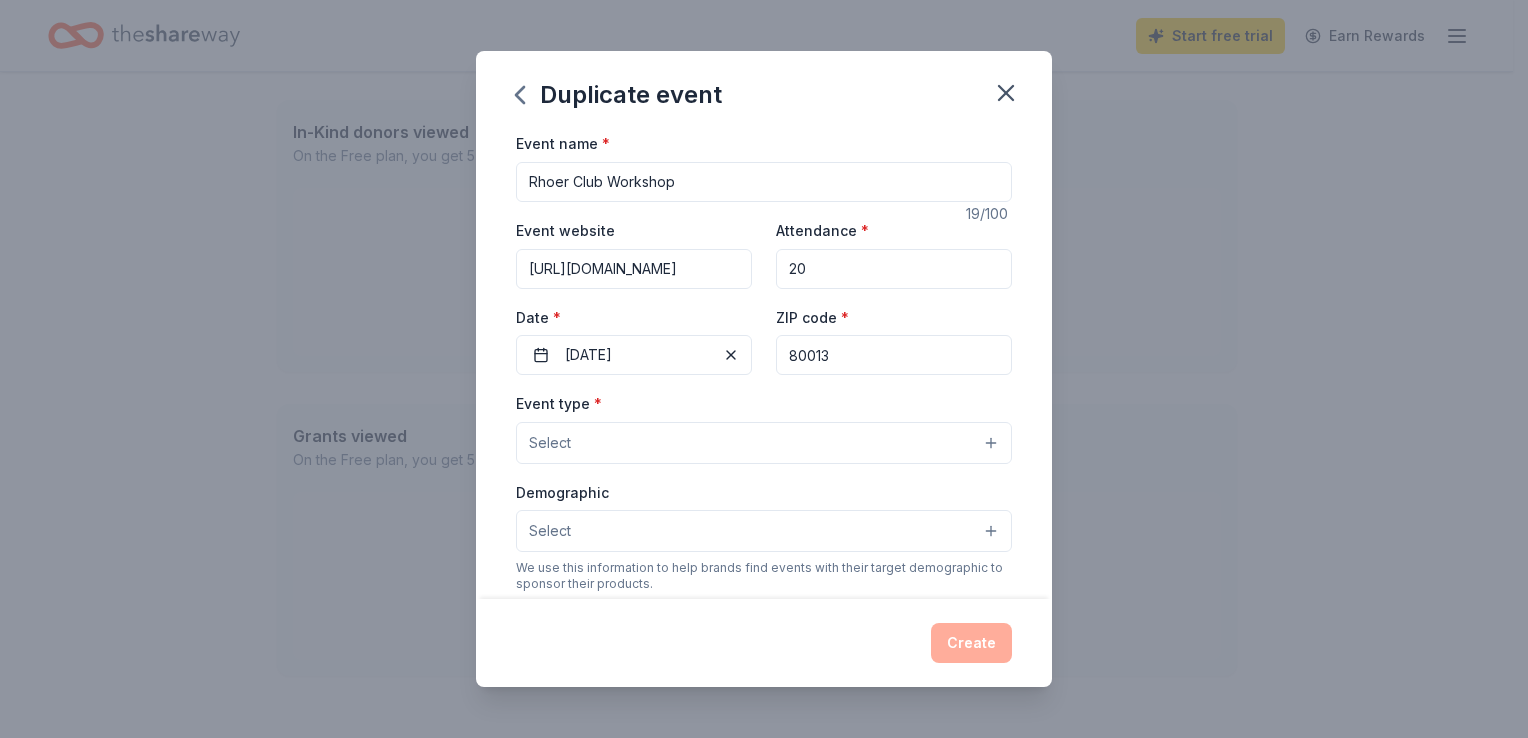 click on "ZIP code * 80013" at bounding box center [894, 340] 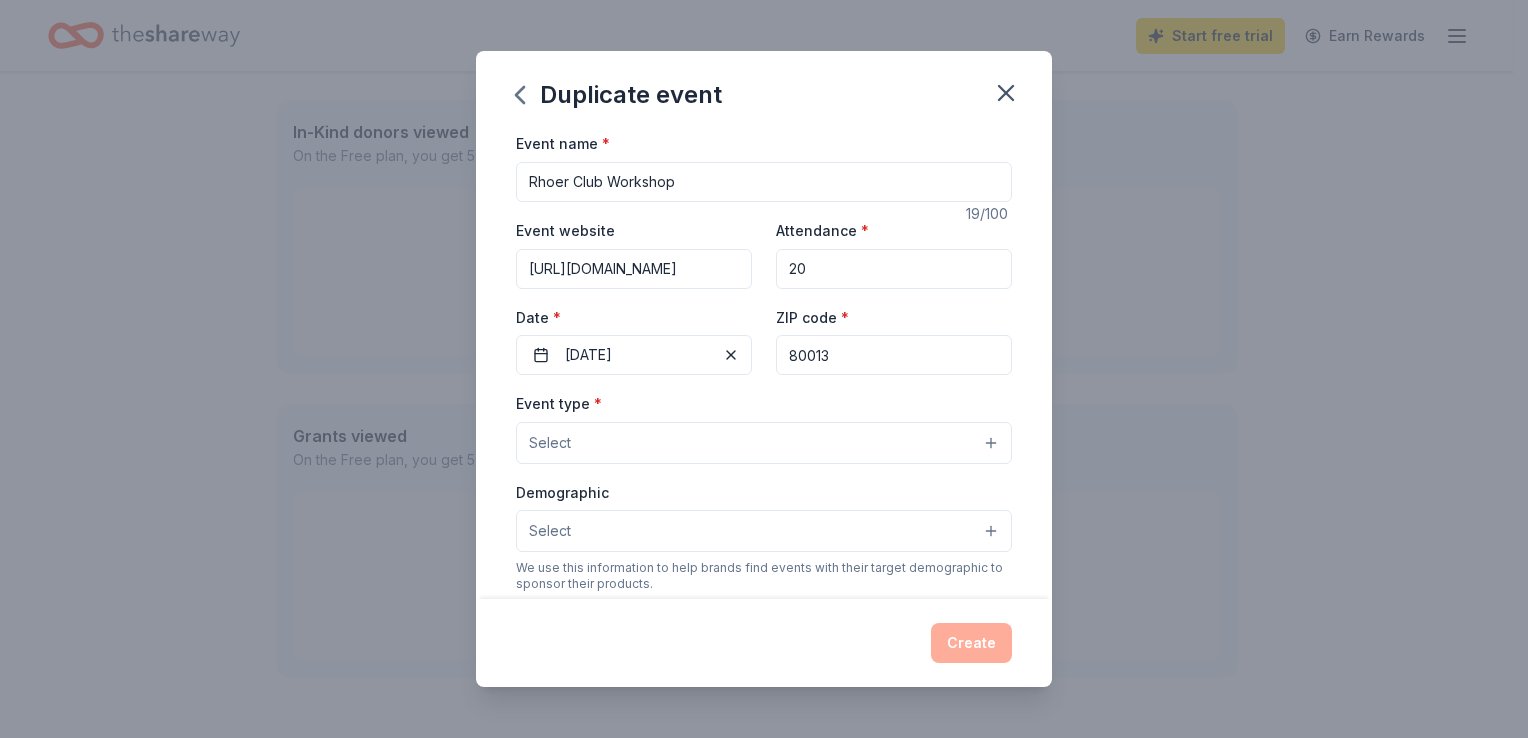 click on "Select" at bounding box center [764, 443] 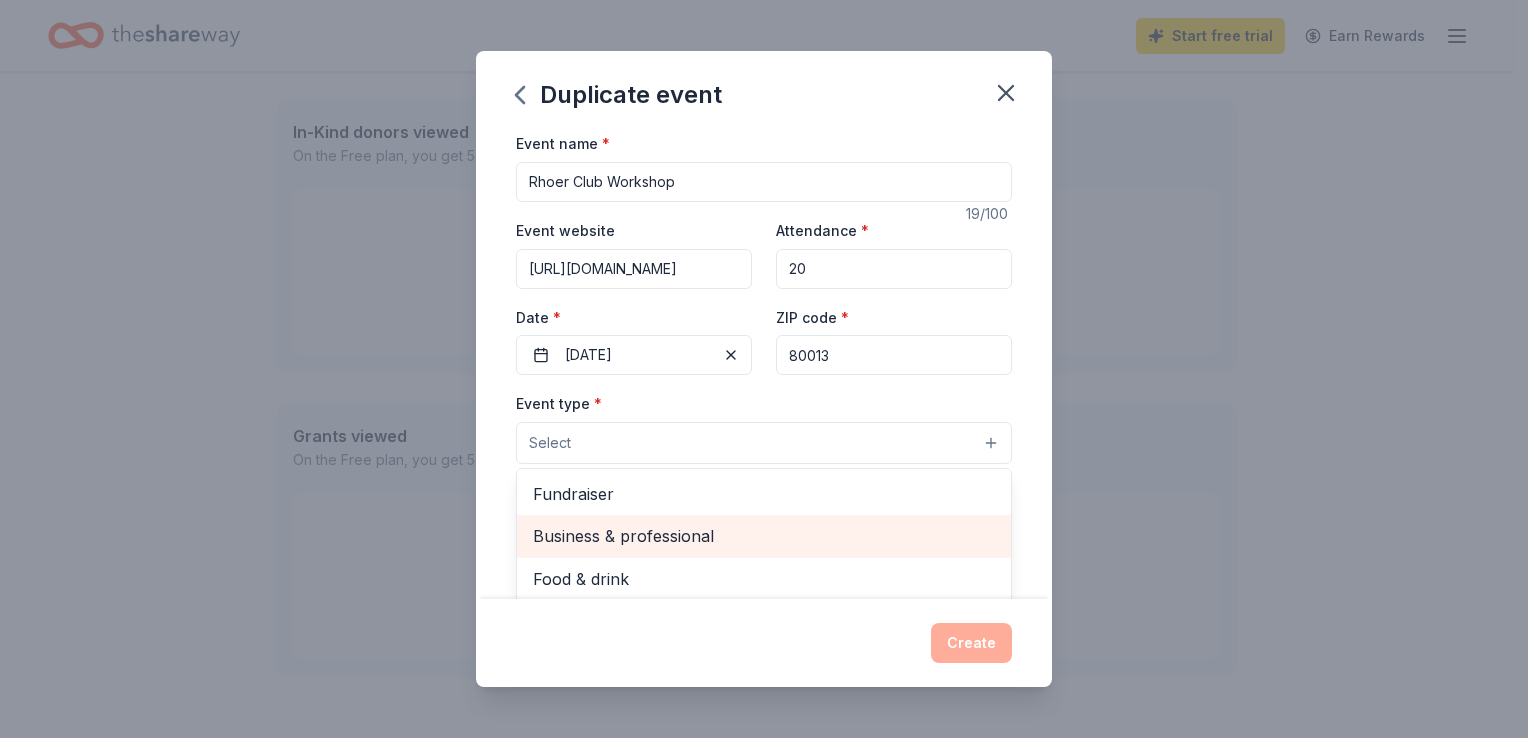 scroll, scrollTop: 66, scrollLeft: 0, axis: vertical 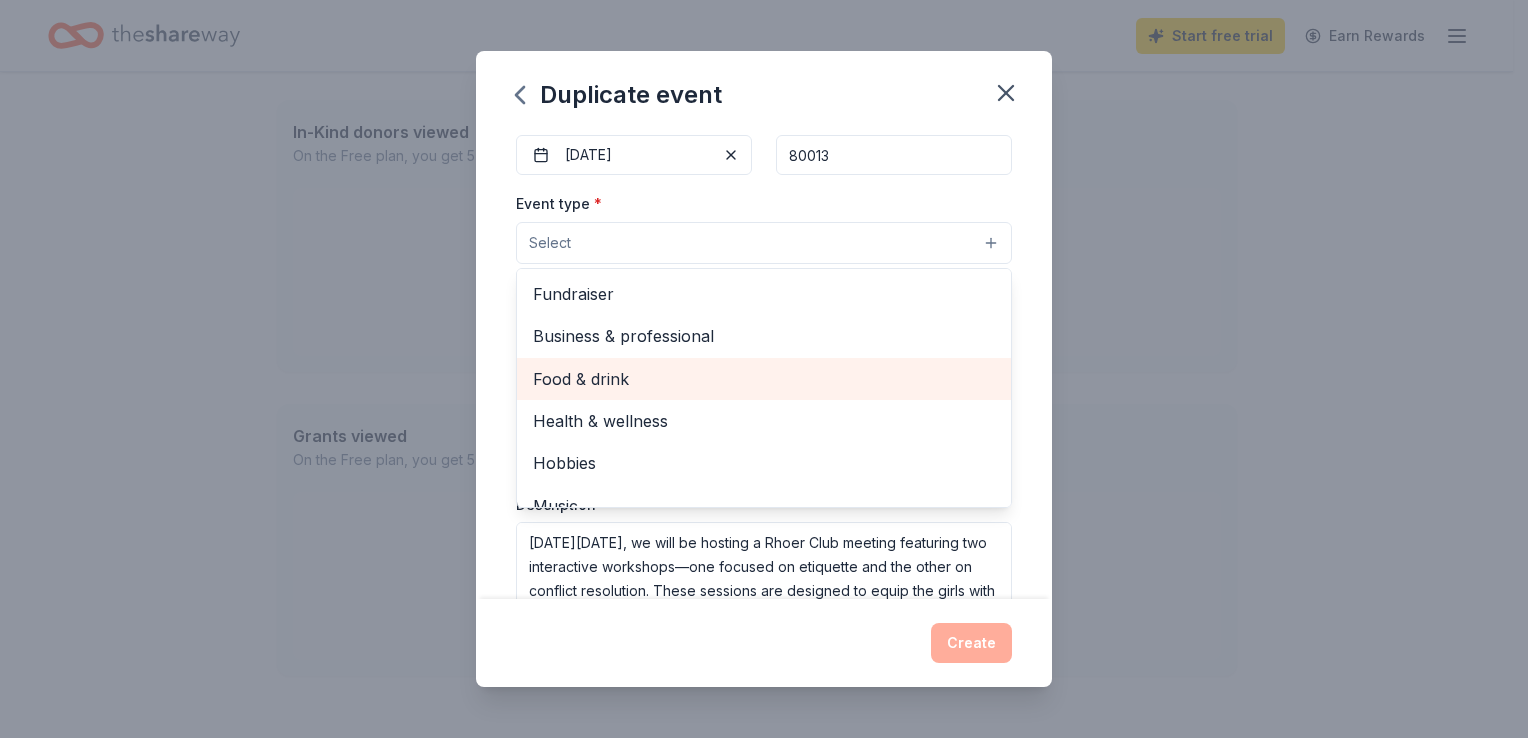 click on "Food & drink" at bounding box center [764, 379] 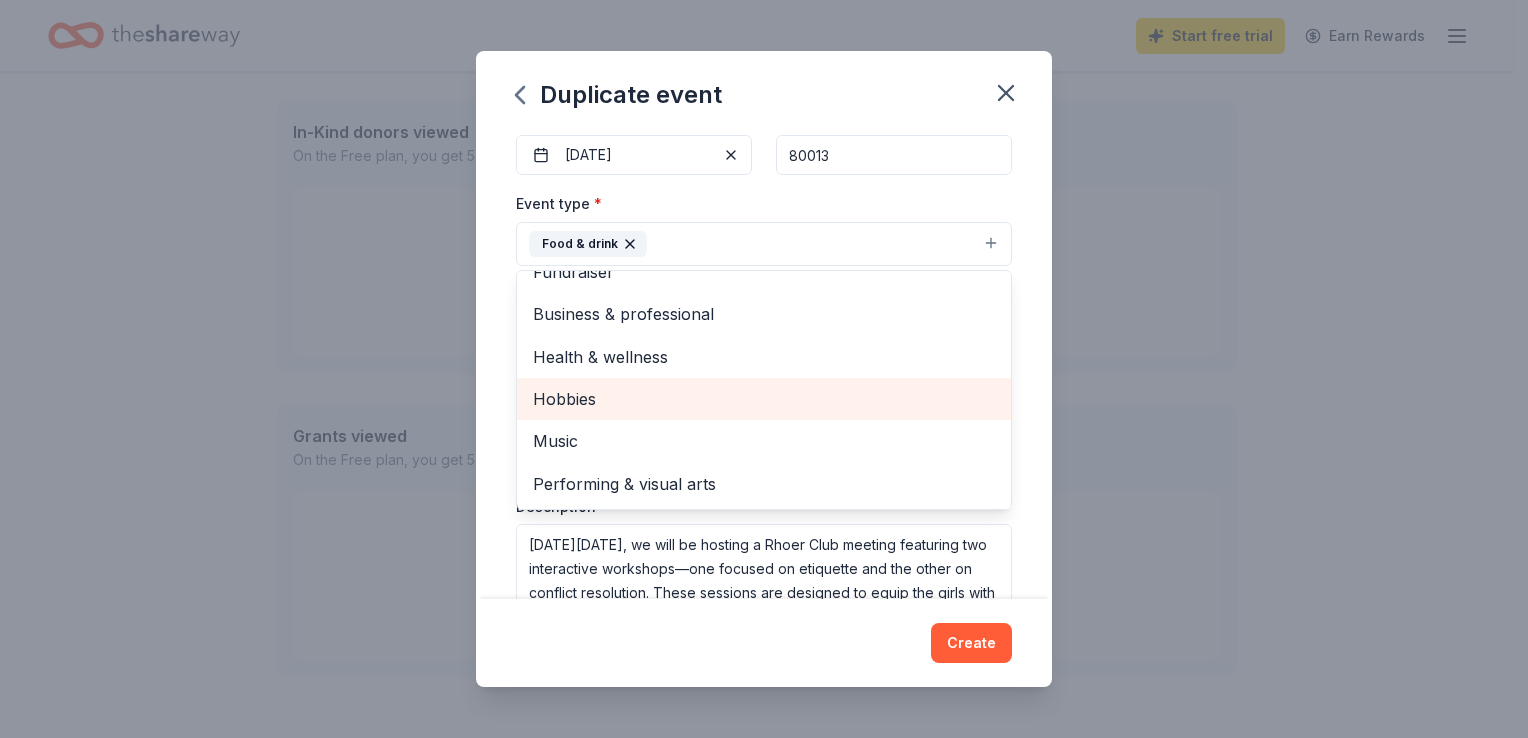 scroll, scrollTop: 0, scrollLeft: 0, axis: both 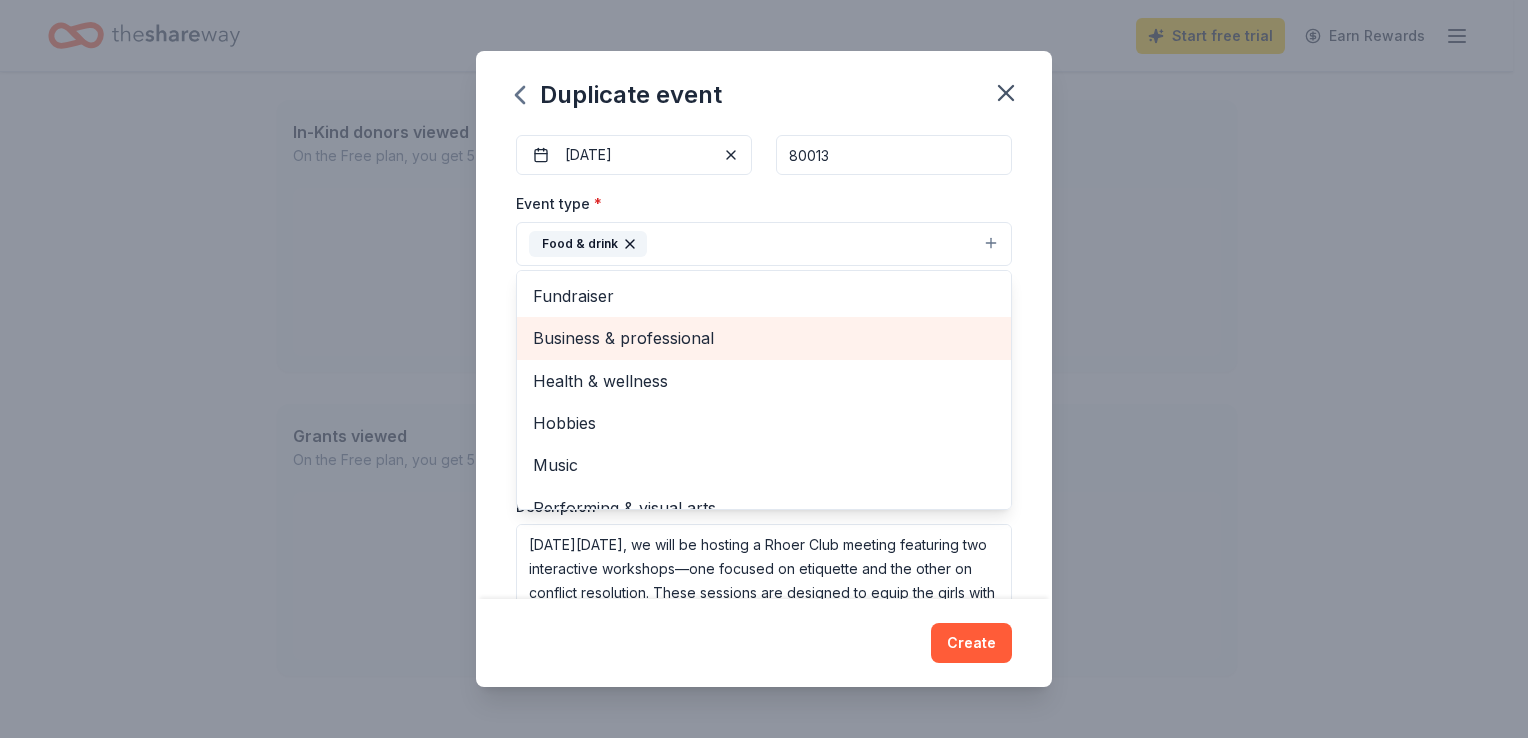 click on "Business & professional" at bounding box center [764, 338] 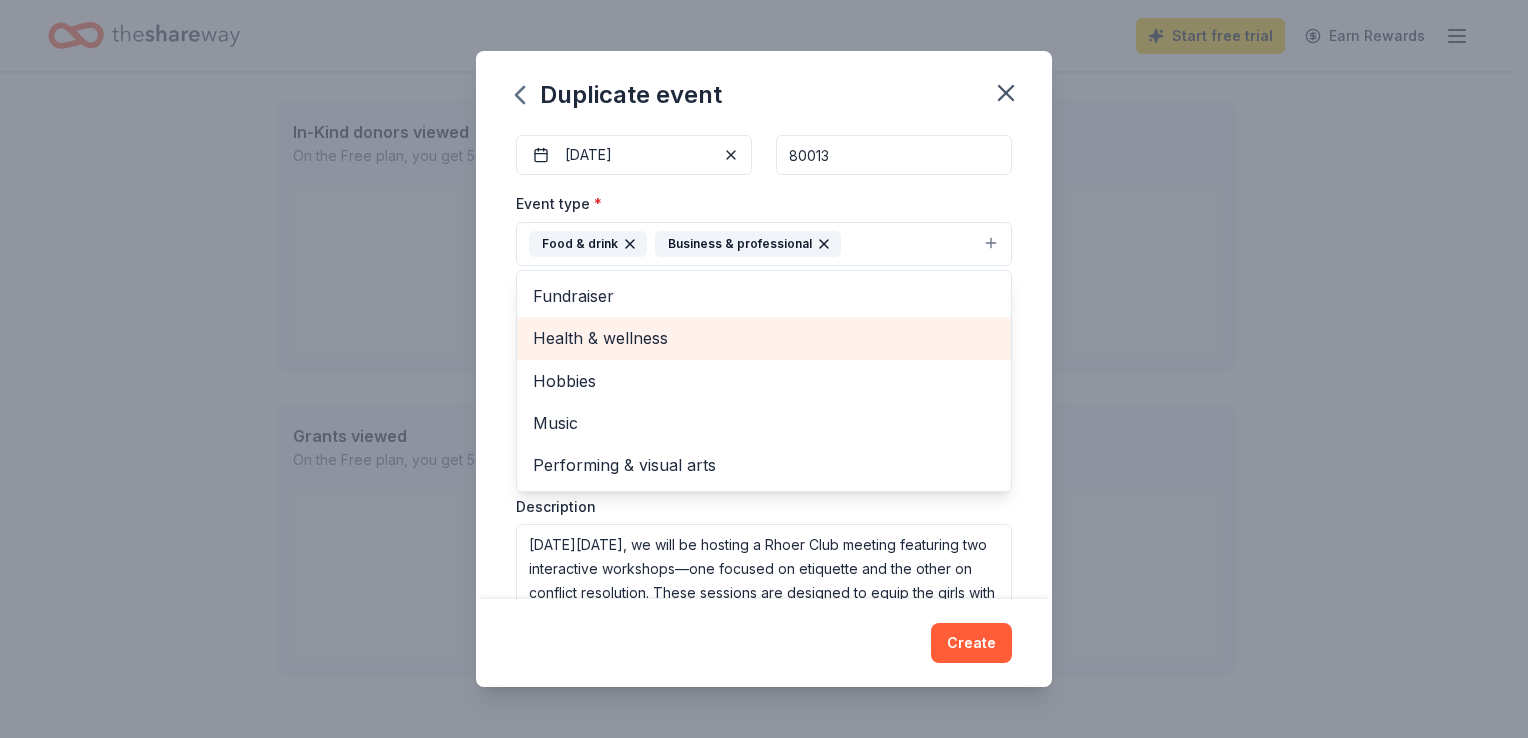 click on "Health & wellness" at bounding box center [764, 338] 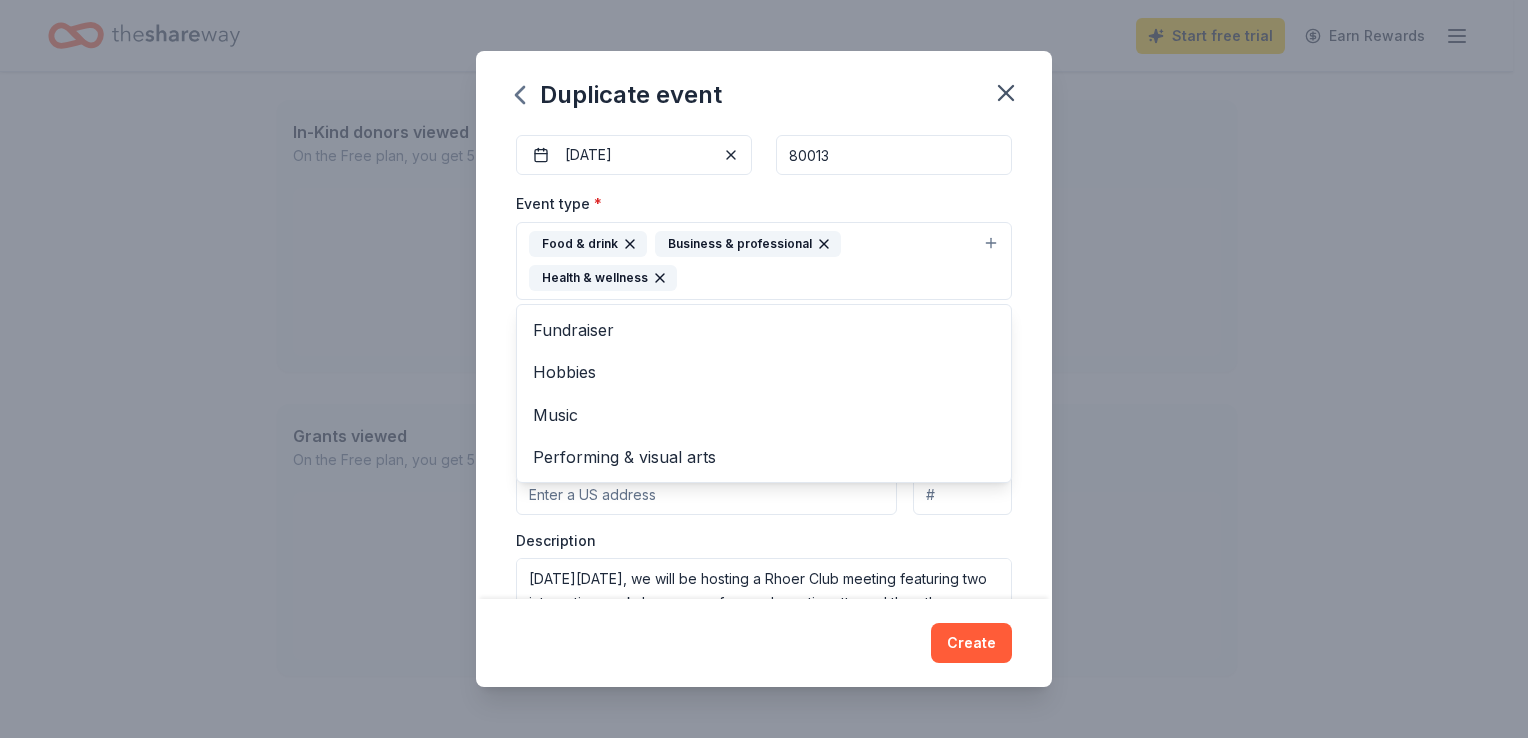 click on "Event name * Rhoer Club Workshop 19 /100 Event website https://www.thetazetasigmachapter.org/rhoerclub Attendance * 20 Date * 11/22/2025 ZIP code * 80013 Event type * Food & drink Business & professional Health & wellness Fundraiser Hobbies Music Performing & visual arts Demographic Select We use this information to help brands find events with their target demographic to sponsor their products. Mailing address Apt/unit Description What are you looking for? * Auction & raffle Meals Snacks Desserts Alcohol Beverages Send me reminders Email me reminders of donor application deadlines Recurring event Copy donors Saved Applied Approved Received Declined Not interested All copied donors will be given "saved" status in your new event. Companies that are no longer donating will not be copied." at bounding box center [764, 364] 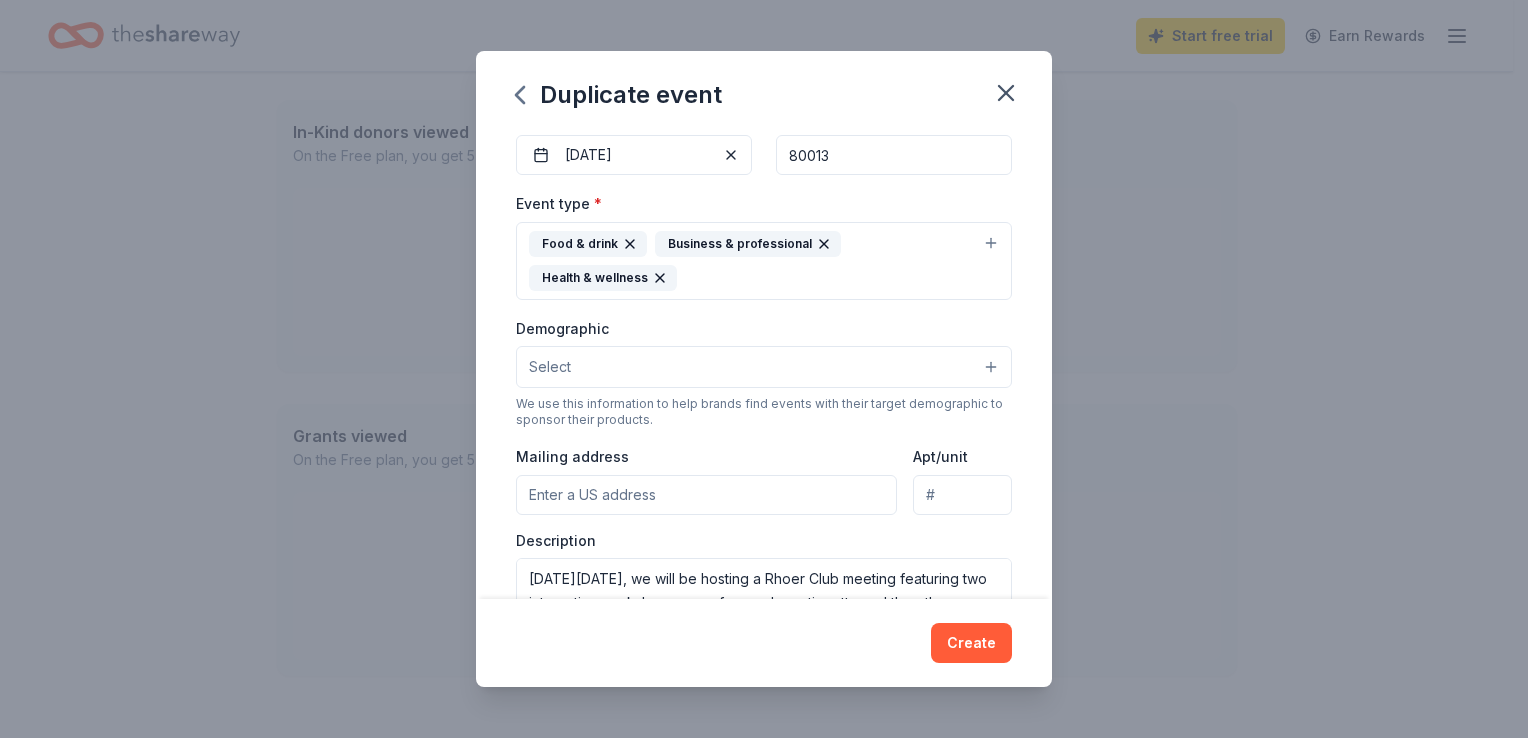 click on "Select" at bounding box center (764, 367) 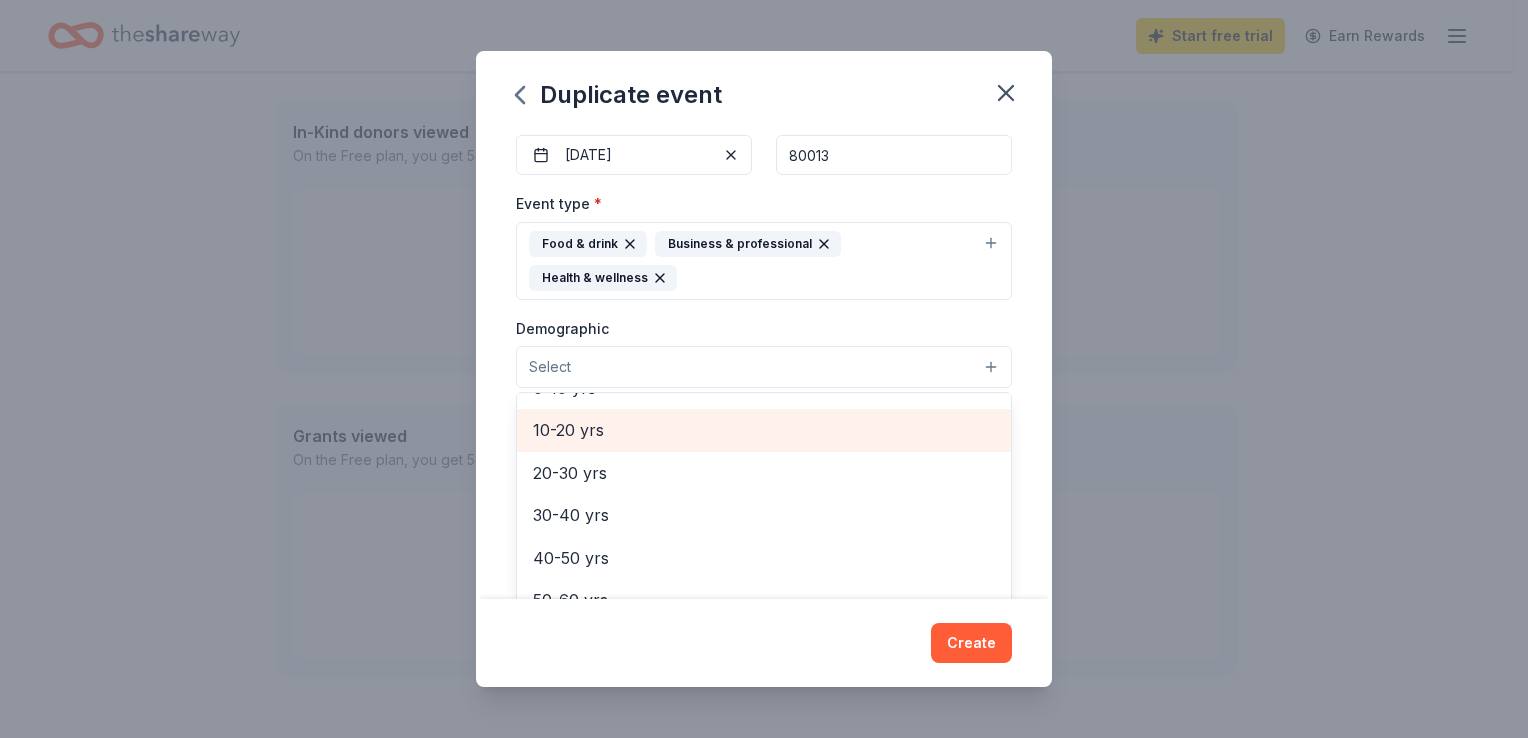 scroll, scrollTop: 100, scrollLeft: 0, axis: vertical 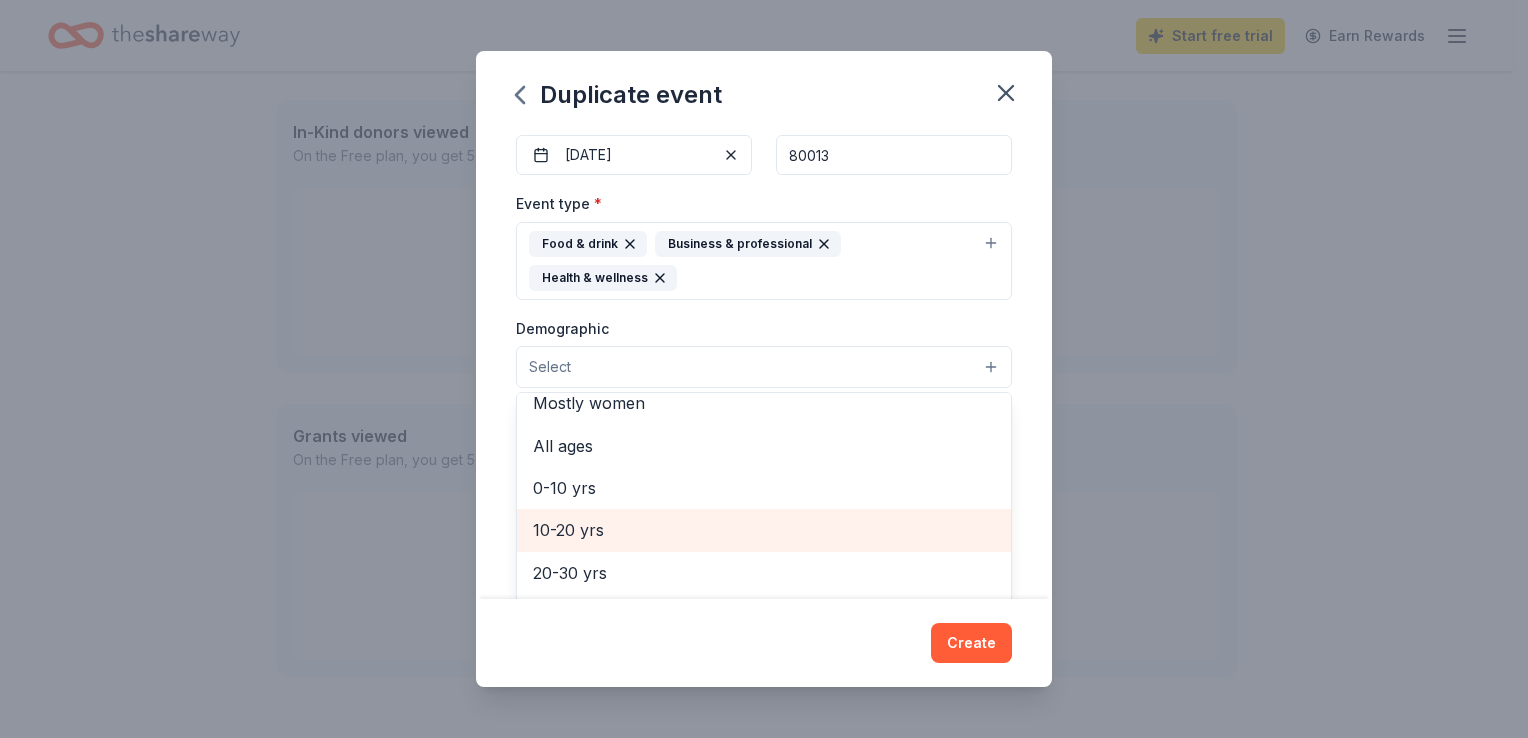 click on "10-20 yrs" at bounding box center (764, 530) 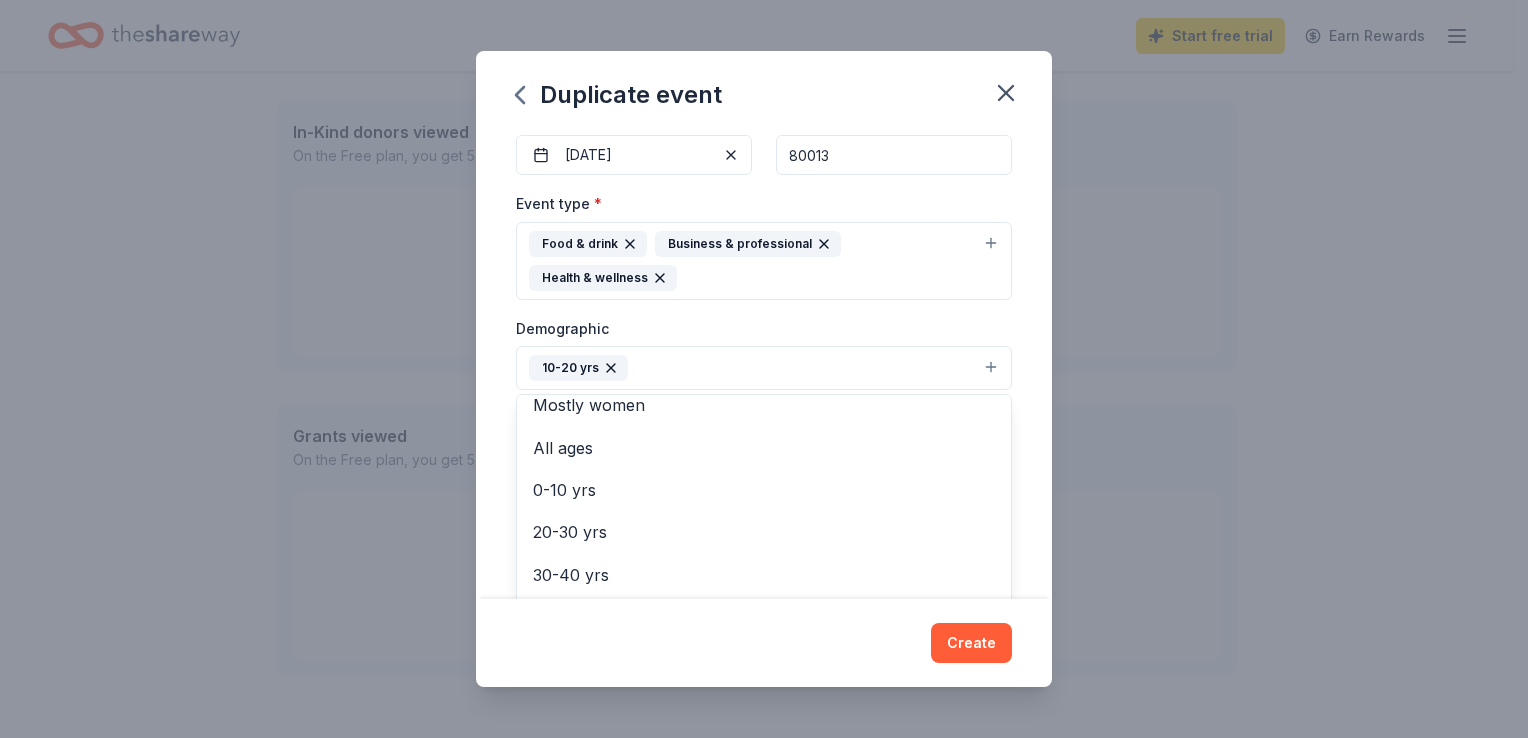 click on "Event name * Rhoer Club Workshop 19 /100 Event website https://www.thetazetasigmachapter.org/rhoerclub Attendance * 20 Date * 11/22/2025 ZIP code * 80013 Event type * Food & drink Business & professional Health & wellness Demographic 10-20 yrs All genders Mostly men Mostly women All ages 0-10 yrs 20-30 yrs 30-40 yrs 40-50 yrs 50-60 yrs 60-70 yrs 70-80 yrs 80+ yrs We use this information to help brands find events with their target demographic to sponsor their products. Mailing address Apt/unit Description What are you looking for? * Auction & raffle Meals Snacks Desserts Alcohol Beverages Send me reminders Email me reminders of donor application deadlines Recurring event Copy donors Saved Applied Approved Received Declined Not interested All copied donors will be given "saved" status in your new event. Companies that are no longer donating will not be copied." at bounding box center (764, 364) 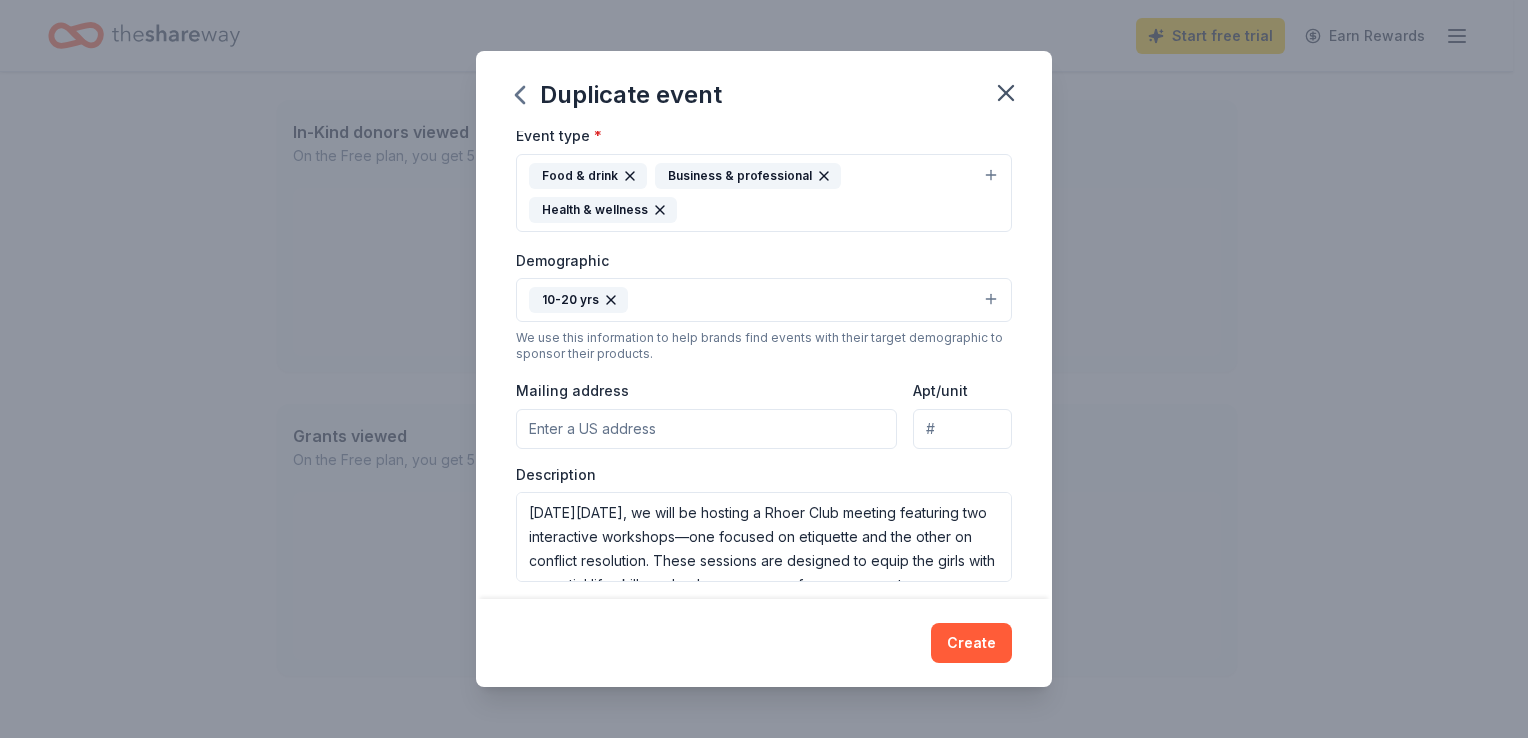 scroll, scrollTop: 400, scrollLeft: 0, axis: vertical 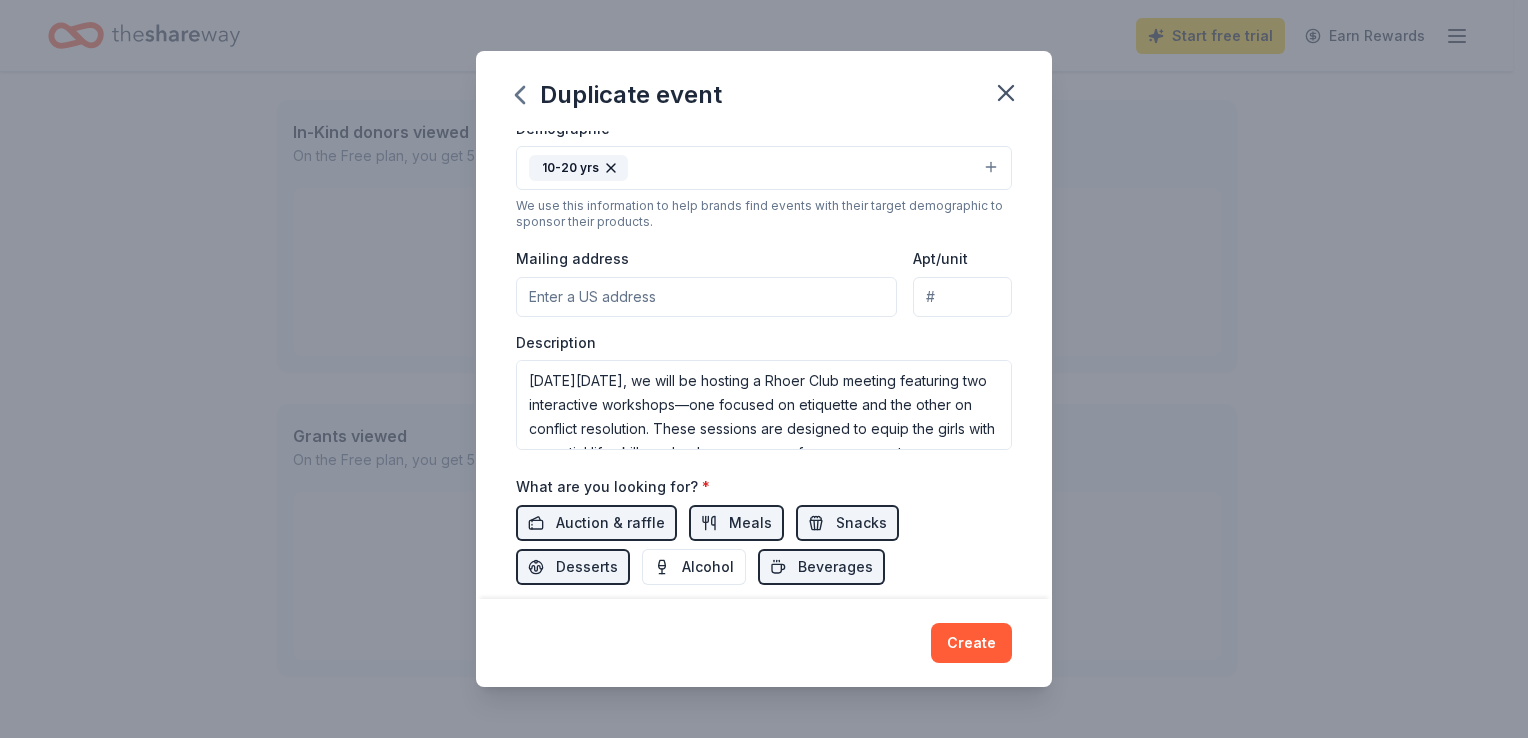 click on "Mailing address" at bounding box center [706, 297] 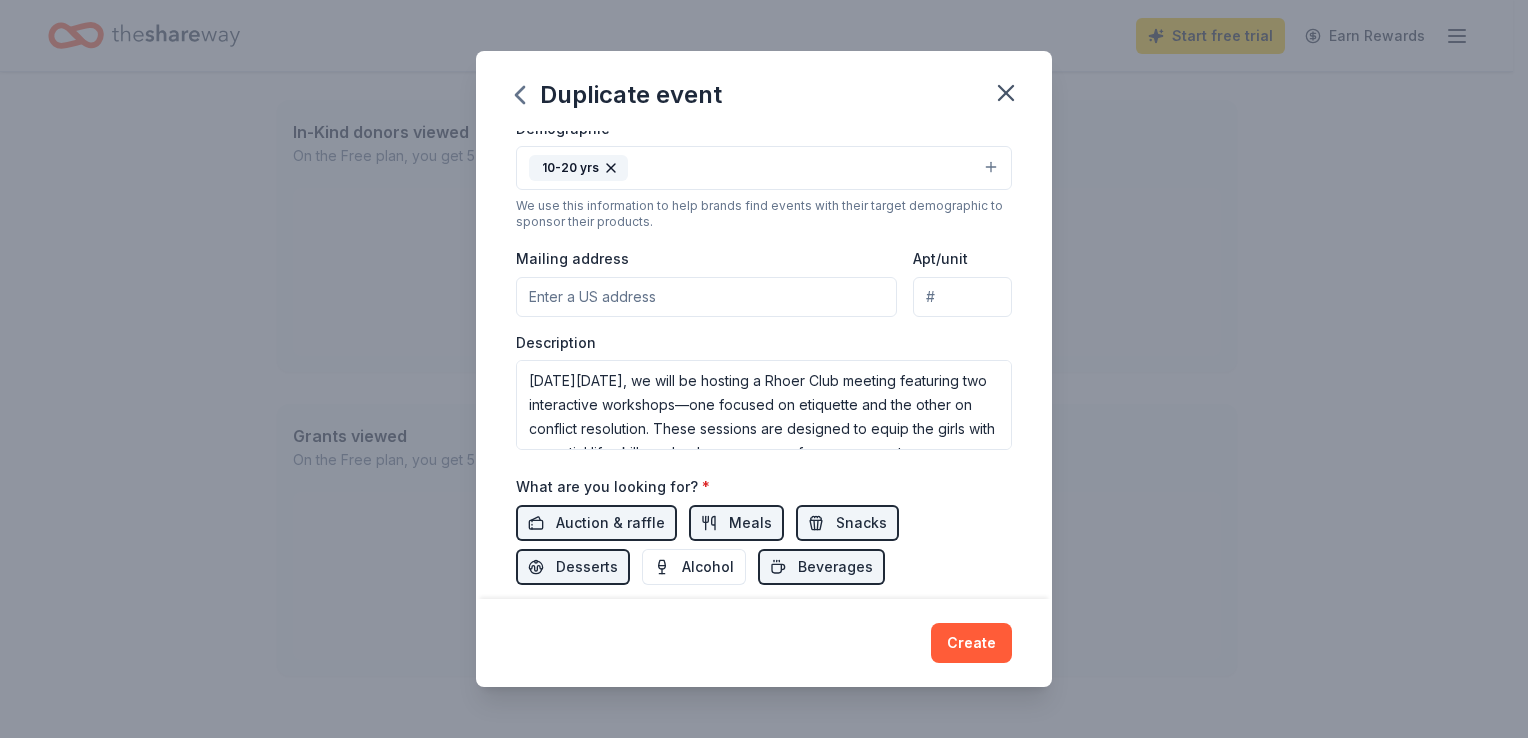 type on "P O Box 470511" 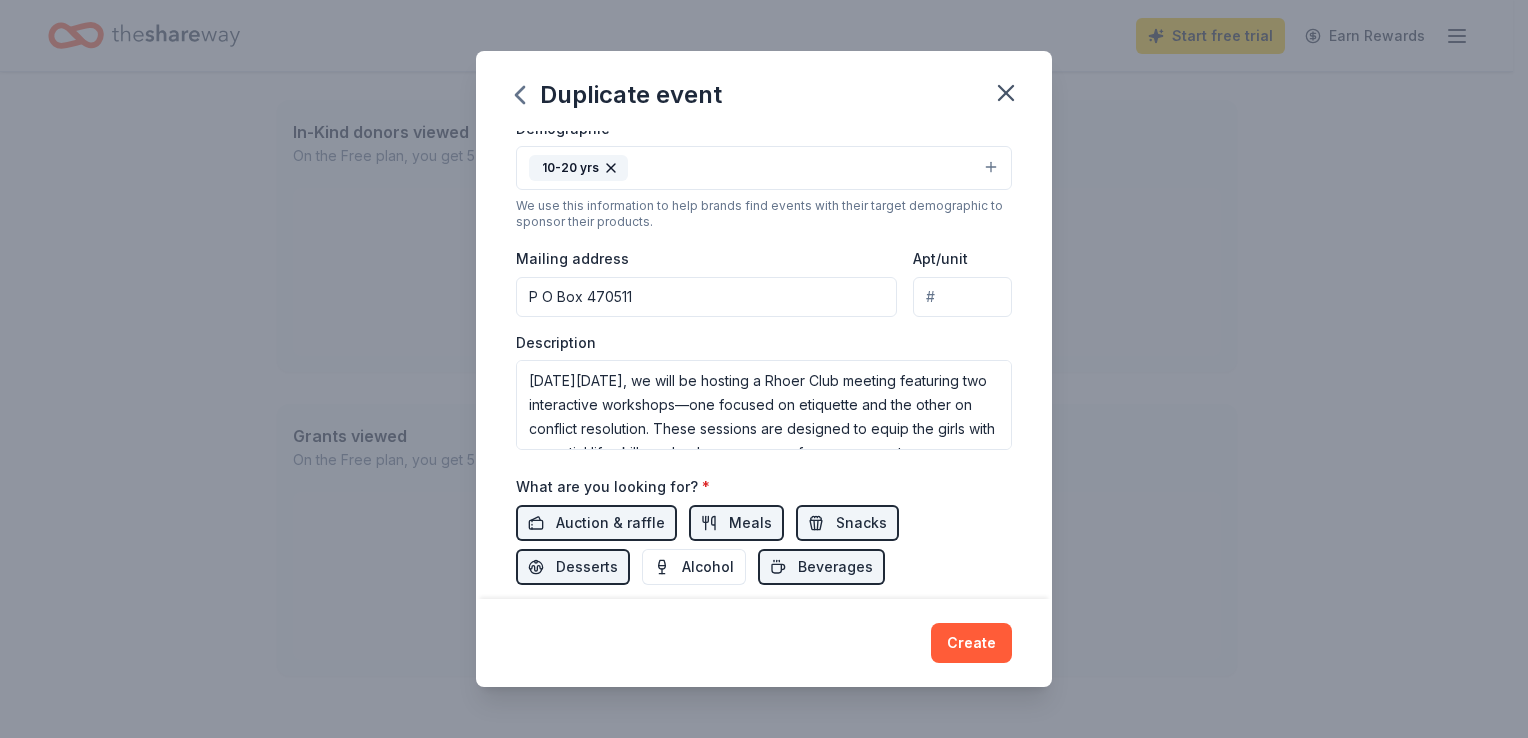 click on "Event name * Rhoer Club Workshop 19 /100 Event website https://www.thetazetasigmachapter.org/rhoerclub Attendance * 20 Date * 11/22/2025 ZIP code * 80013 Event type * Food & drink Business & professional Health & wellness Demographic 10-20 yrs We use this information to help brands find events with their target demographic to sponsor their products. Mailing address P O Box 470511 Apt/unit Description What are you looking for? * Auction & raffle Meals Snacks Desserts Alcohol Beverages Send me reminders Email me reminders of donor application deadlines Recurring event Copy donors Saved Applied Approved Received Declined Not interested All copied donors will be given "saved" status in your new event. Companies that are no longer donating will not be copied." at bounding box center (764, 364) 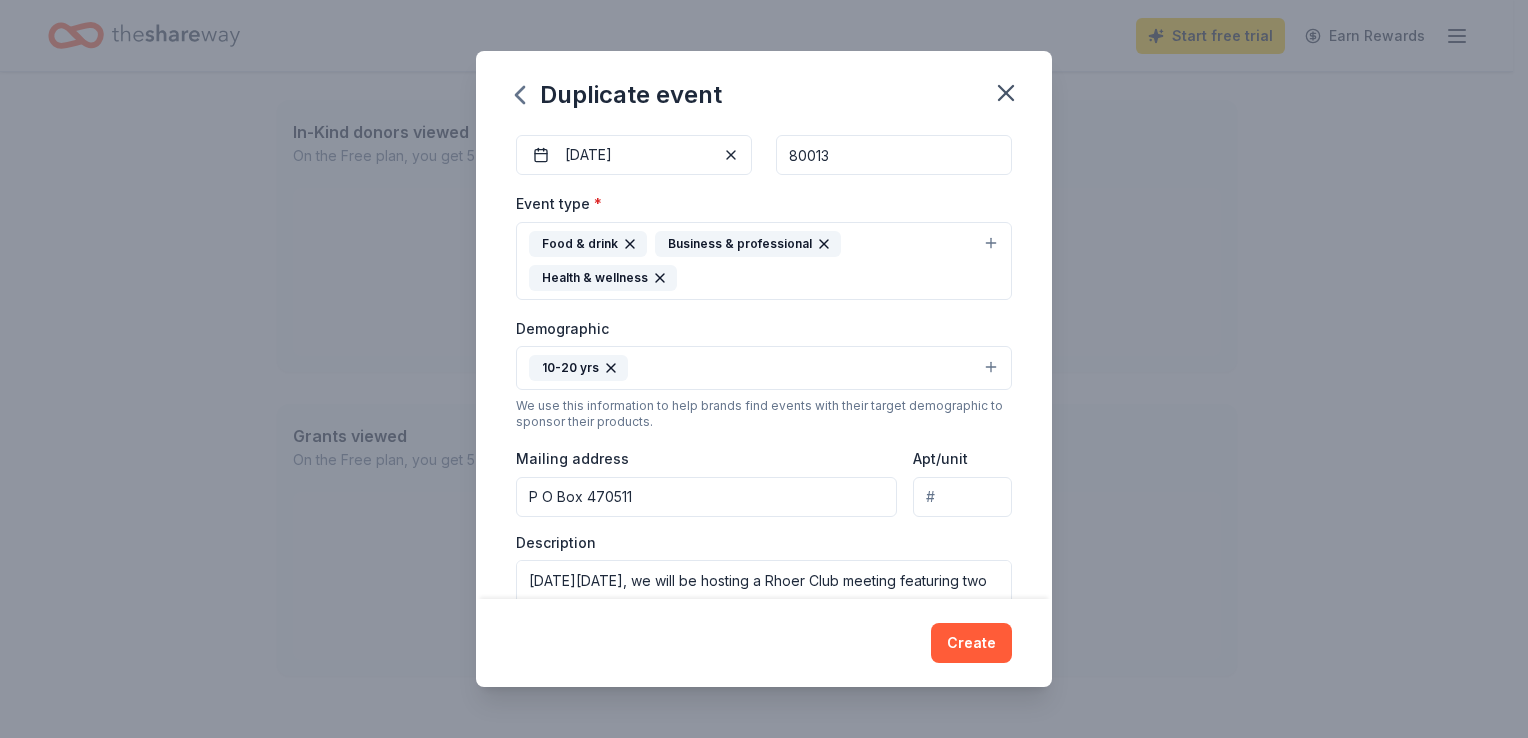 click on "80013" at bounding box center (894, 155) 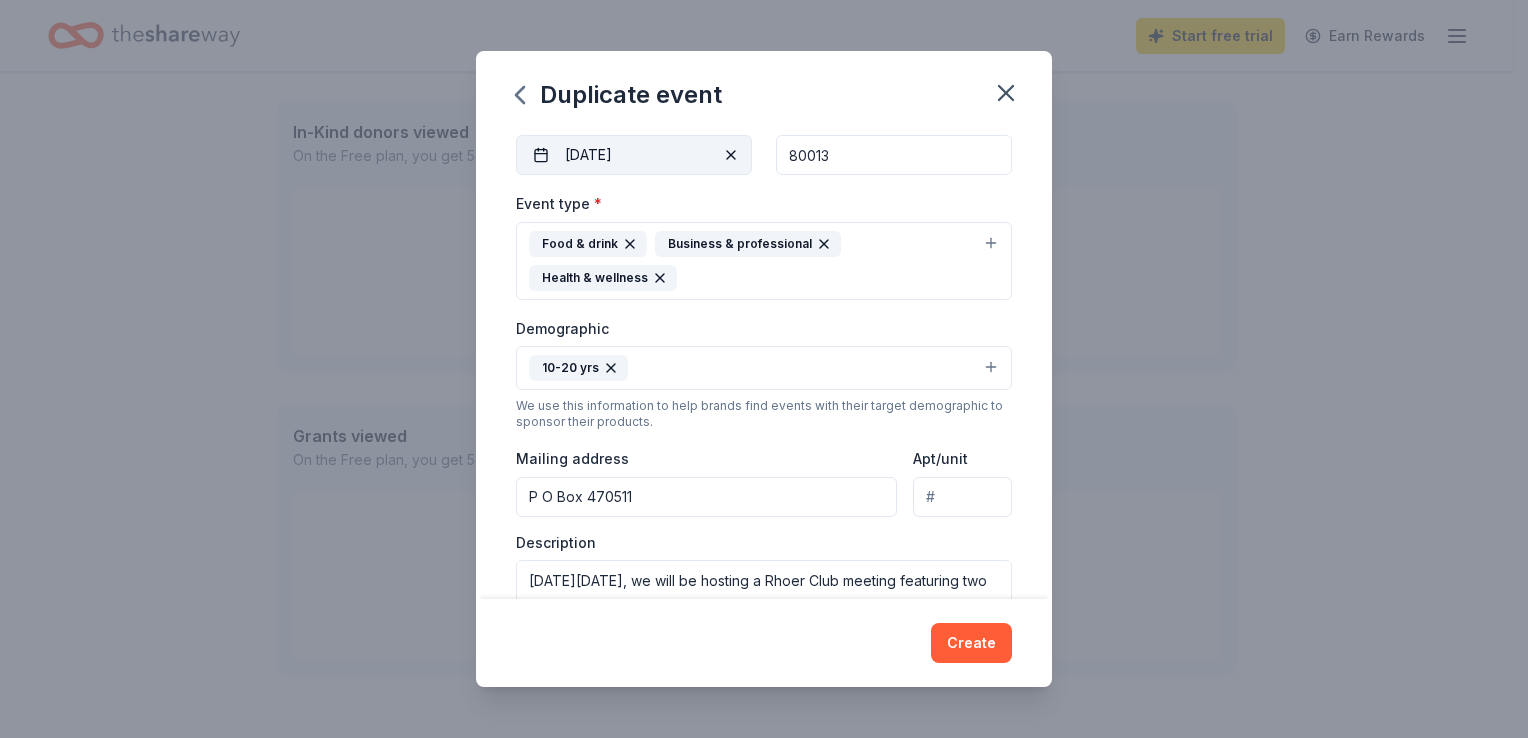 drag, startPoint x: 902, startPoint y: 158, endPoint x: 694, endPoint y: 156, distance: 208.00961 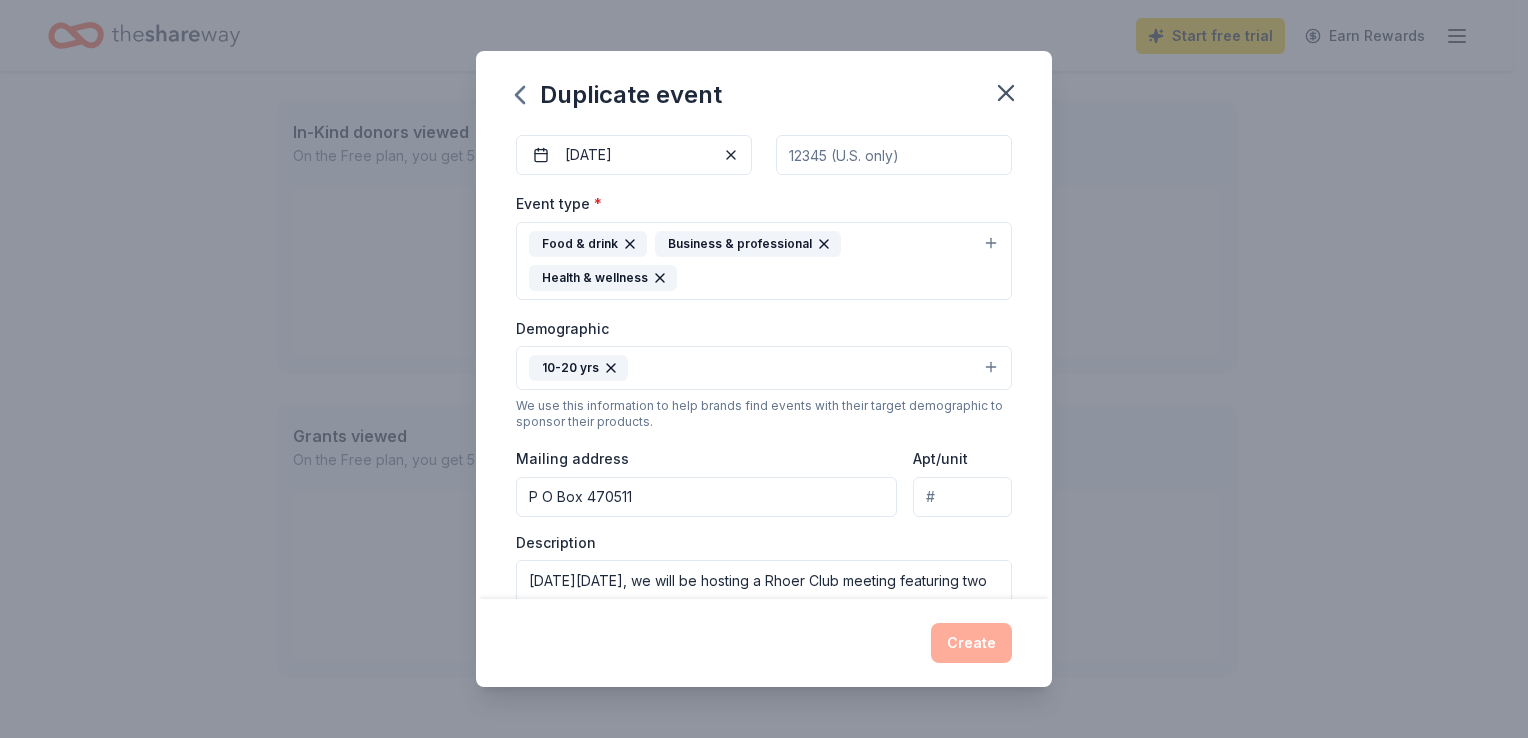 click on "ZIP code *" at bounding box center (894, 155) 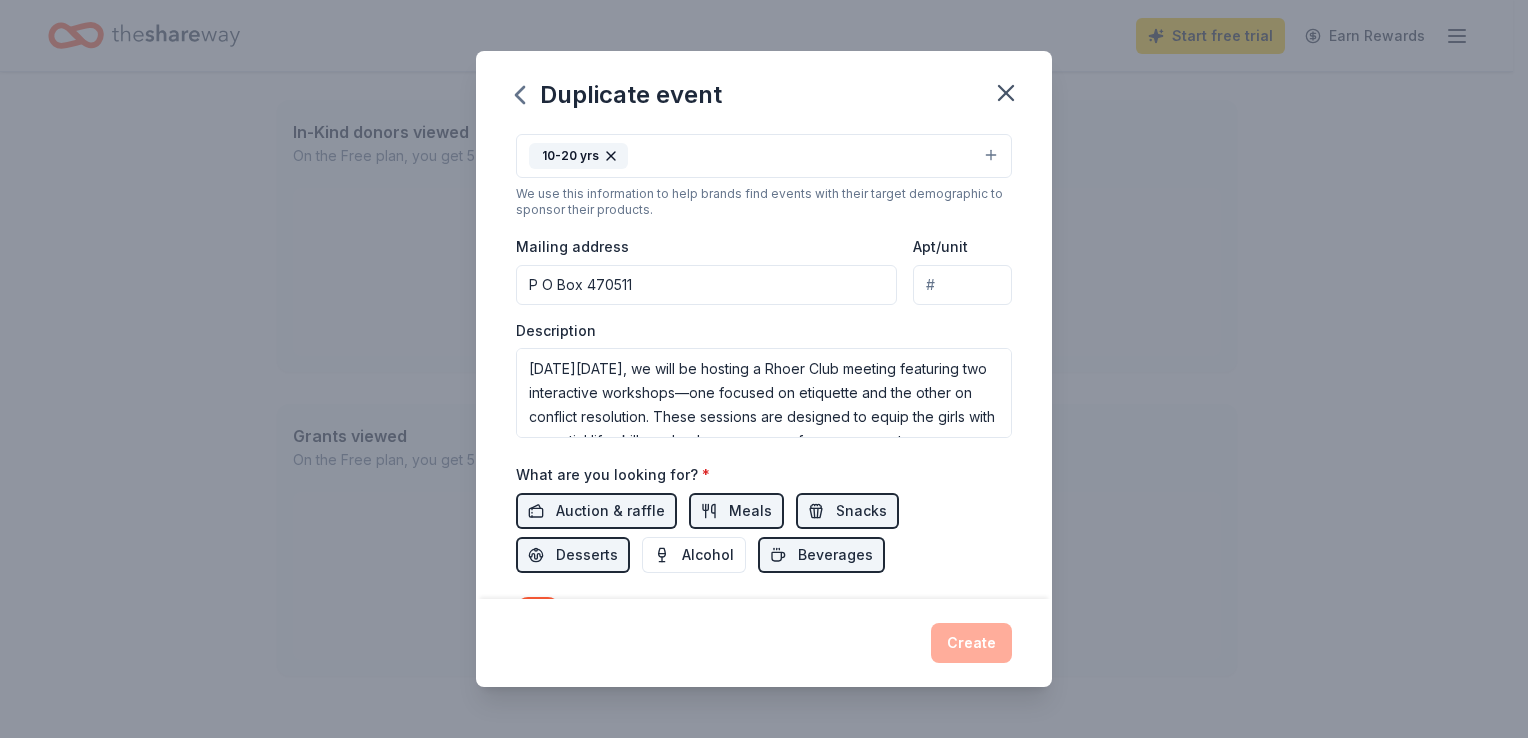 scroll, scrollTop: 500, scrollLeft: 0, axis: vertical 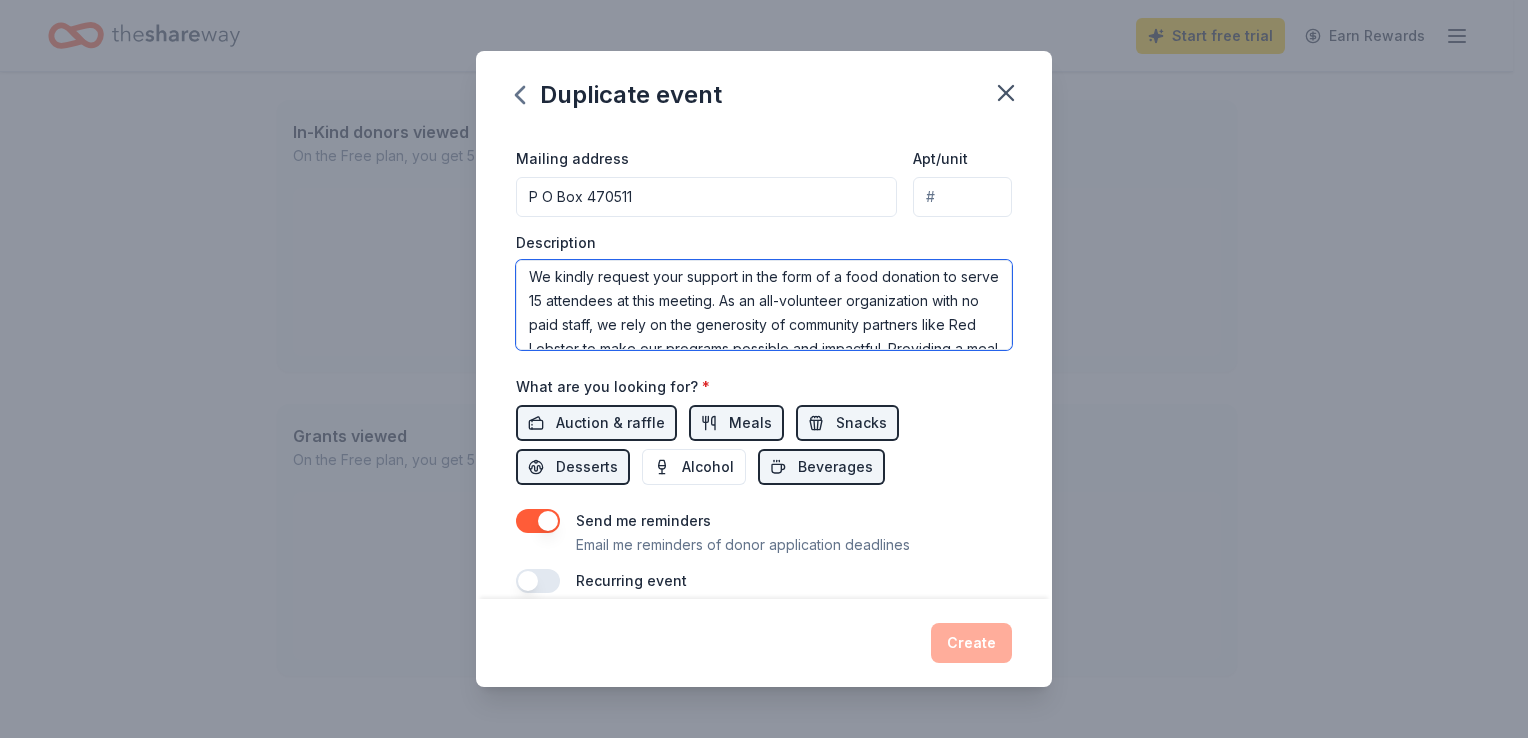 click on "On Saturday, March 29, 2025, we will be hosting a Rhoer Club meeting featuring two interactive workshops—one focused on etiquette and the other on conflict resolution. These sessions are designed to equip the girls with essential life skills and a deeper sense of empowerment.
We kindly request your support in the form of a food donation to serve 15 attendees at this meeting. As an all-volunteer organization with no paid staff, we rely on the generosity of community partners like Red Lobster to make our programs possible and impactful. Providing a meal would not only nourish the participants but also enhance the experience of the day’s activities." at bounding box center [764, 305] 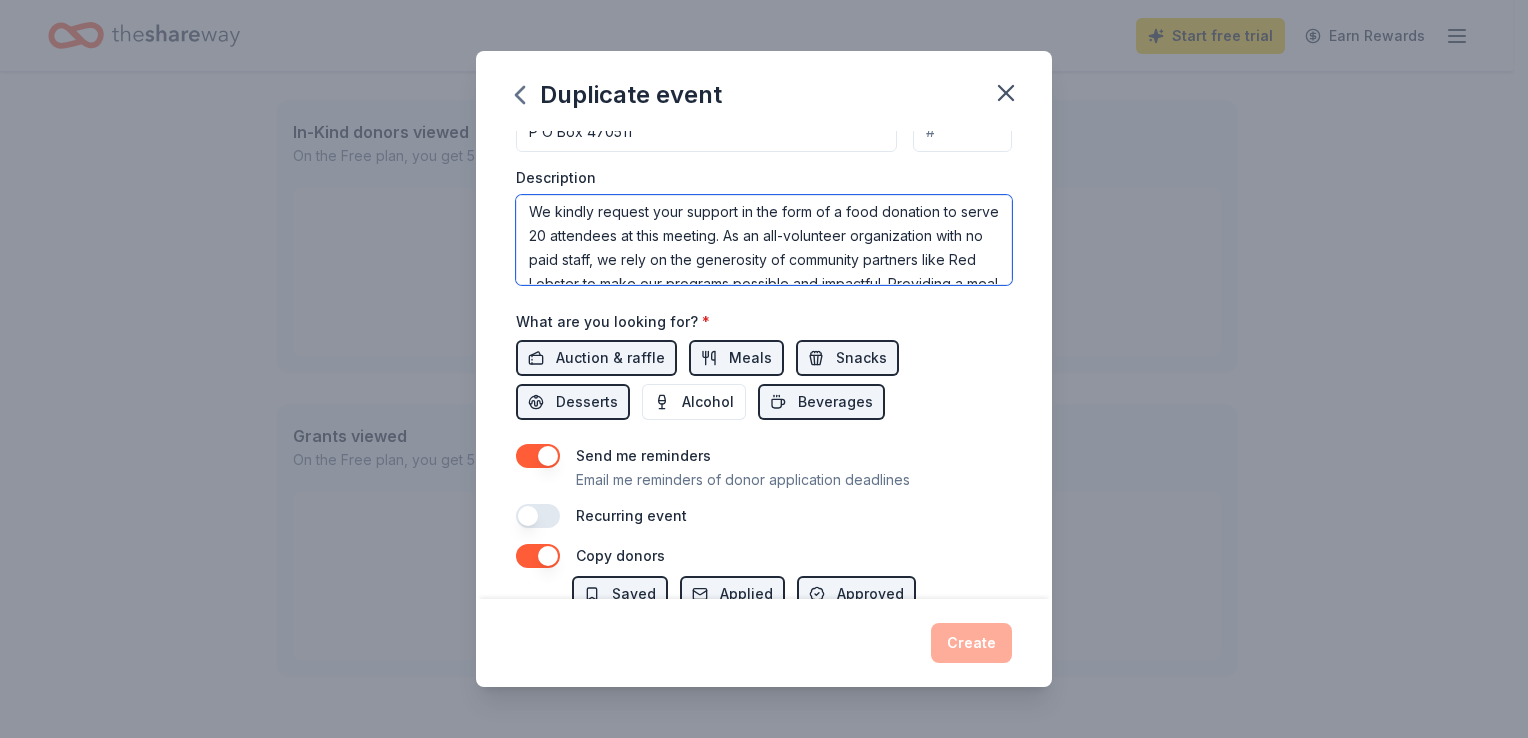 scroll, scrollTop: 600, scrollLeft: 0, axis: vertical 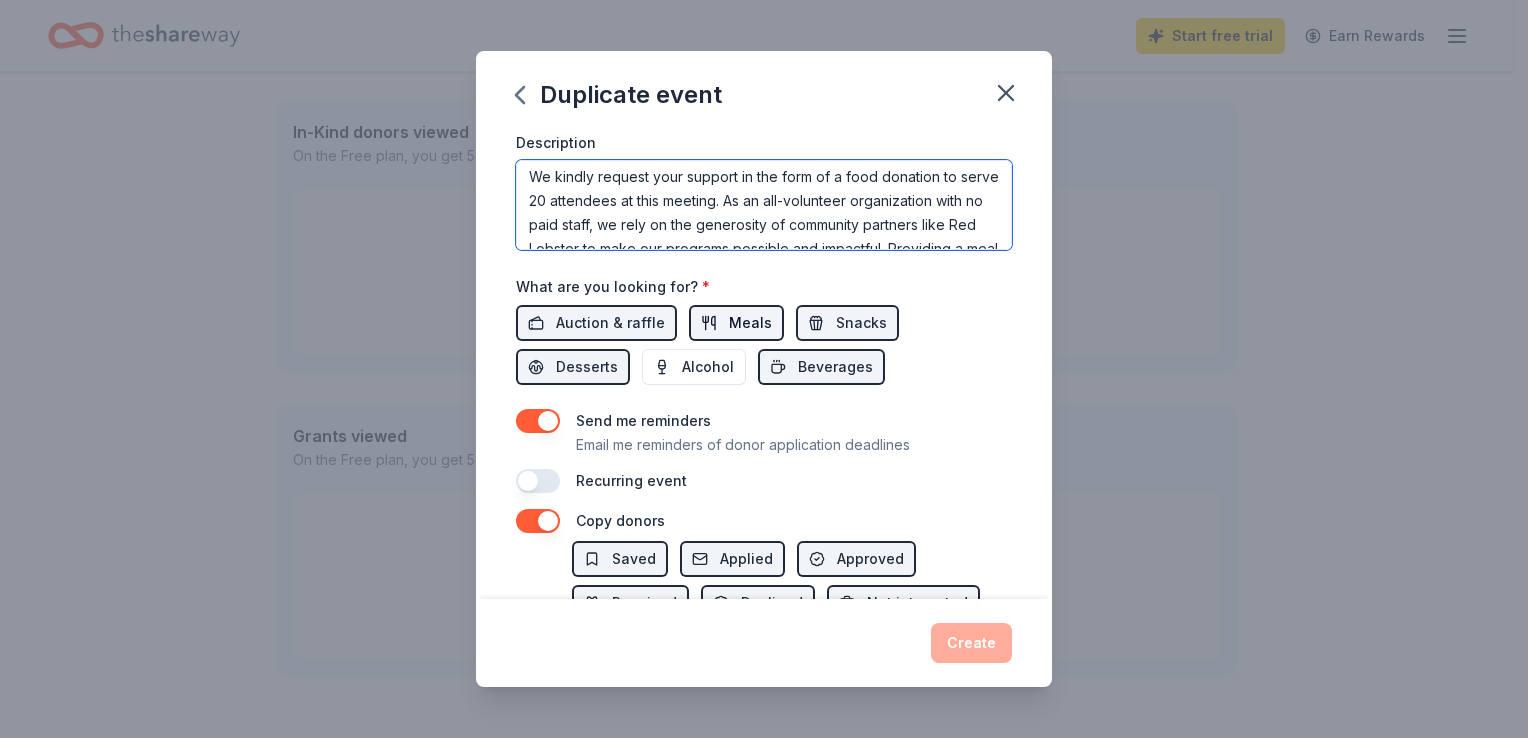 type on "[DATE][DATE], we will be hosting a Rhoer Club meeting featuring two interactive workshops—one focused on etiquette and the other on conflict resolution. These sessions are designed to equip the girls with essential life skills and a deeper sense of empowerment.
We kindly request your support in the form of a food donation to serve 20 attendees at this meeting. As an all-volunteer organization with no paid staff, we rely on the generosity of community partners like Red Lobster to make our programs possible and impactful. Providing a meal would not only nourish the participants but also enhance the experience of the day’s activities." 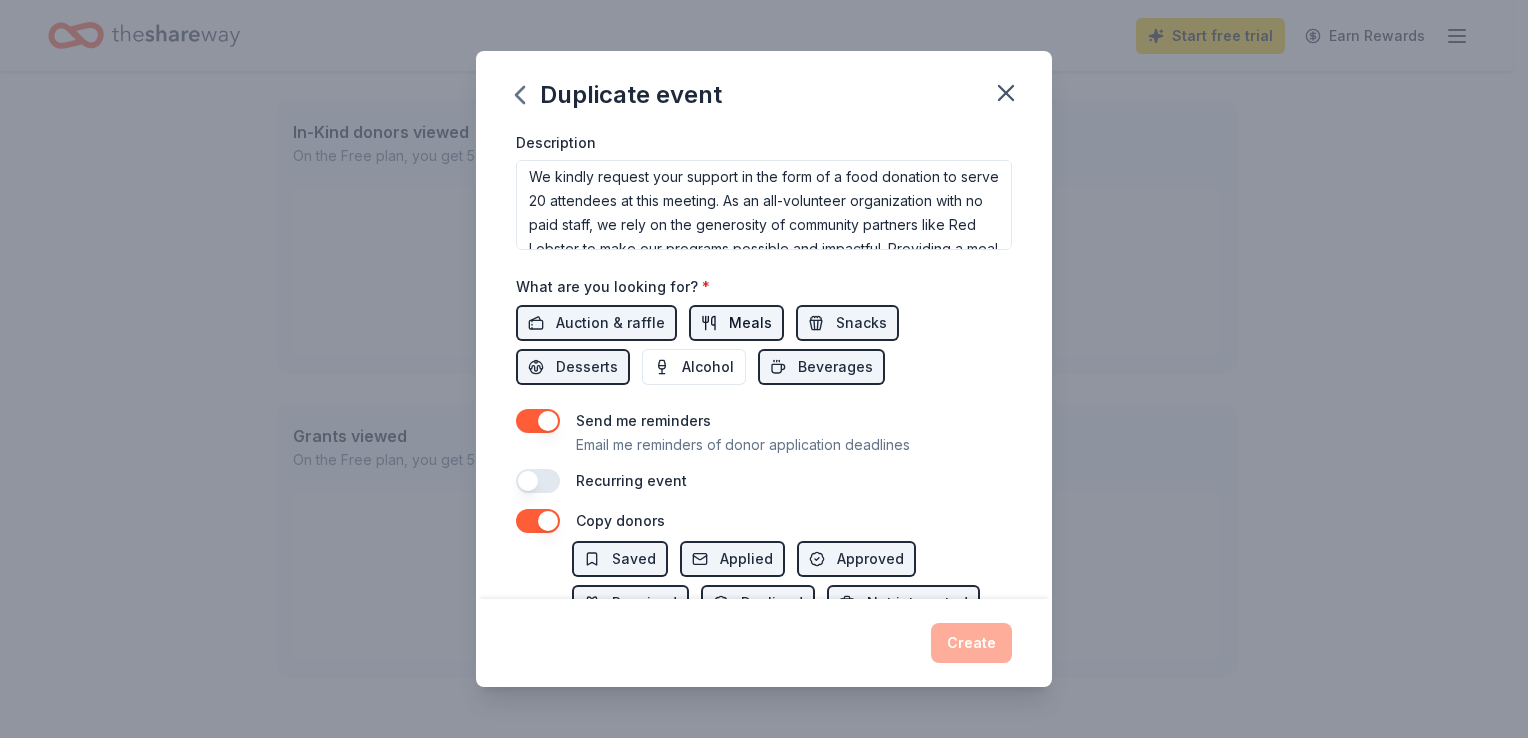 click on "Meals" at bounding box center (750, 323) 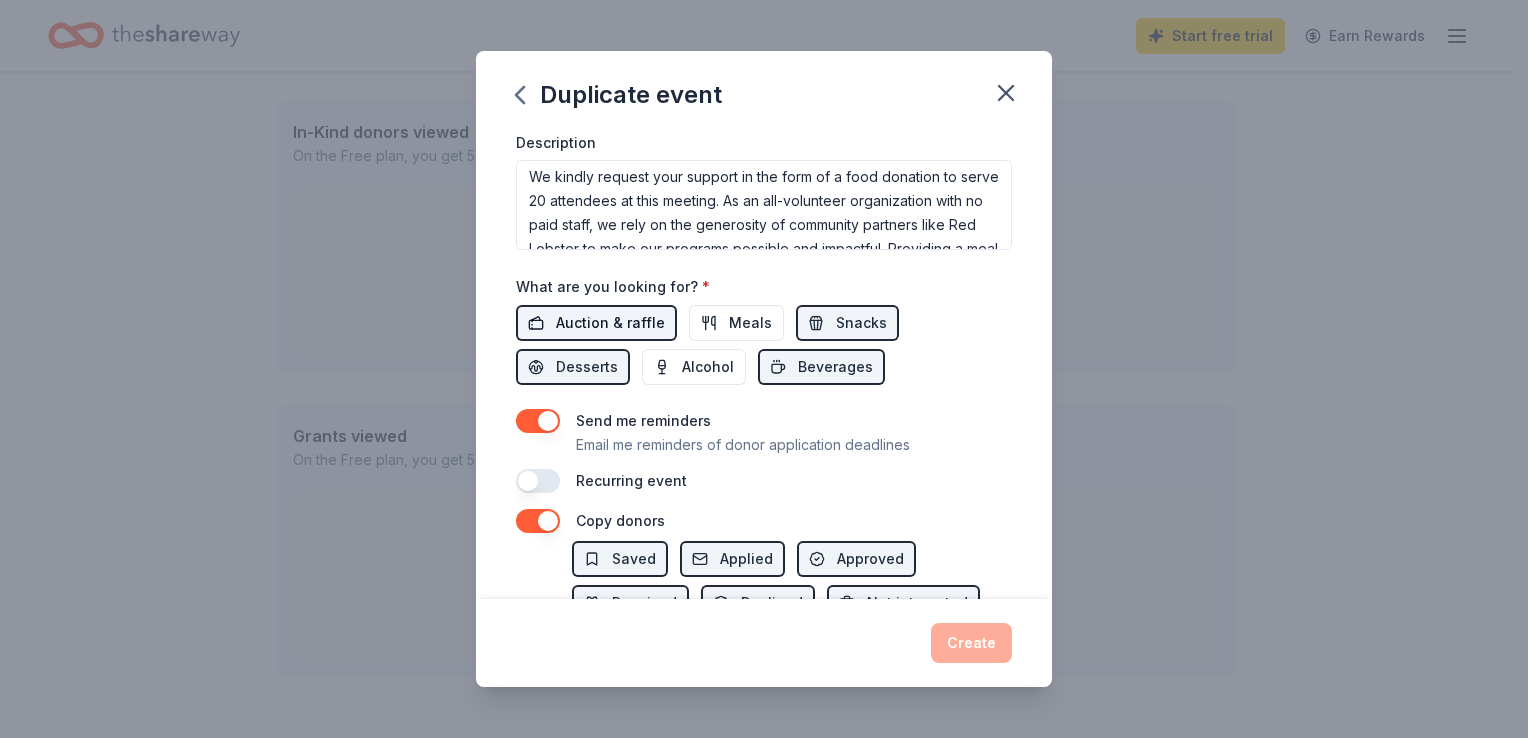 click on "Auction & raffle" at bounding box center [610, 323] 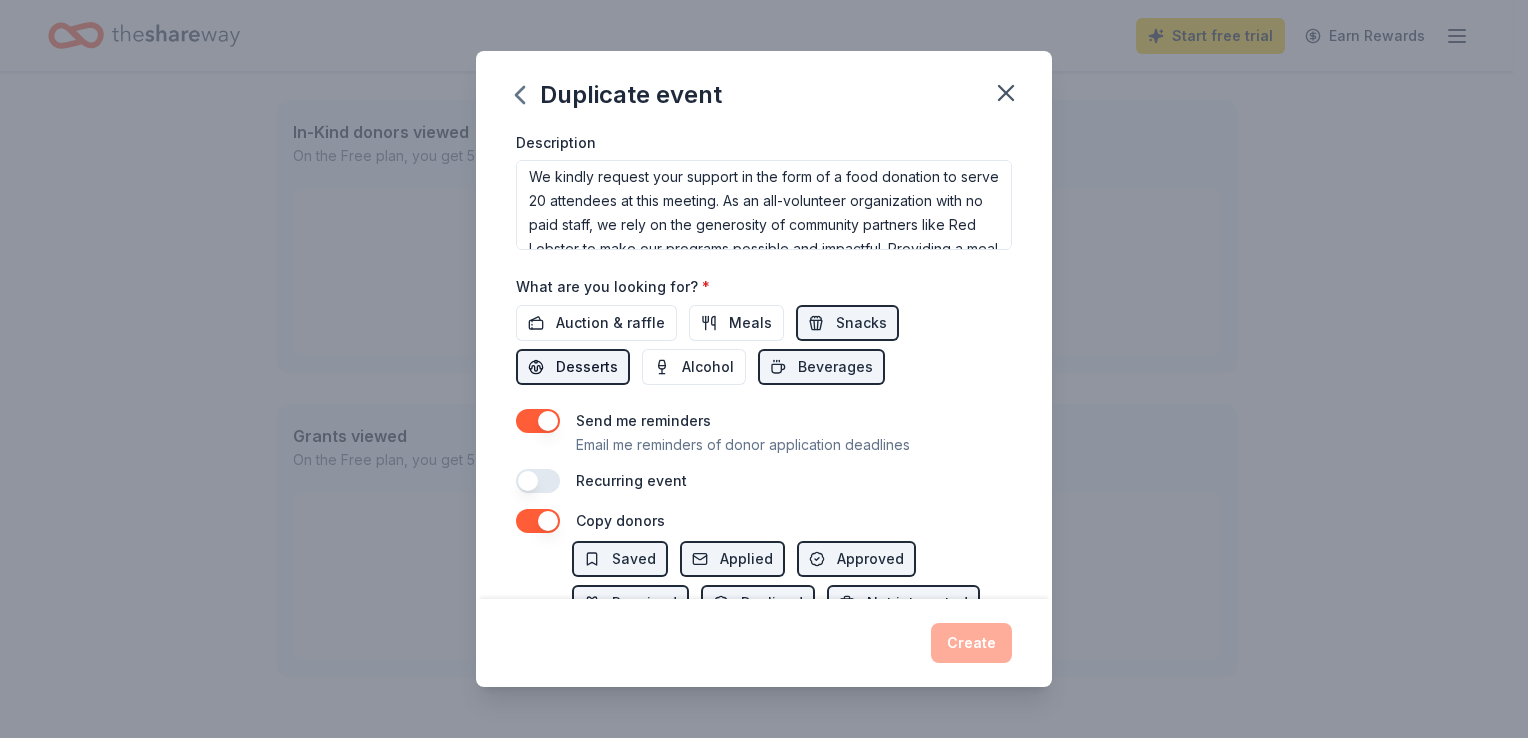 click on "Desserts" at bounding box center (587, 367) 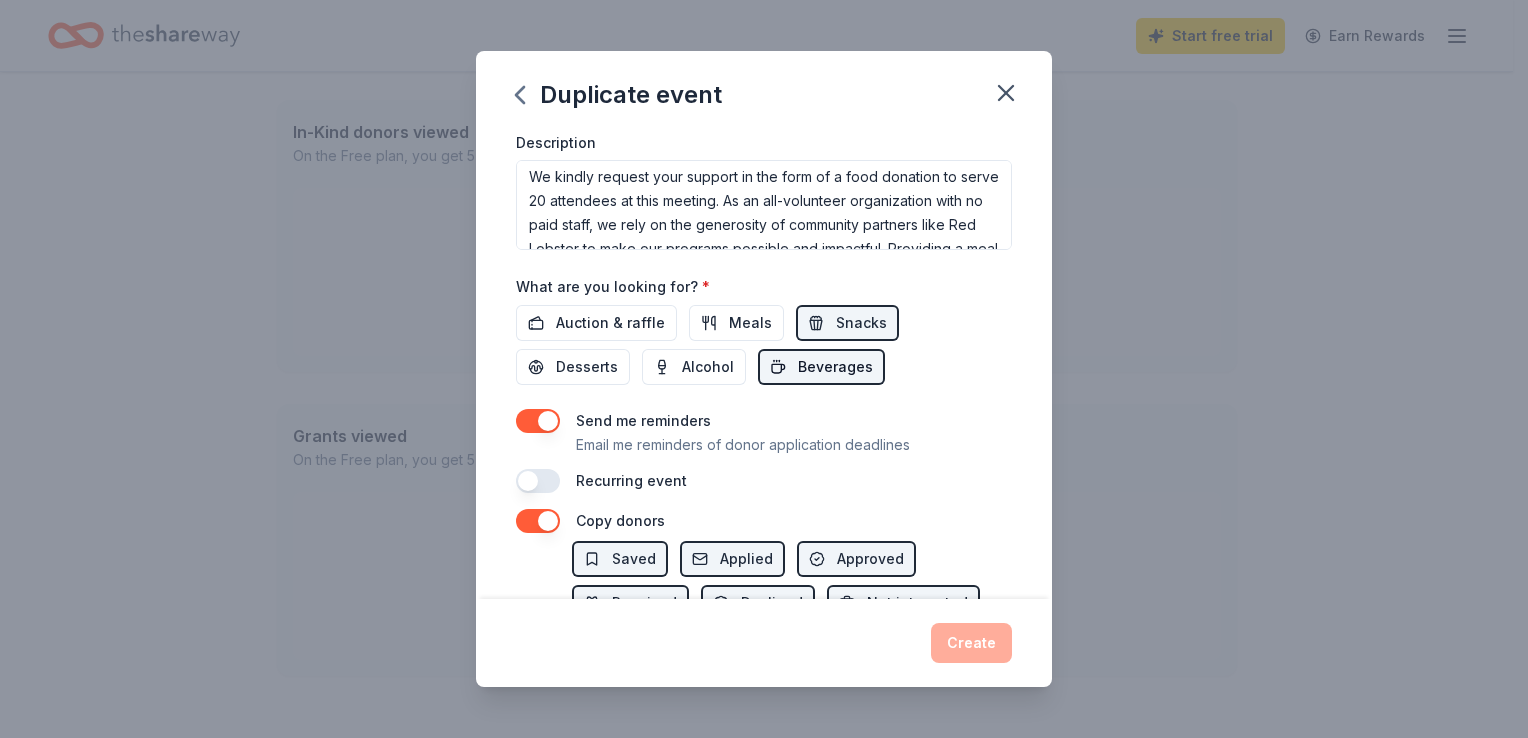 click on "Beverages" at bounding box center [835, 367] 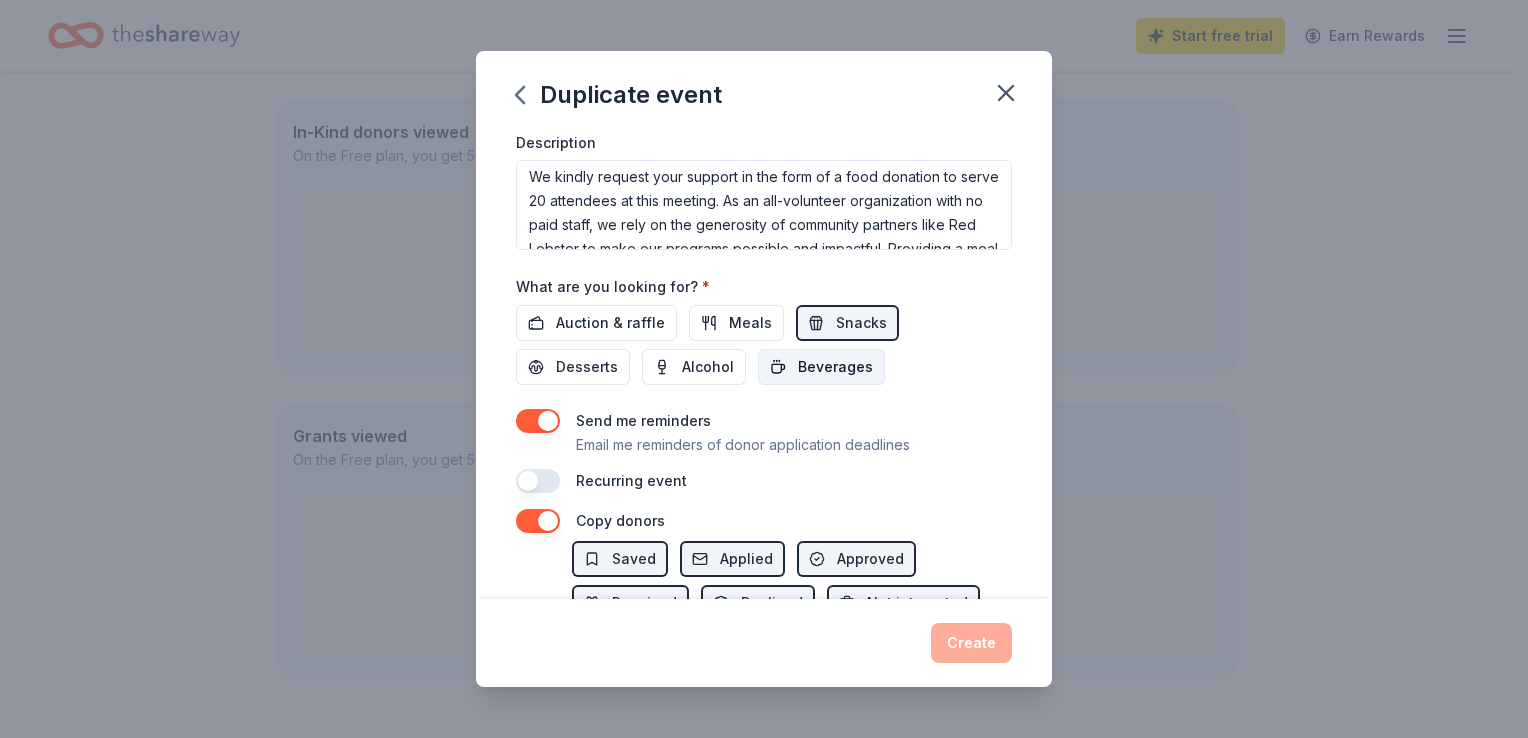 click on "Beverages" at bounding box center [835, 367] 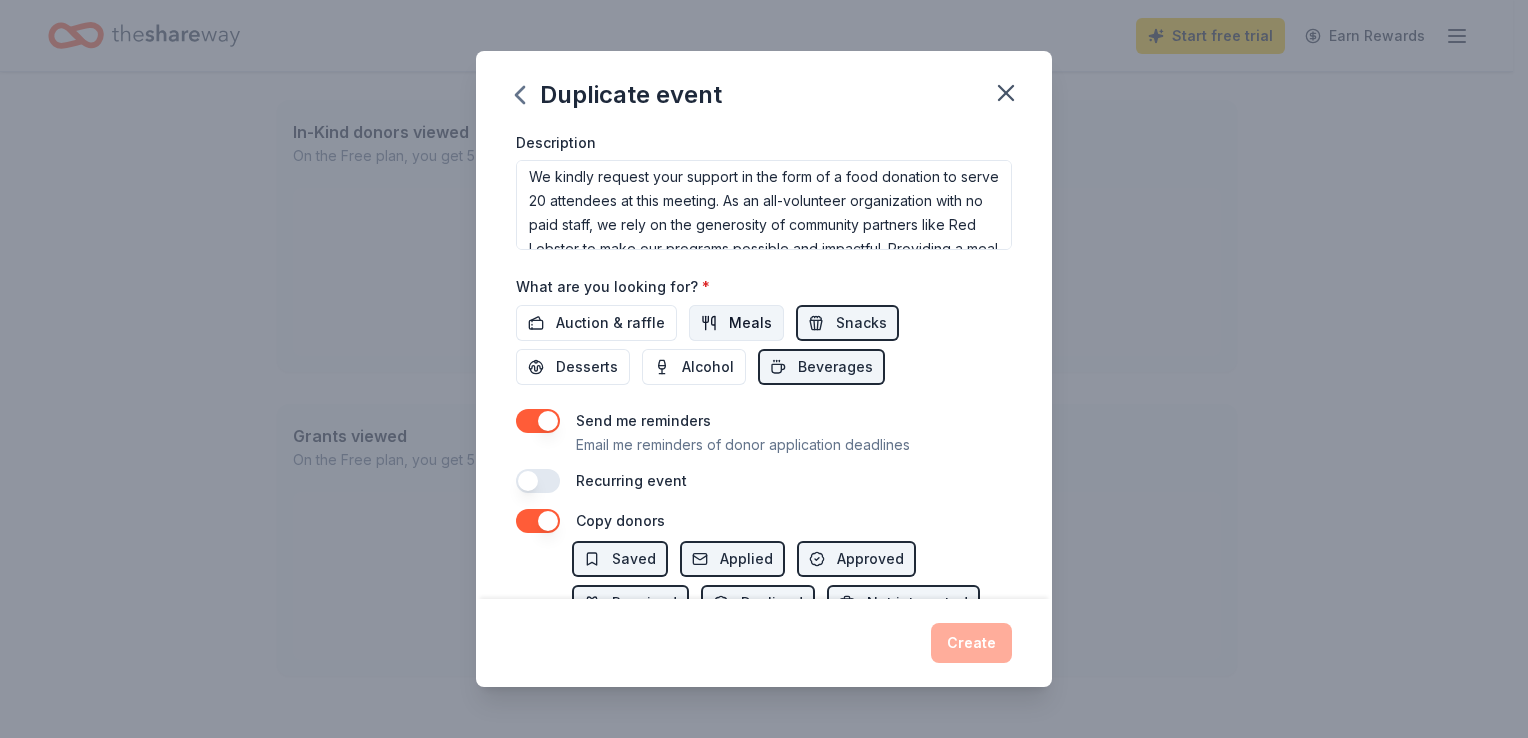 click on "Meals" at bounding box center [750, 323] 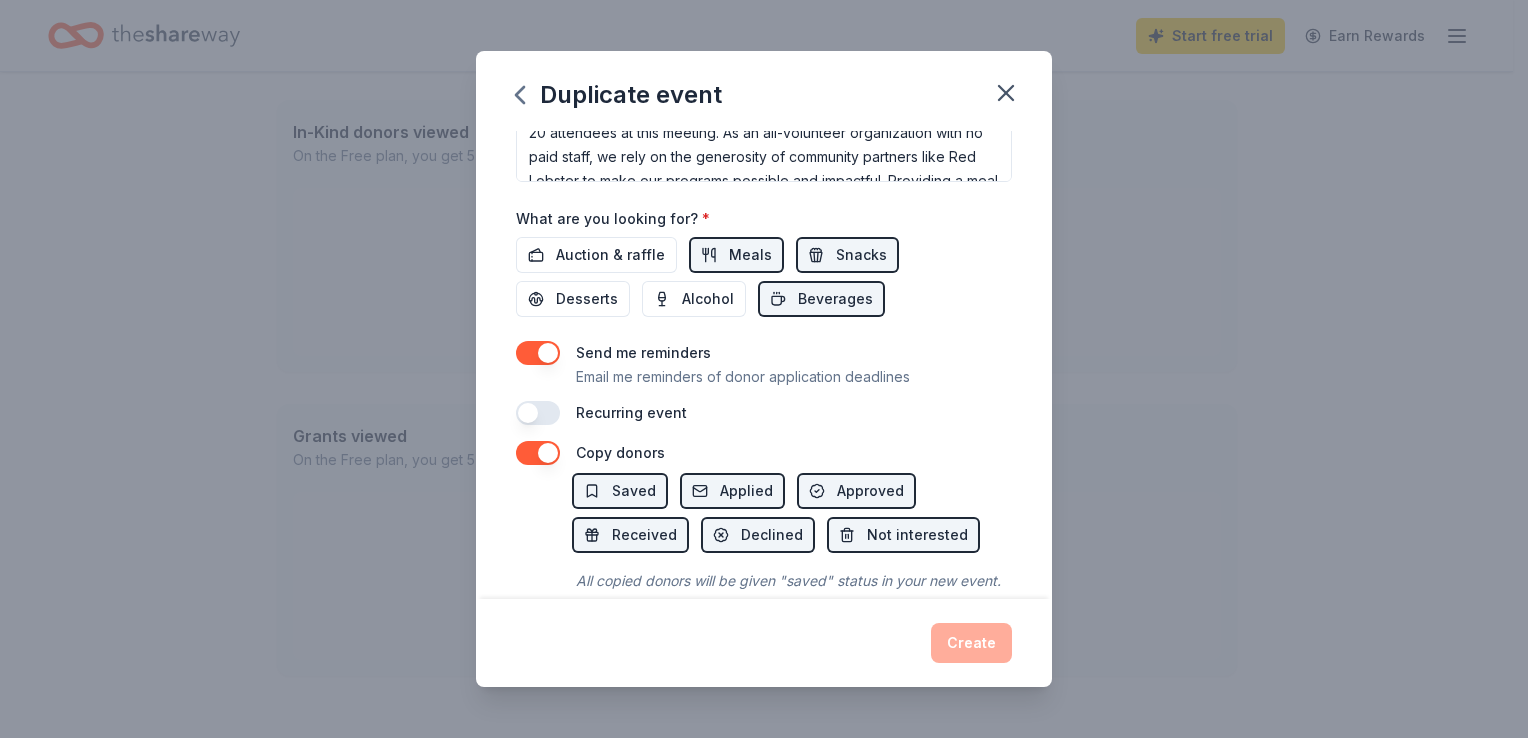 scroll, scrollTop: 700, scrollLeft: 0, axis: vertical 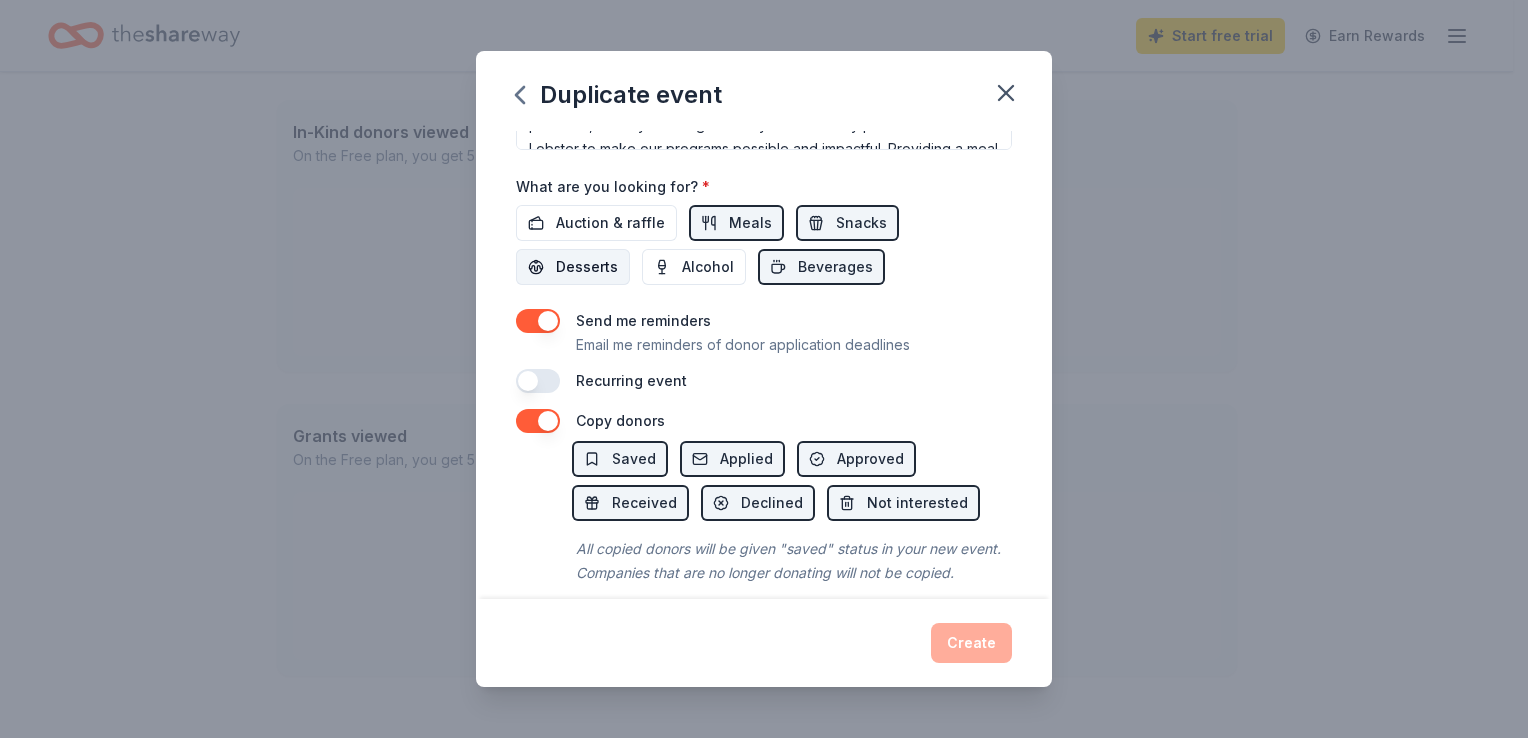 click on "Desserts" at bounding box center (587, 267) 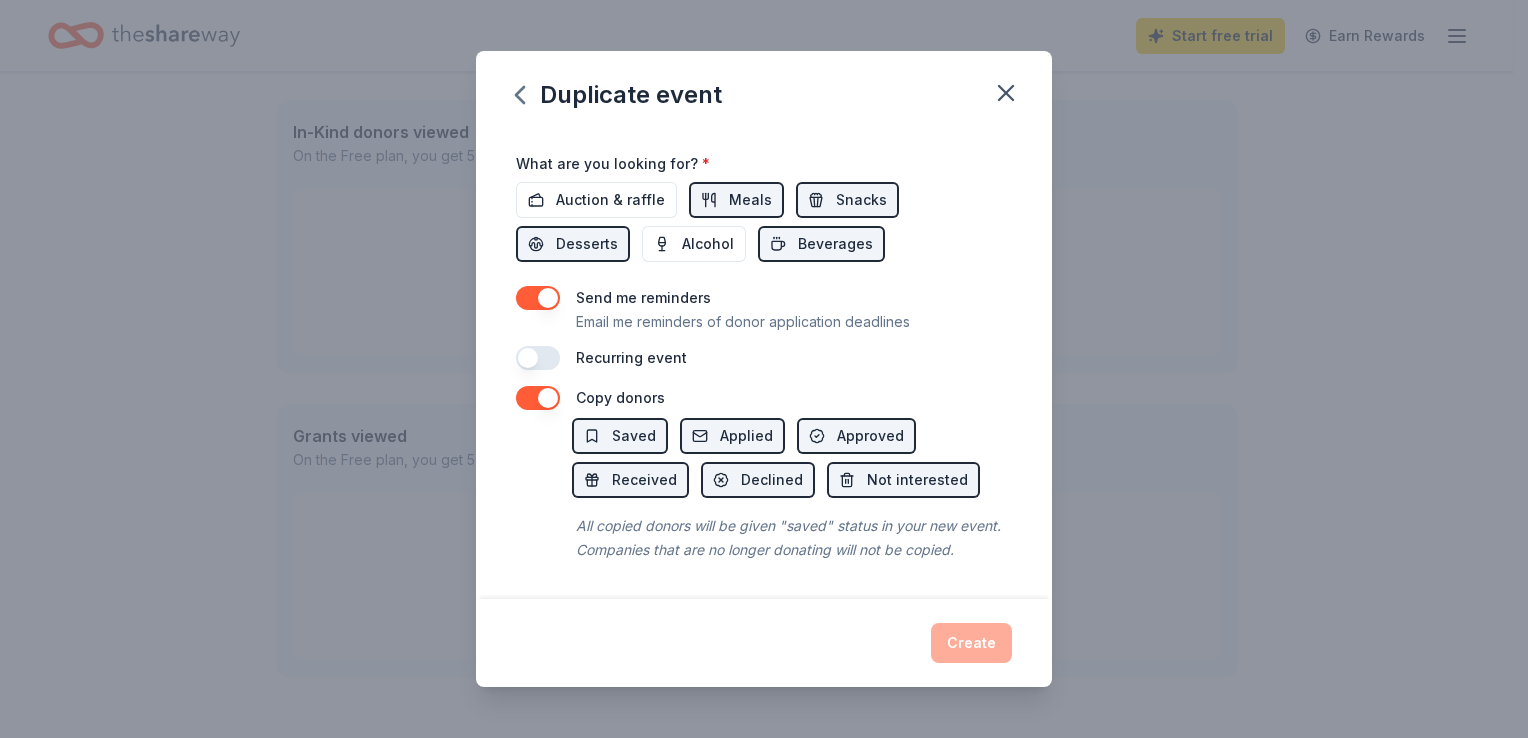 scroll, scrollTop: 744, scrollLeft: 0, axis: vertical 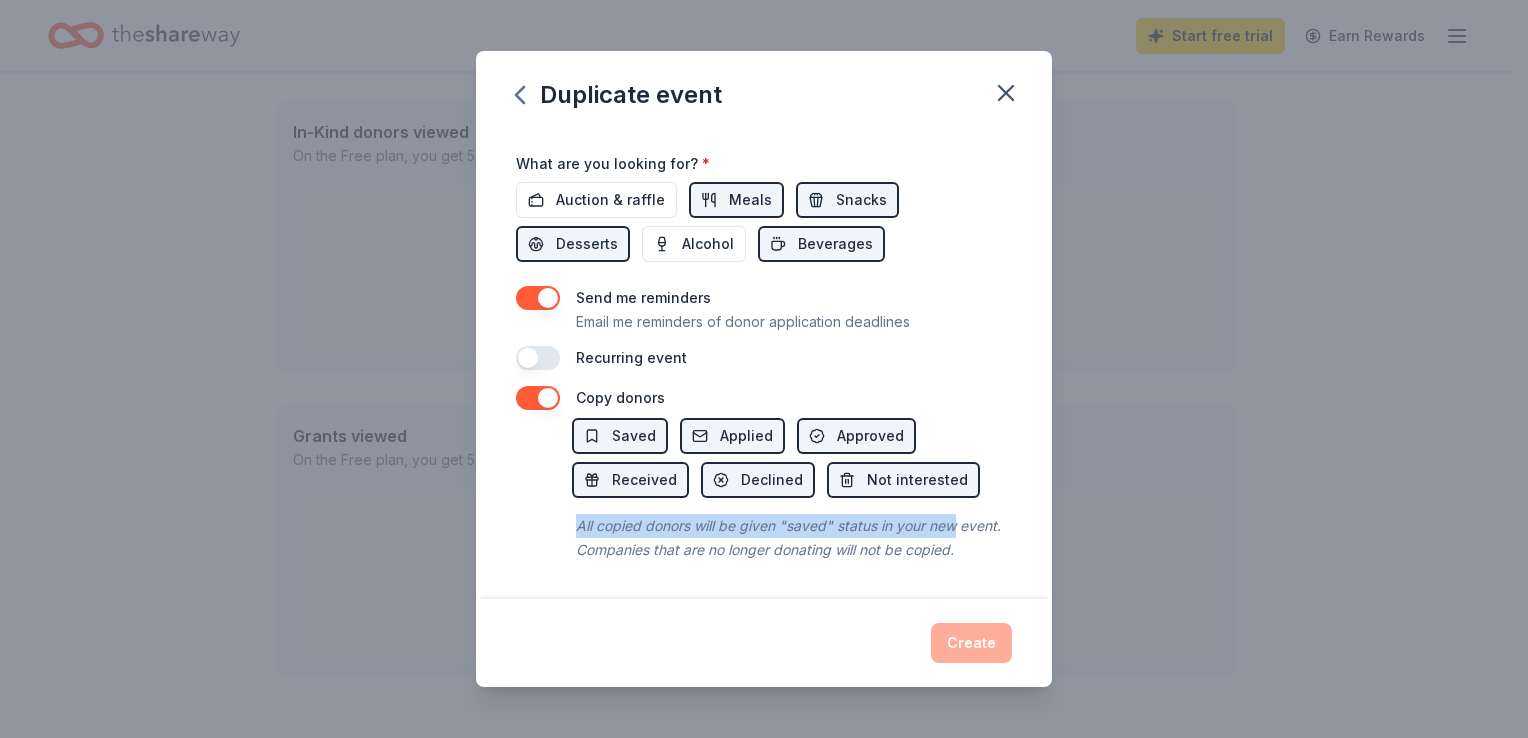 drag, startPoint x: 1054, startPoint y: 470, endPoint x: 1044, endPoint y: 507, distance: 38.327538 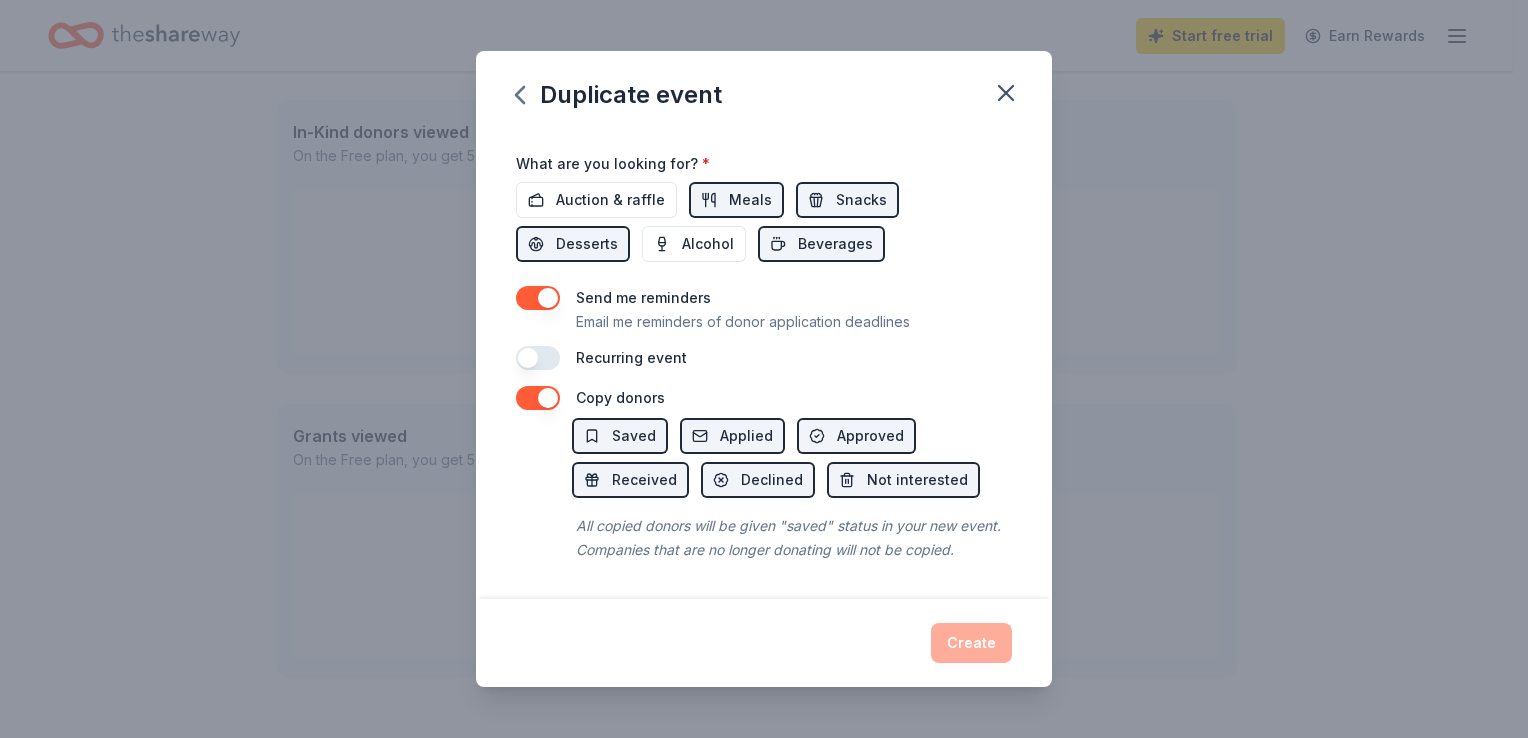 drag, startPoint x: 1044, startPoint y: 507, endPoint x: 938, endPoint y: 576, distance: 126.47925 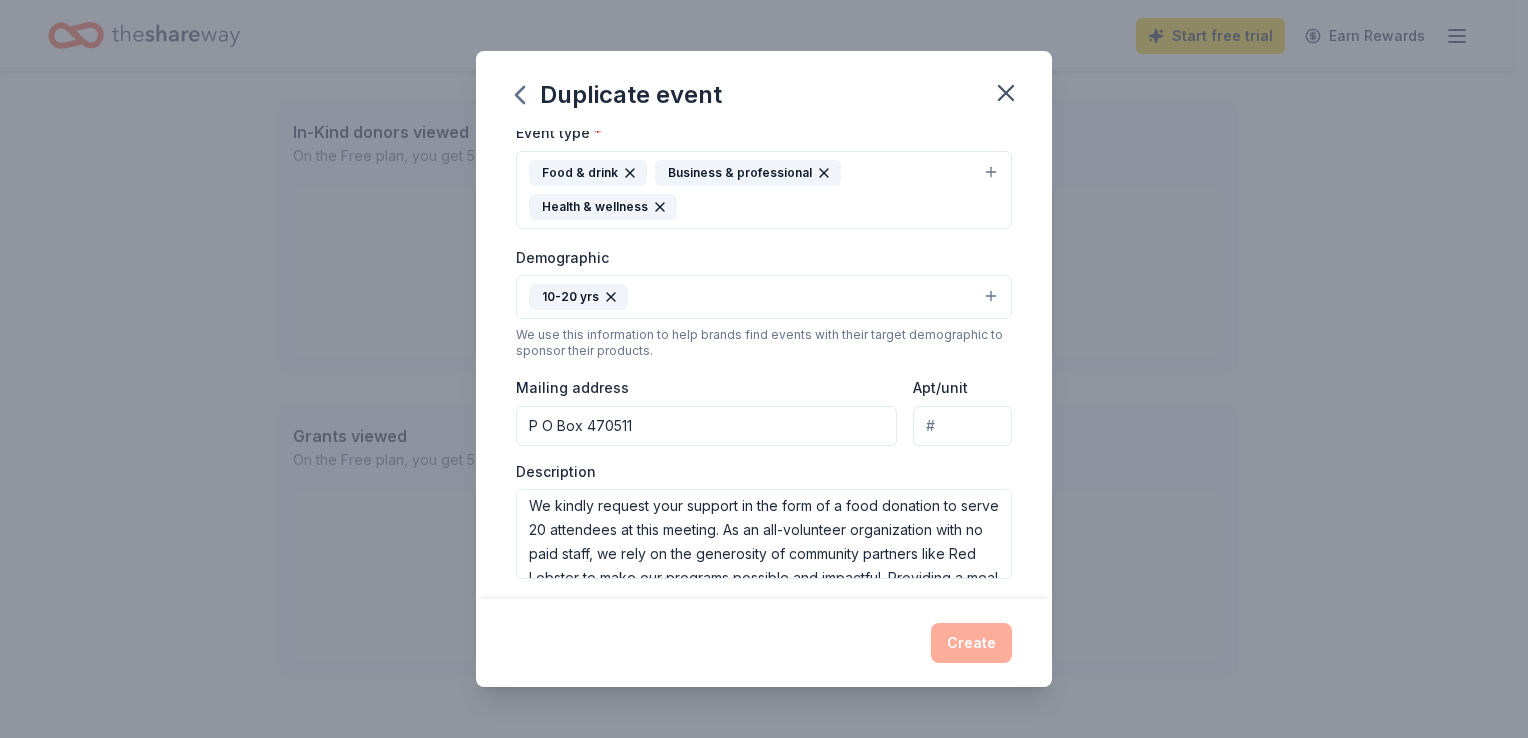 scroll, scrollTop: 244, scrollLeft: 0, axis: vertical 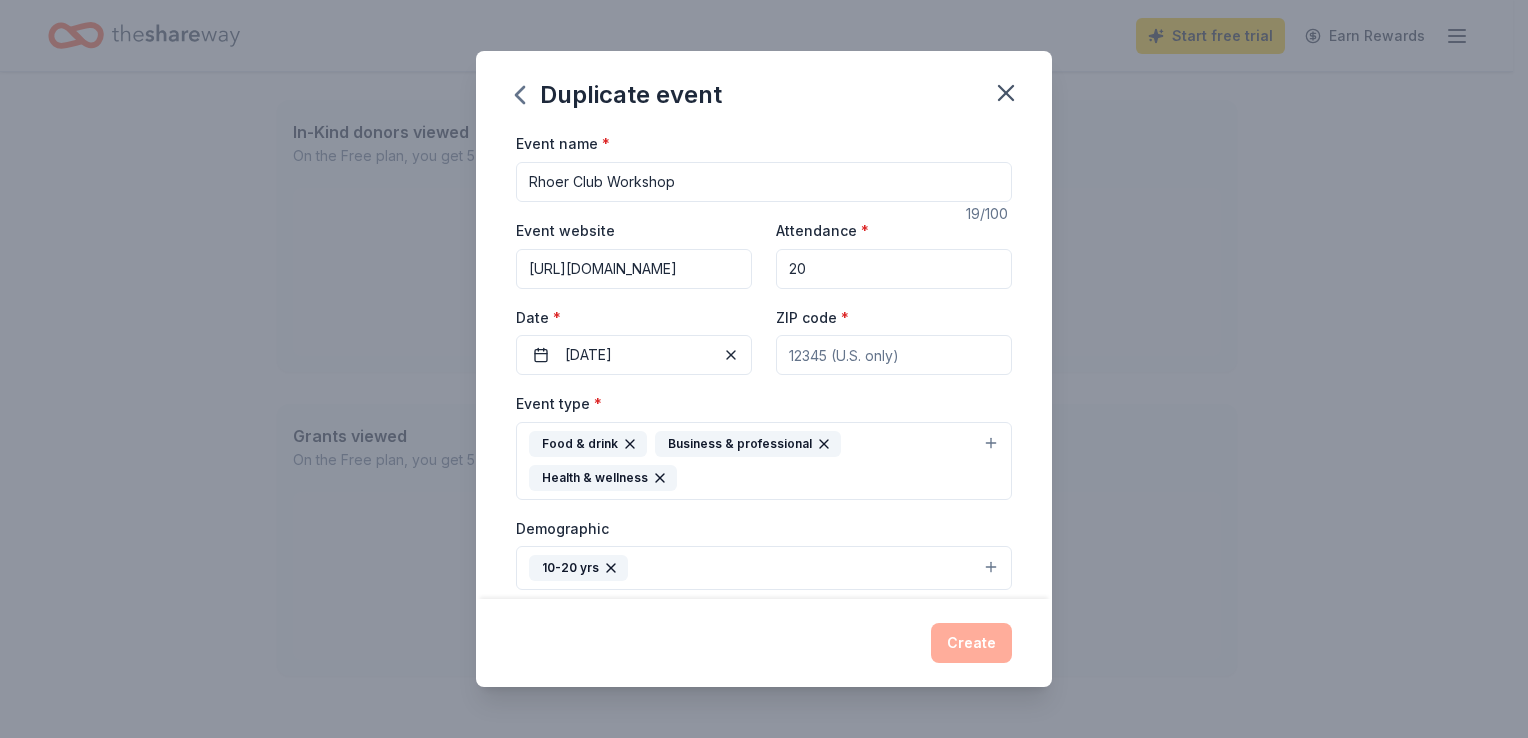 click on "ZIP code *" at bounding box center [894, 355] 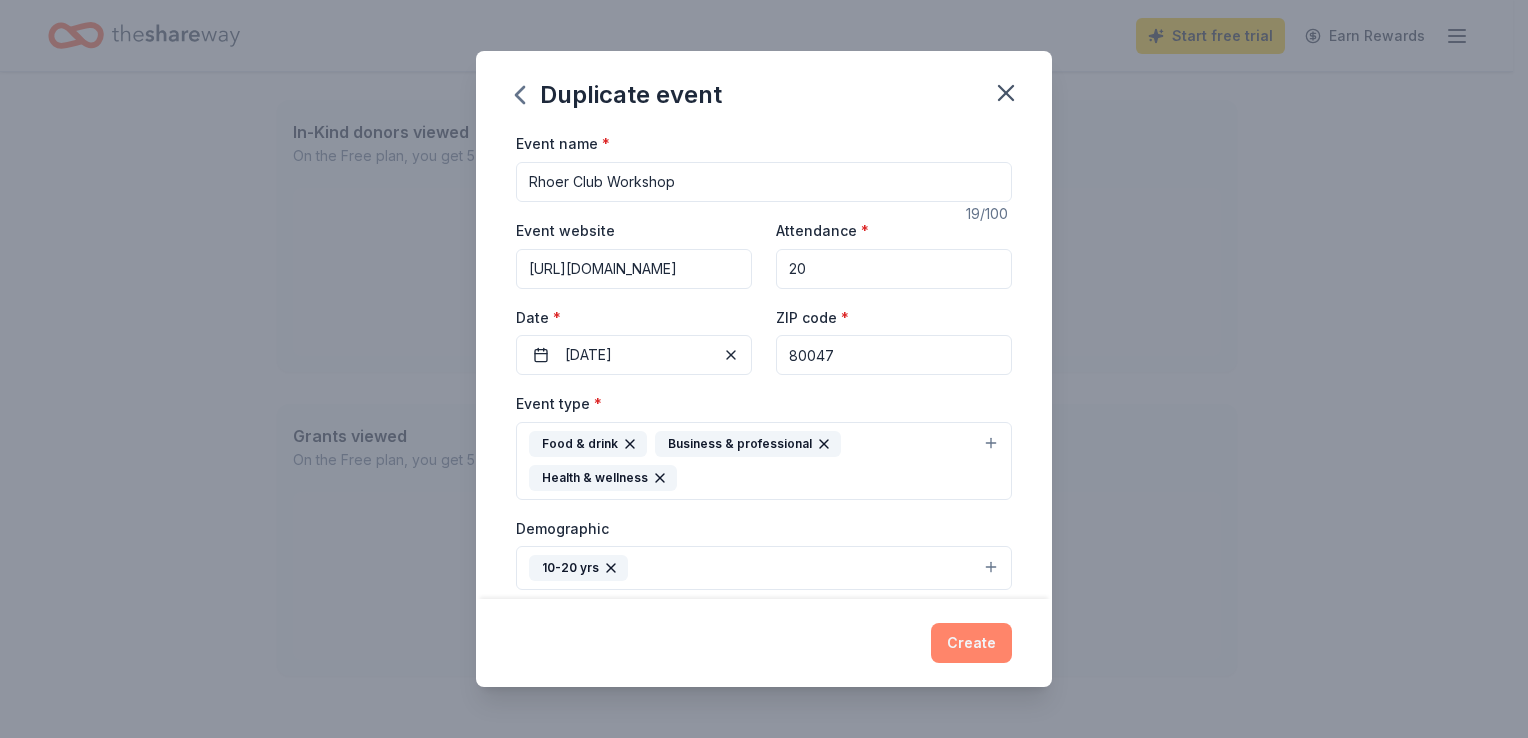 type on "80047" 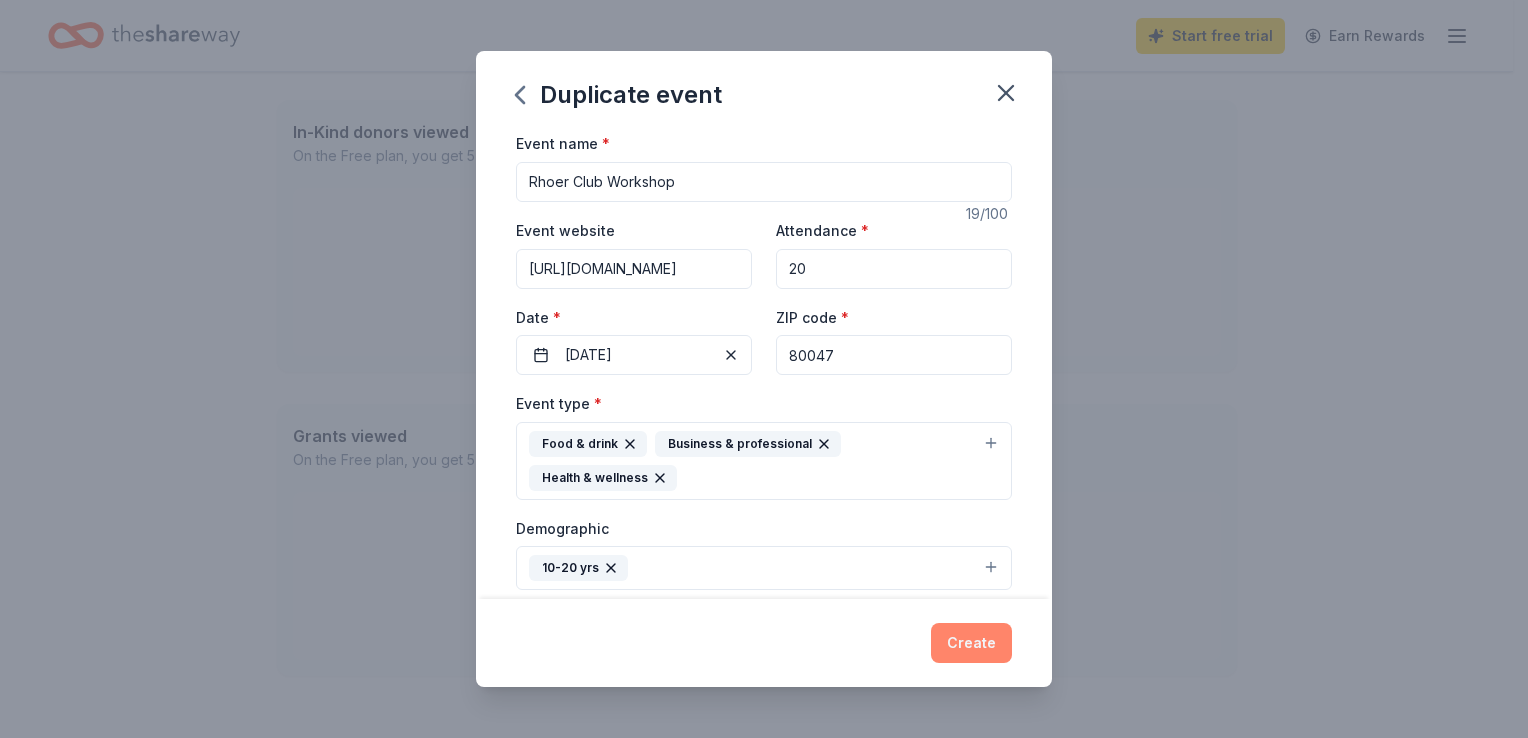 click on "Create" at bounding box center (971, 643) 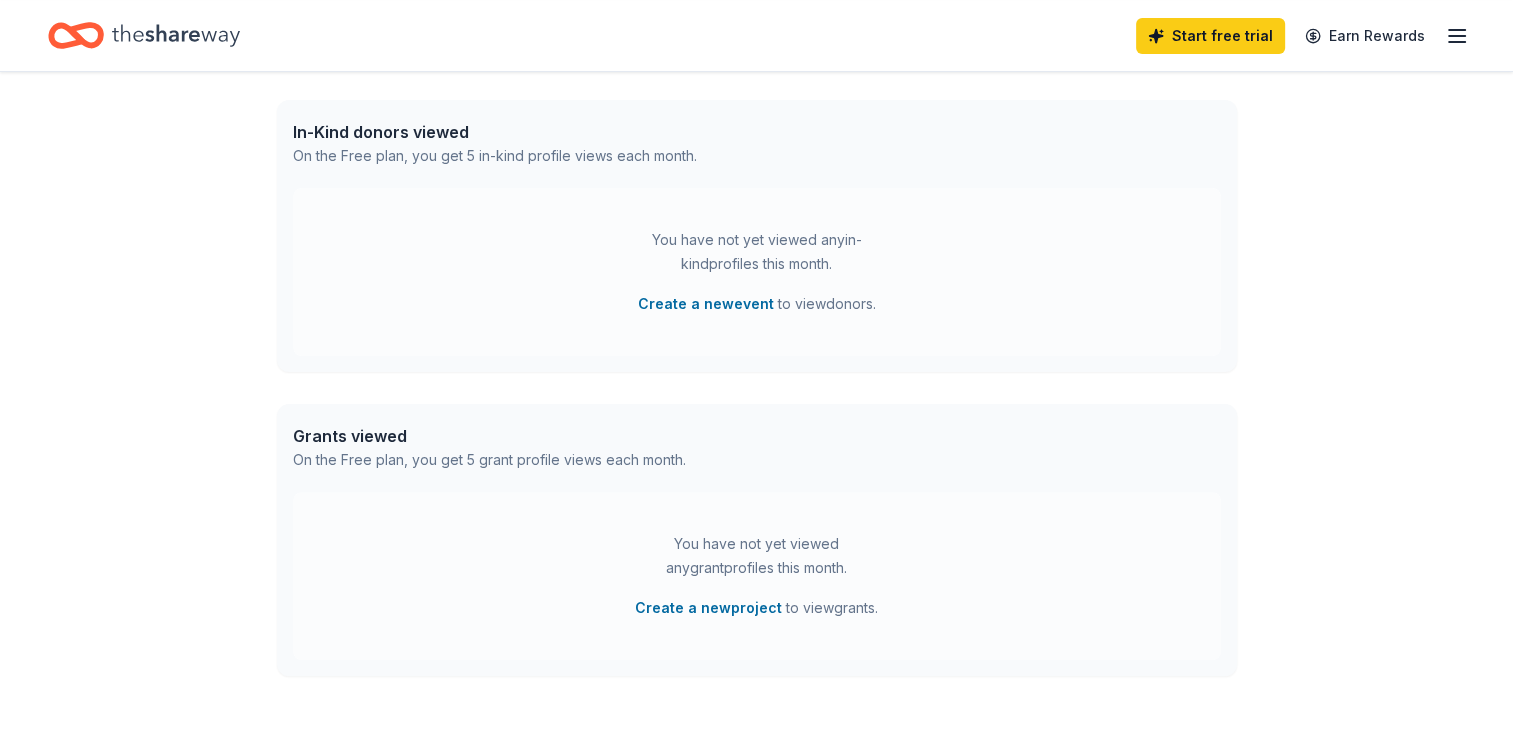 scroll, scrollTop: 346, scrollLeft: 0, axis: vertical 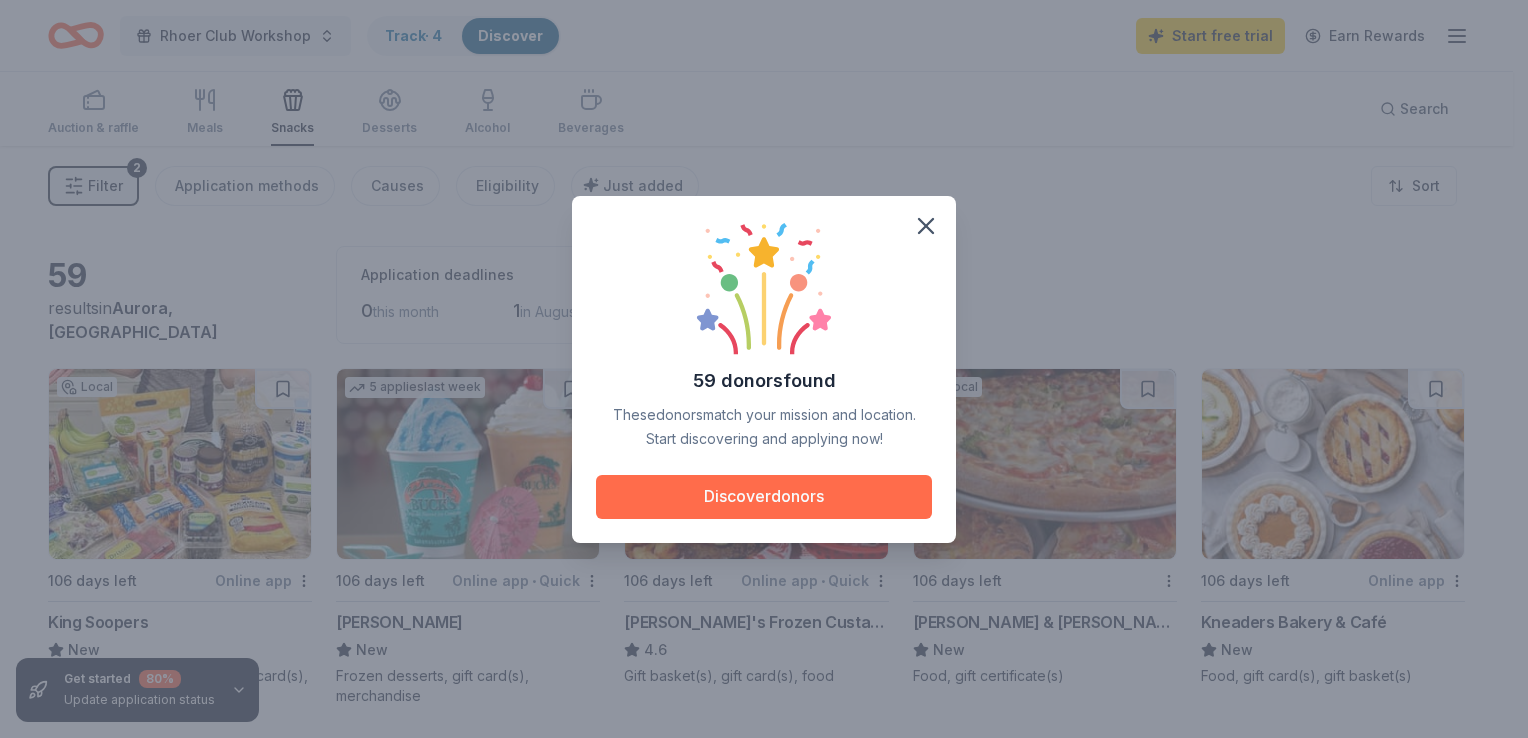 click on "Discover  donors" at bounding box center (764, 497) 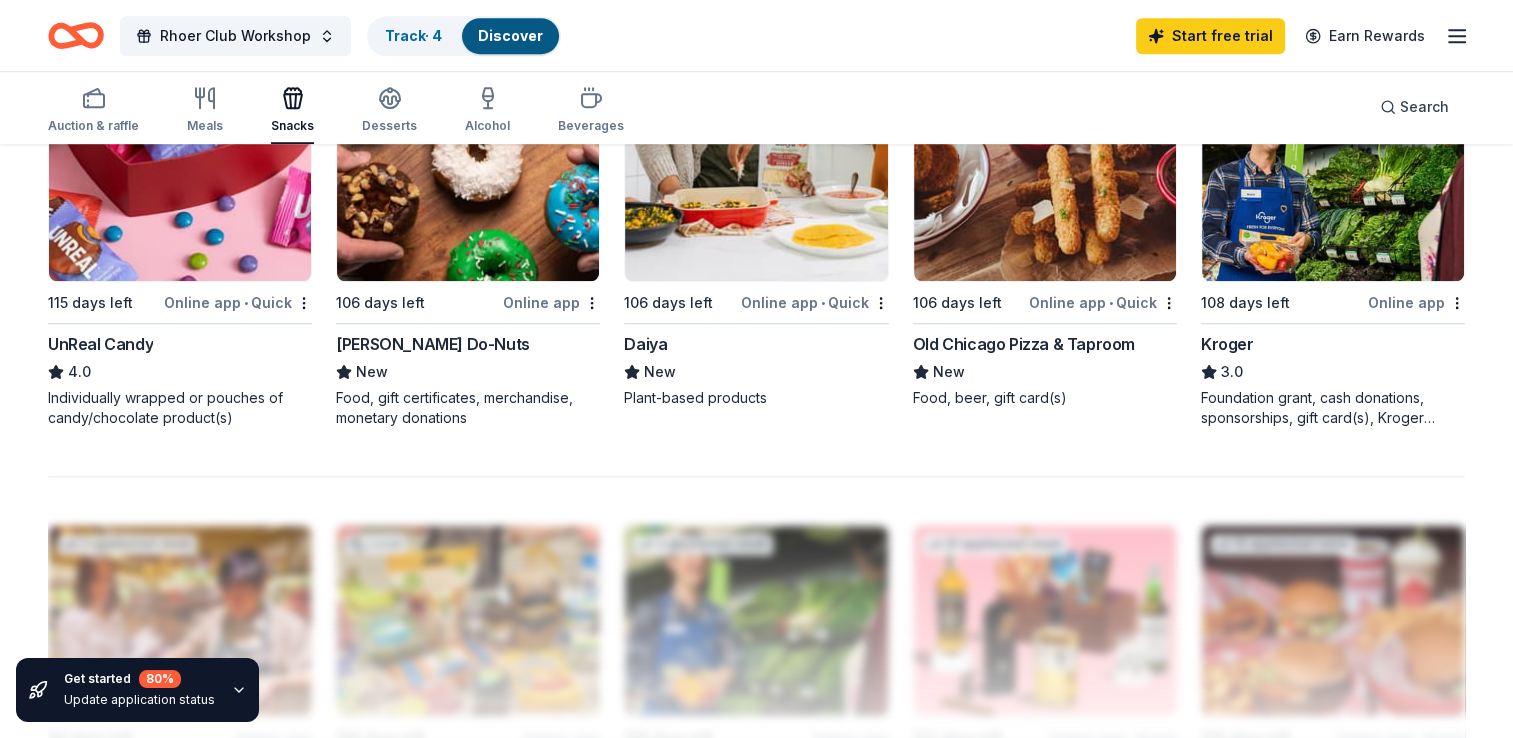 scroll, scrollTop: 1400, scrollLeft: 0, axis: vertical 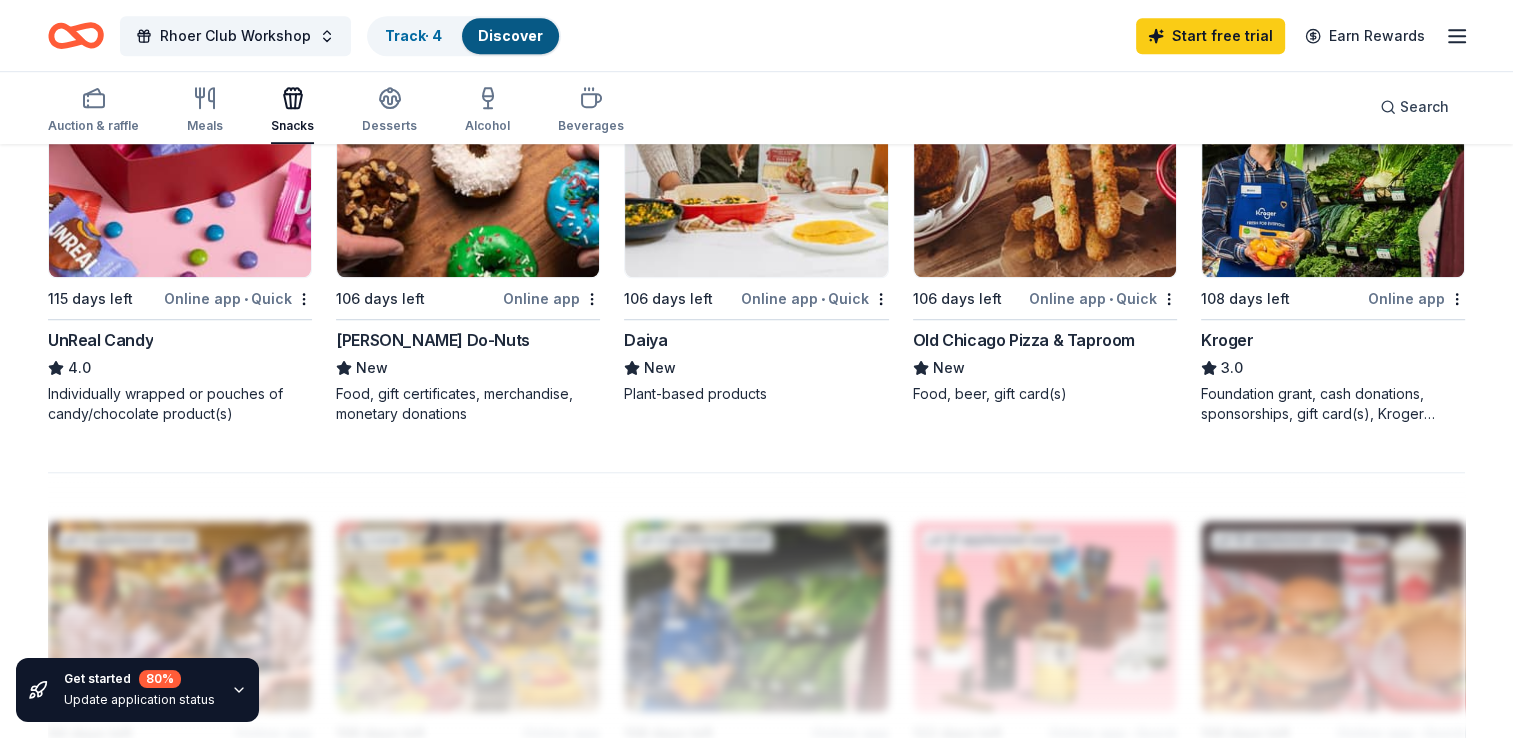 click on "Online app • Quick" at bounding box center (1103, 298) 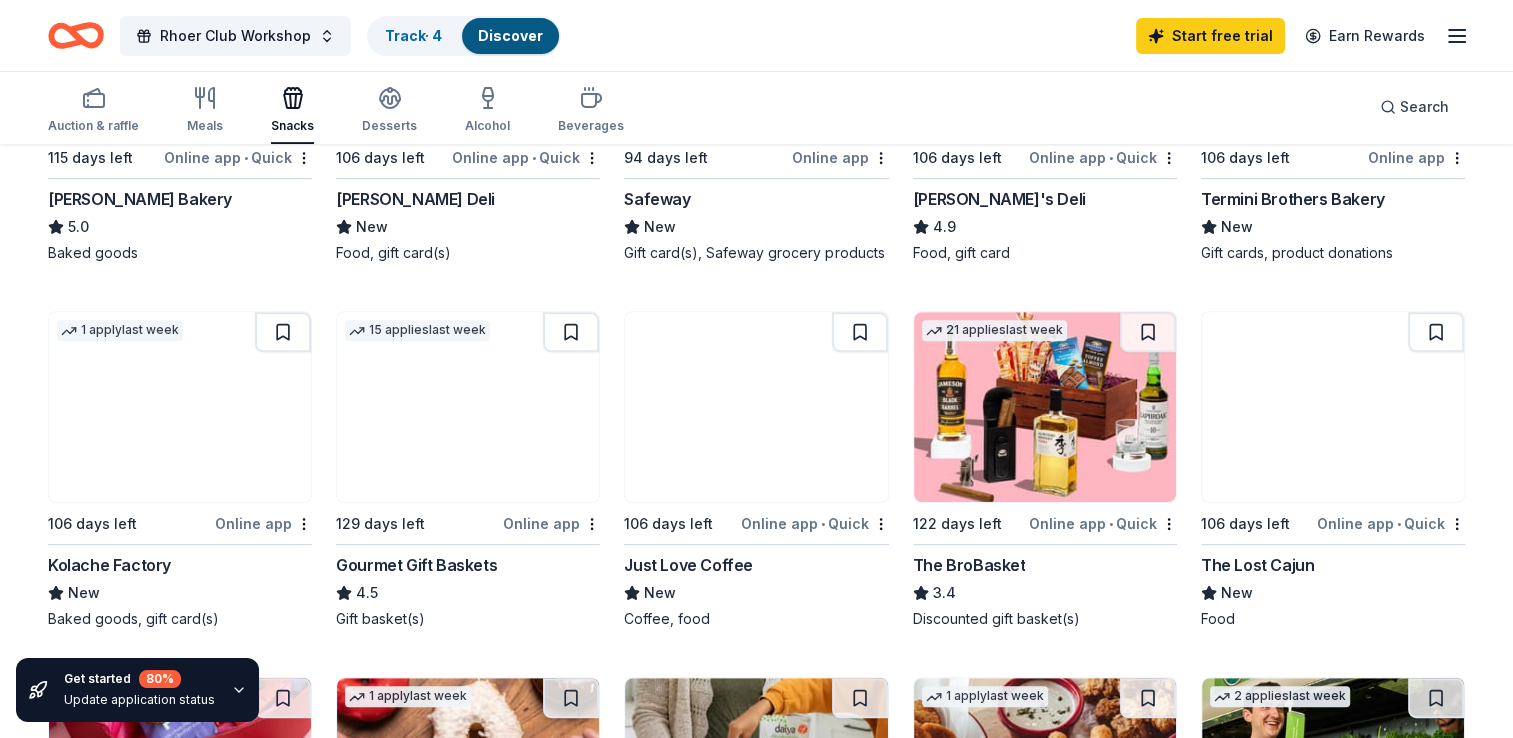 scroll, scrollTop: 900, scrollLeft: 0, axis: vertical 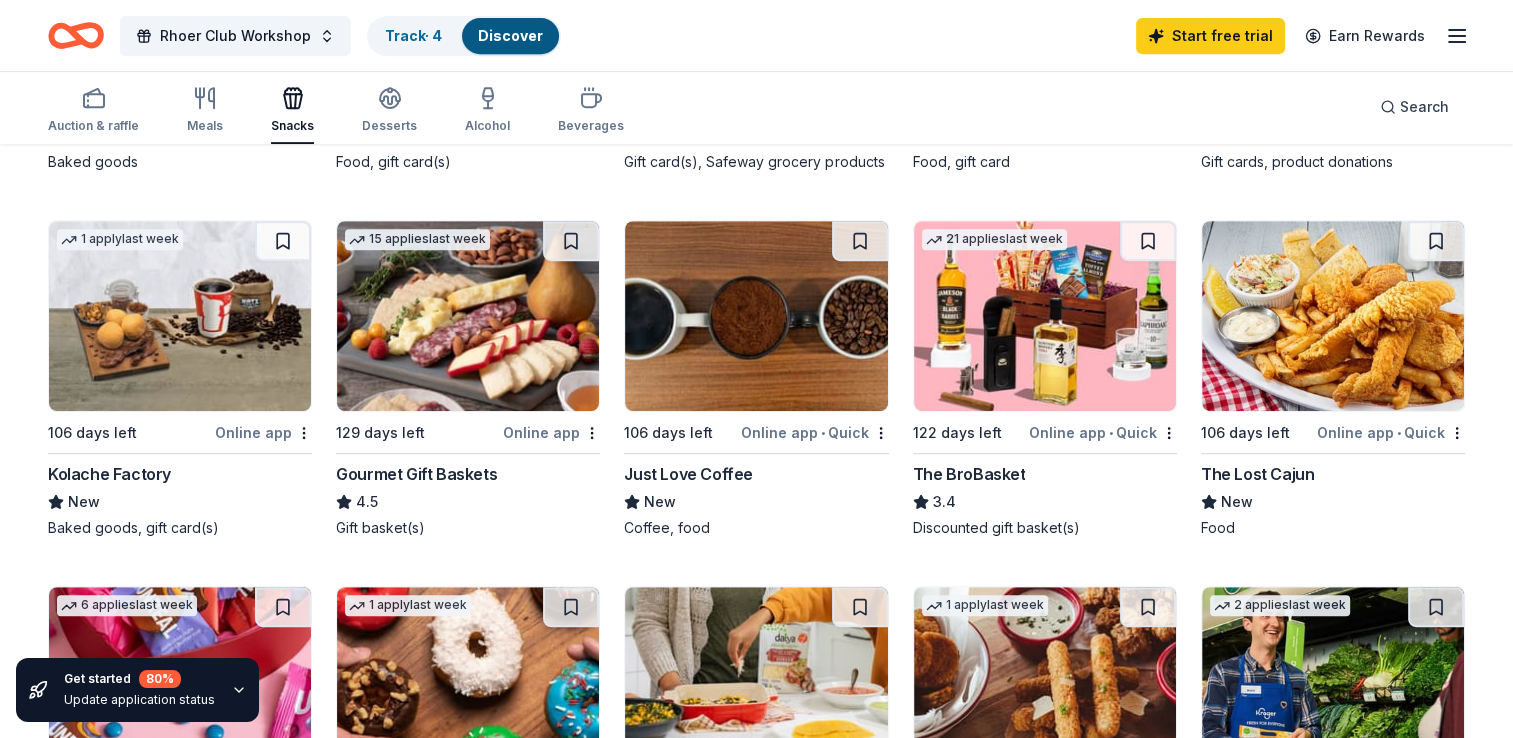 click at bounding box center [468, 316] 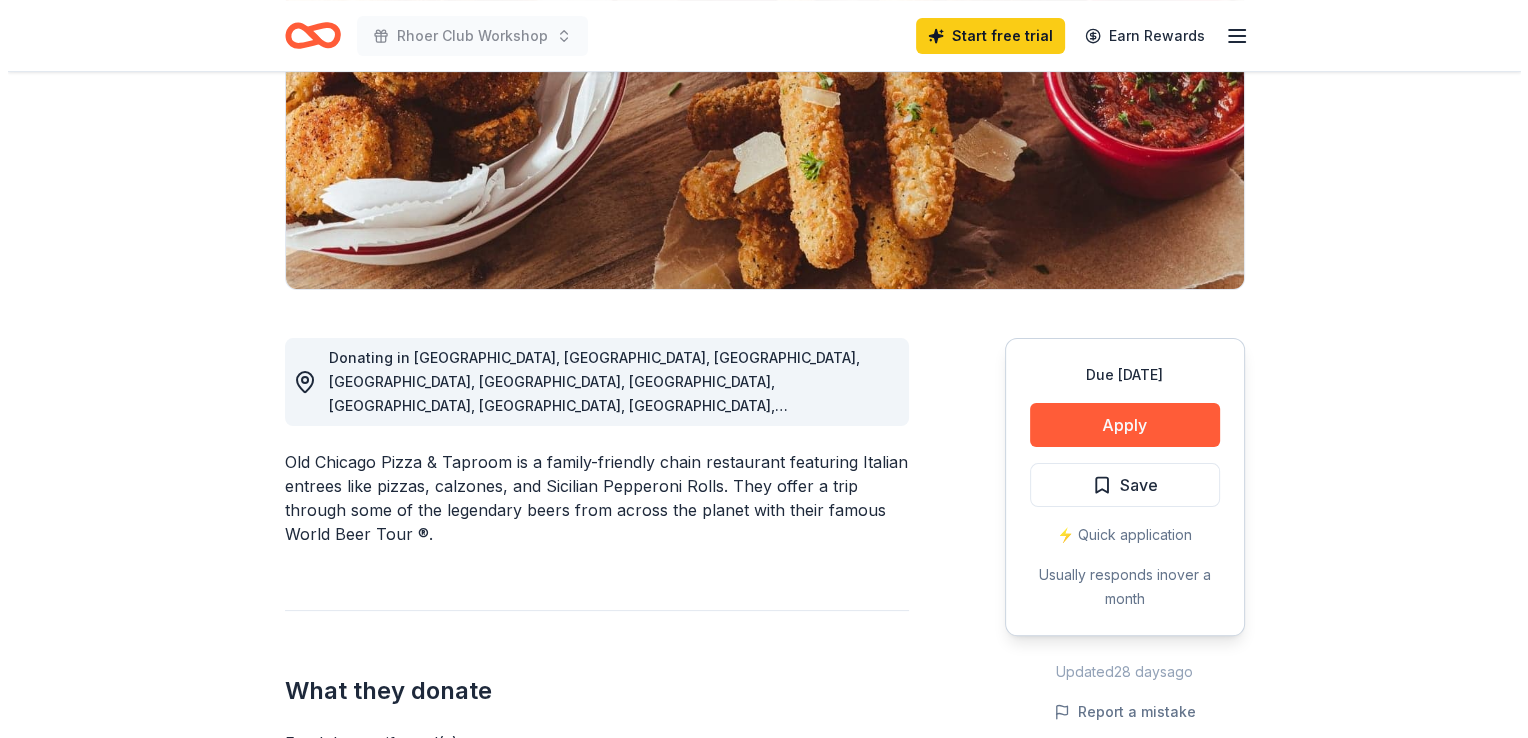 scroll, scrollTop: 400, scrollLeft: 0, axis: vertical 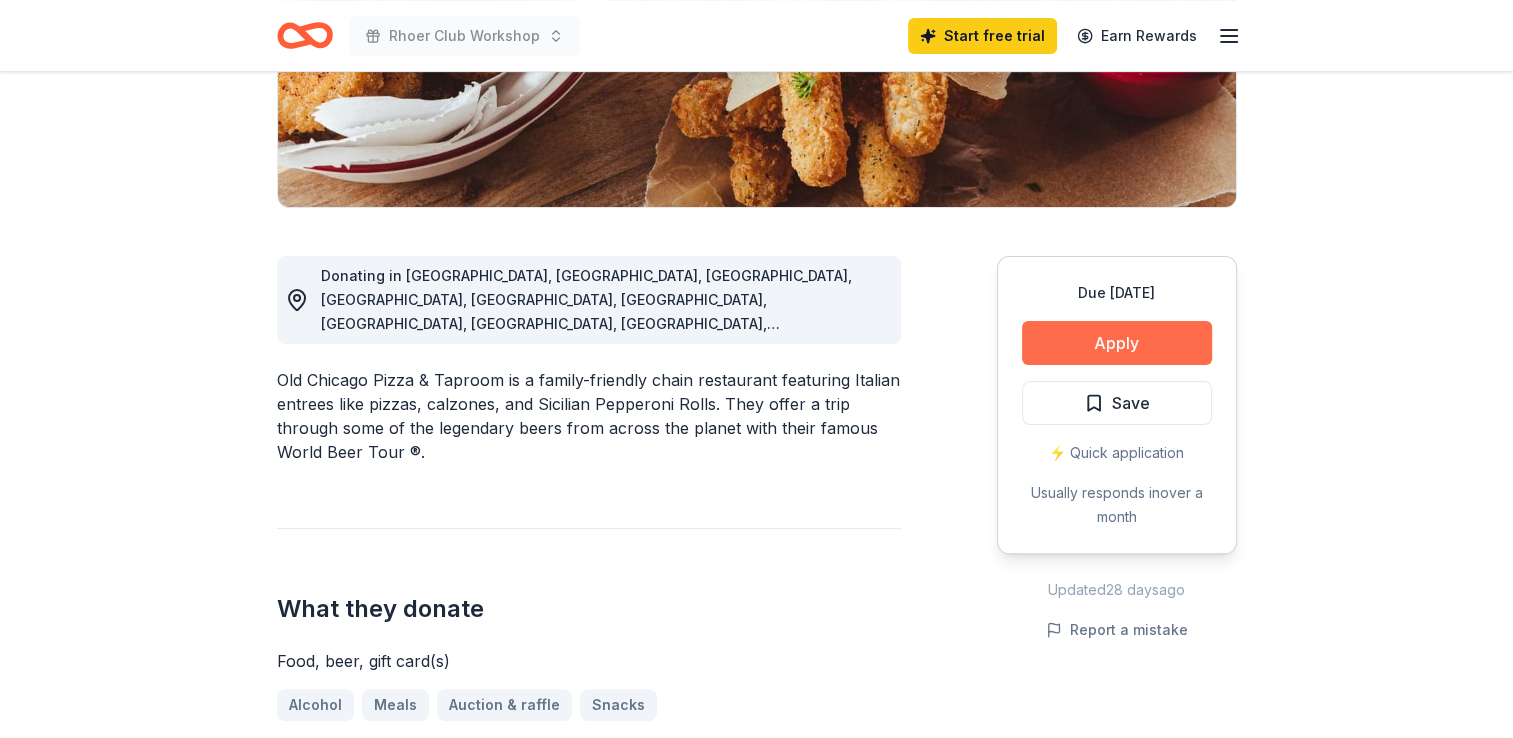 click on "Apply" at bounding box center (1117, 343) 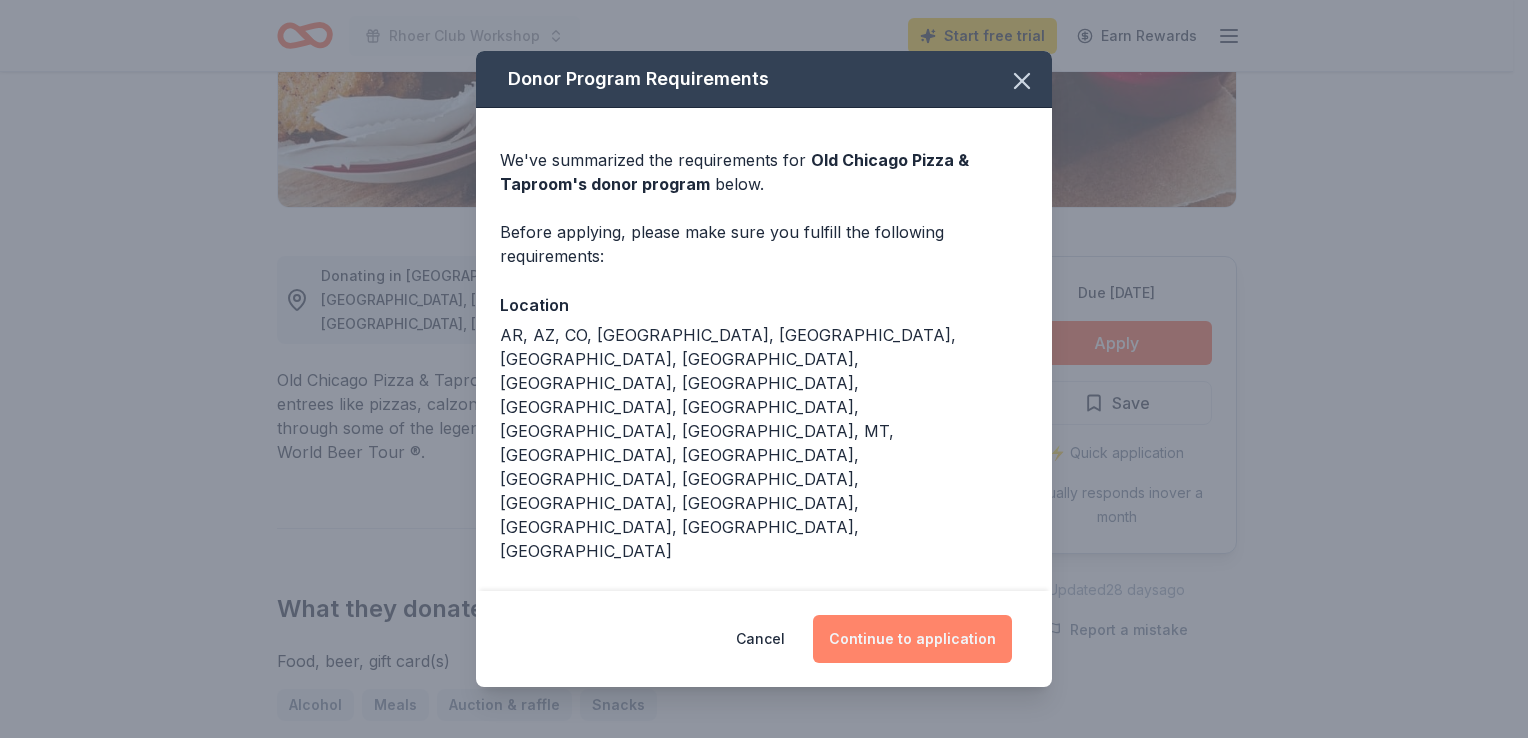 click on "Continue to application" at bounding box center [912, 639] 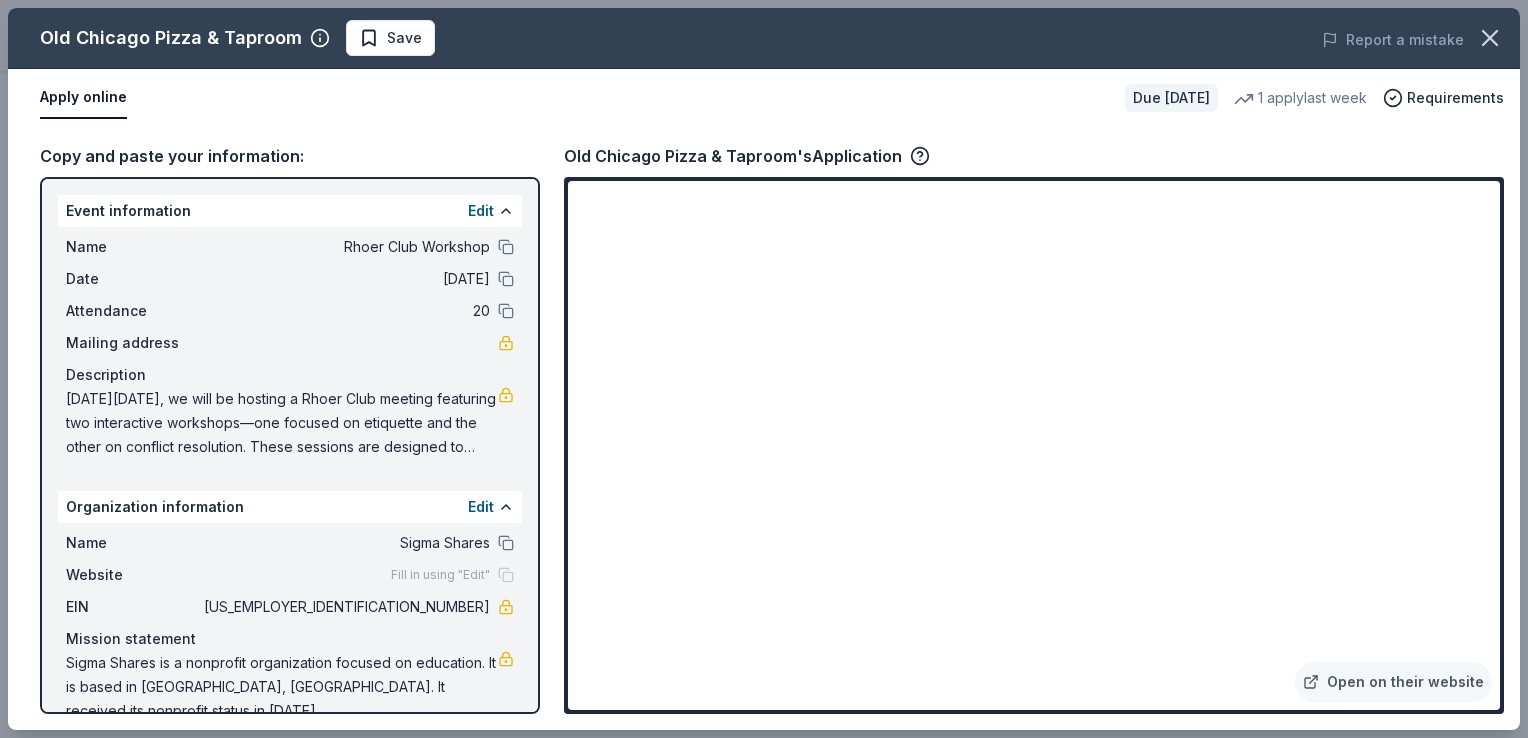 click on "Fill in using "Edit"" at bounding box center (452, 575) 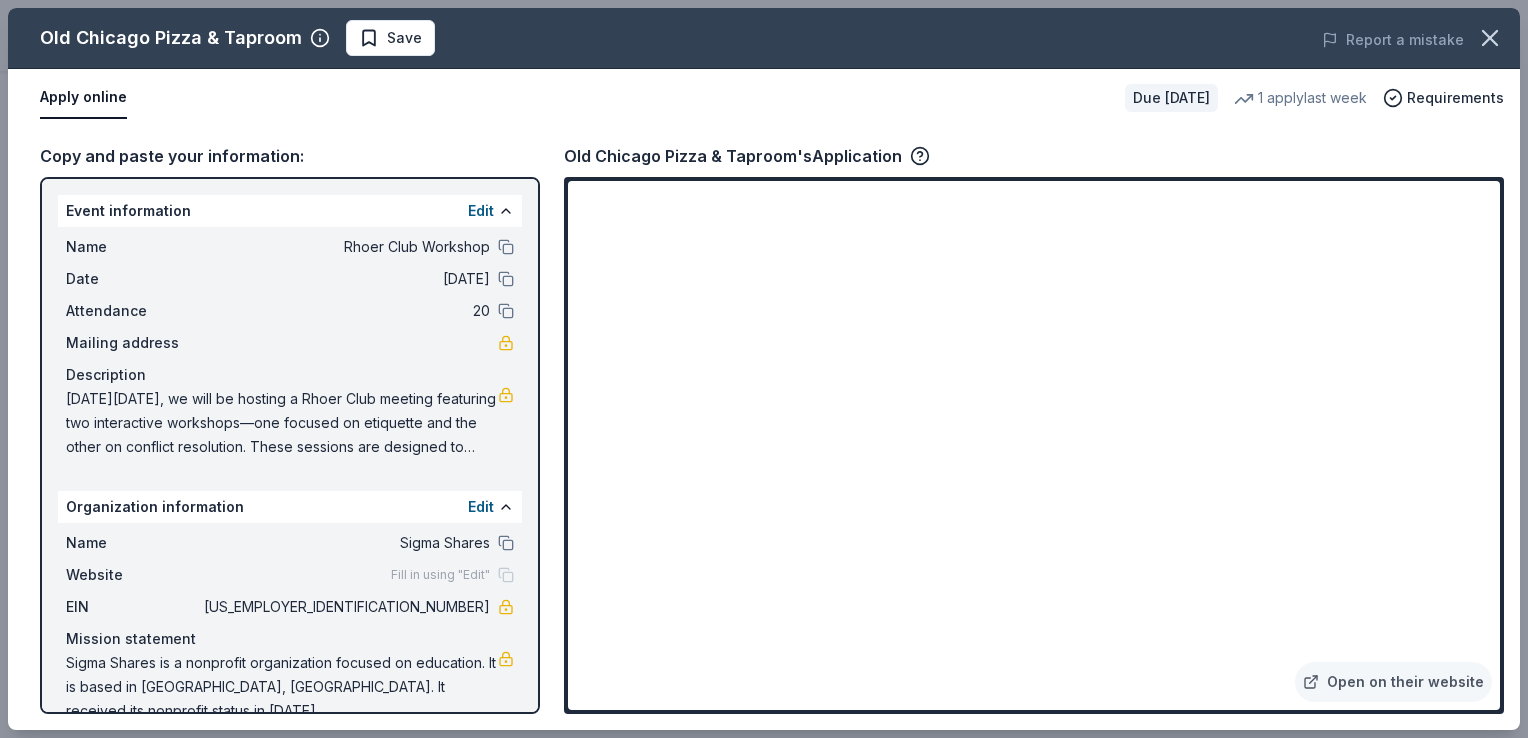 click on "[DATE][DATE], we will be hosting a Rhoer Club meeting featuring two interactive workshops—one focused on etiquette and the other on conflict resolution. These sessions are designed to equip the girls with essential life skills and a deeper sense of empowerment.
We kindly request your support in the form of a food donation to serve 20 attendees at this meeting. As an all-volunteer organization with no paid staff, we rely on the generosity of community partners like Red Lobster to make our programs possible and impactful. Providing a meal would not only nourish the participants but also enhance the experience of the day’s activities." at bounding box center [282, 423] 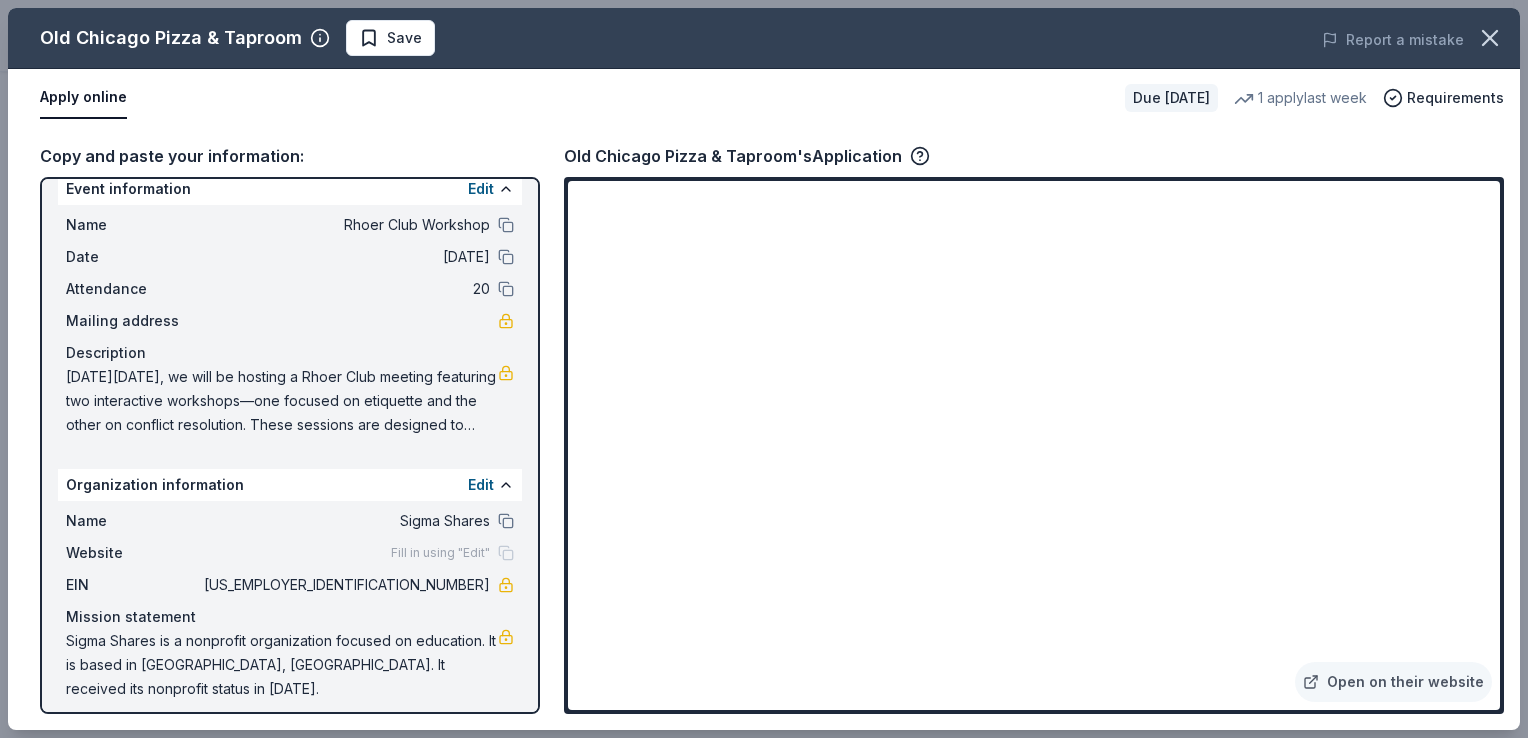 scroll, scrollTop: 33, scrollLeft: 0, axis: vertical 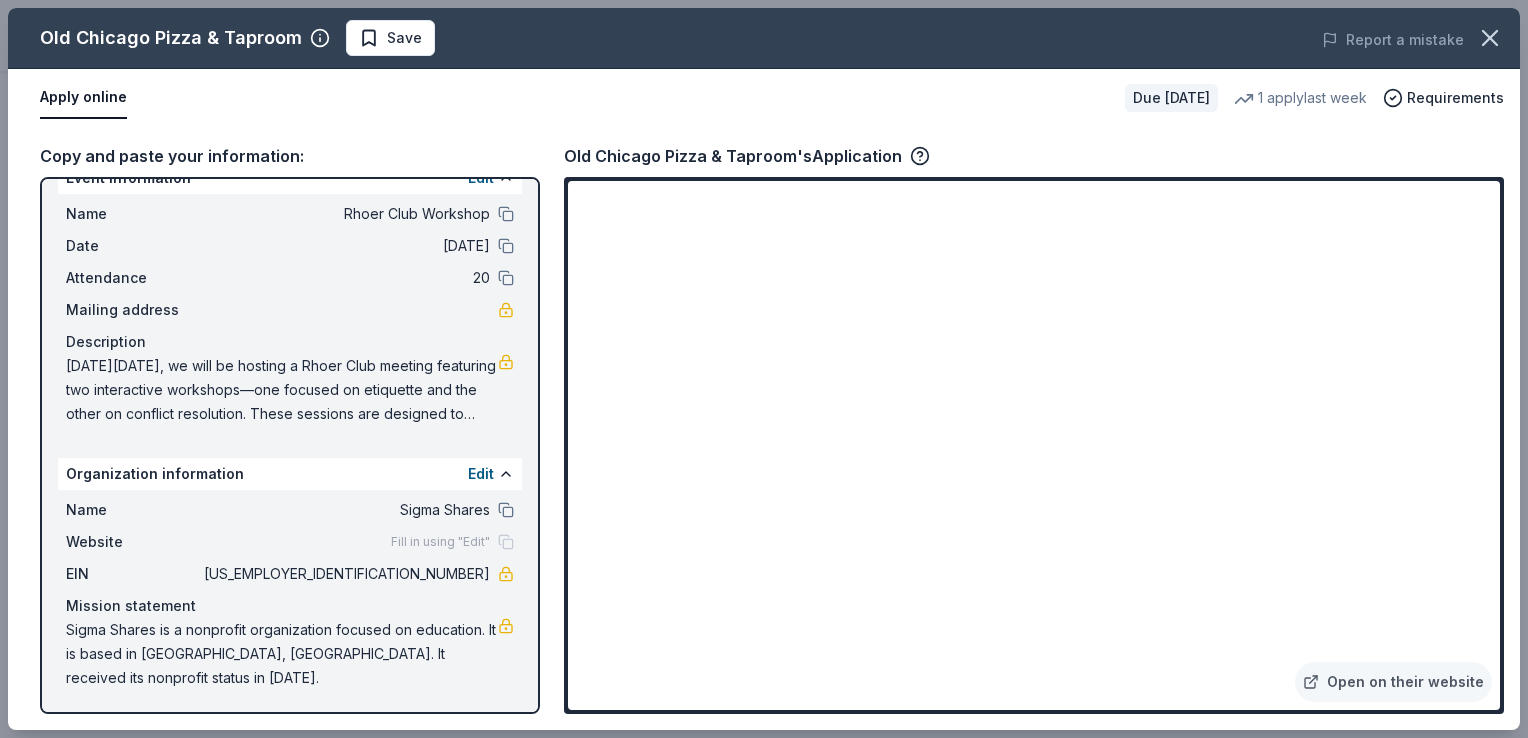 click on "[DATE][DATE], we will be hosting a Rhoer Club meeting featuring two interactive workshops—one focused on etiquette and the other on conflict resolution. These sessions are designed to equip the girls with essential life skills and a deeper sense of empowerment.
We kindly request your support in the form of a food donation to serve 20 attendees at this meeting. As an all-volunteer organization with no paid staff, we rely on the generosity of community partners like Red Lobster to make our programs possible and impactful. Providing a meal would not only nourish the participants but also enhance the experience of the day’s activities." at bounding box center [282, 390] 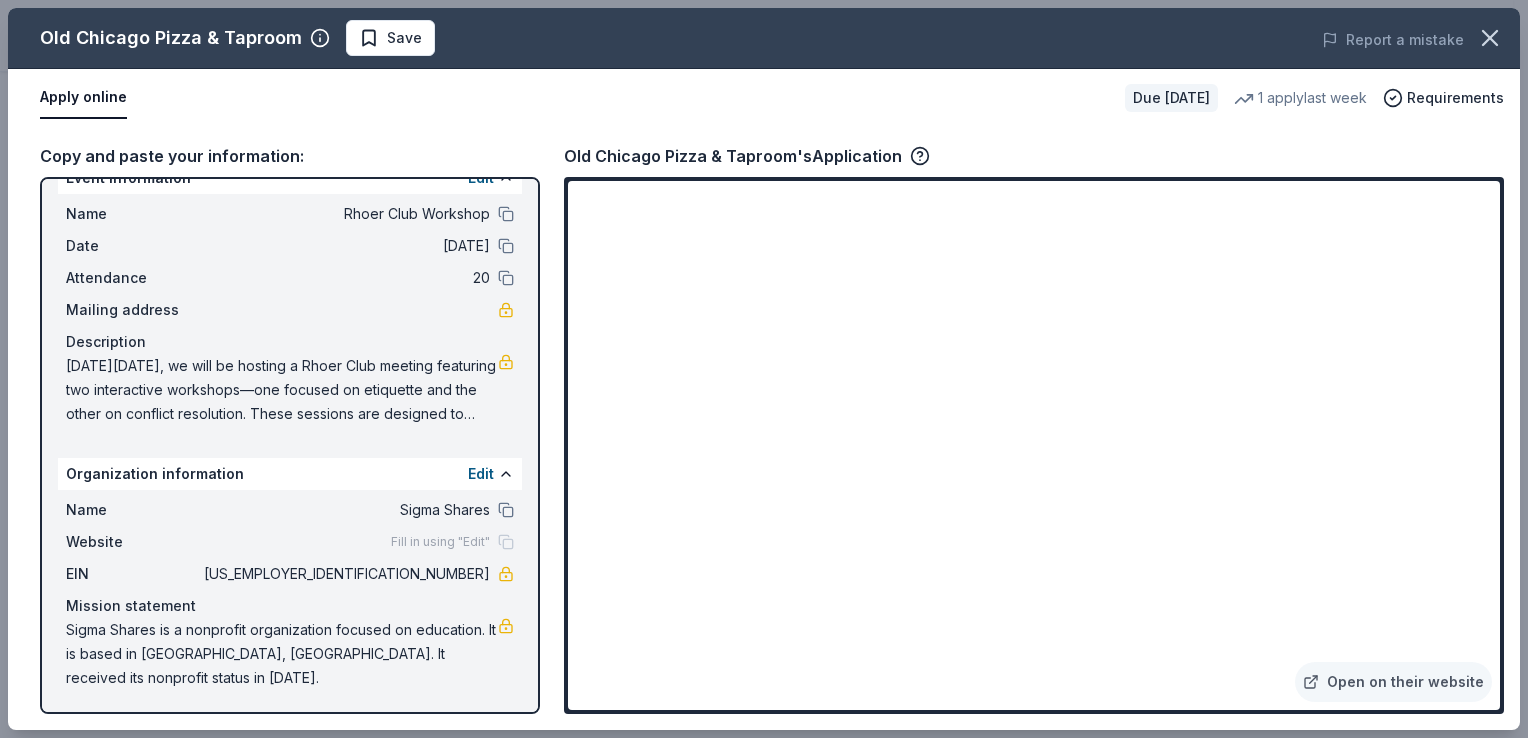 click on "[DATE][DATE], we will be hosting a Rhoer Club meeting featuring two interactive workshops—one focused on etiquette and the other on conflict resolution. These sessions are designed to equip the girls with essential life skills and a deeper sense of empowerment.
We kindly request your support in the form of a food donation to serve 20 attendees at this meeting. As an all-volunteer organization with no paid staff, we rely on the generosity of community partners like Red Lobster to make our programs possible and impactful. Providing a meal would not only nourish the participants but also enhance the experience of the day’s activities." at bounding box center (282, 390) 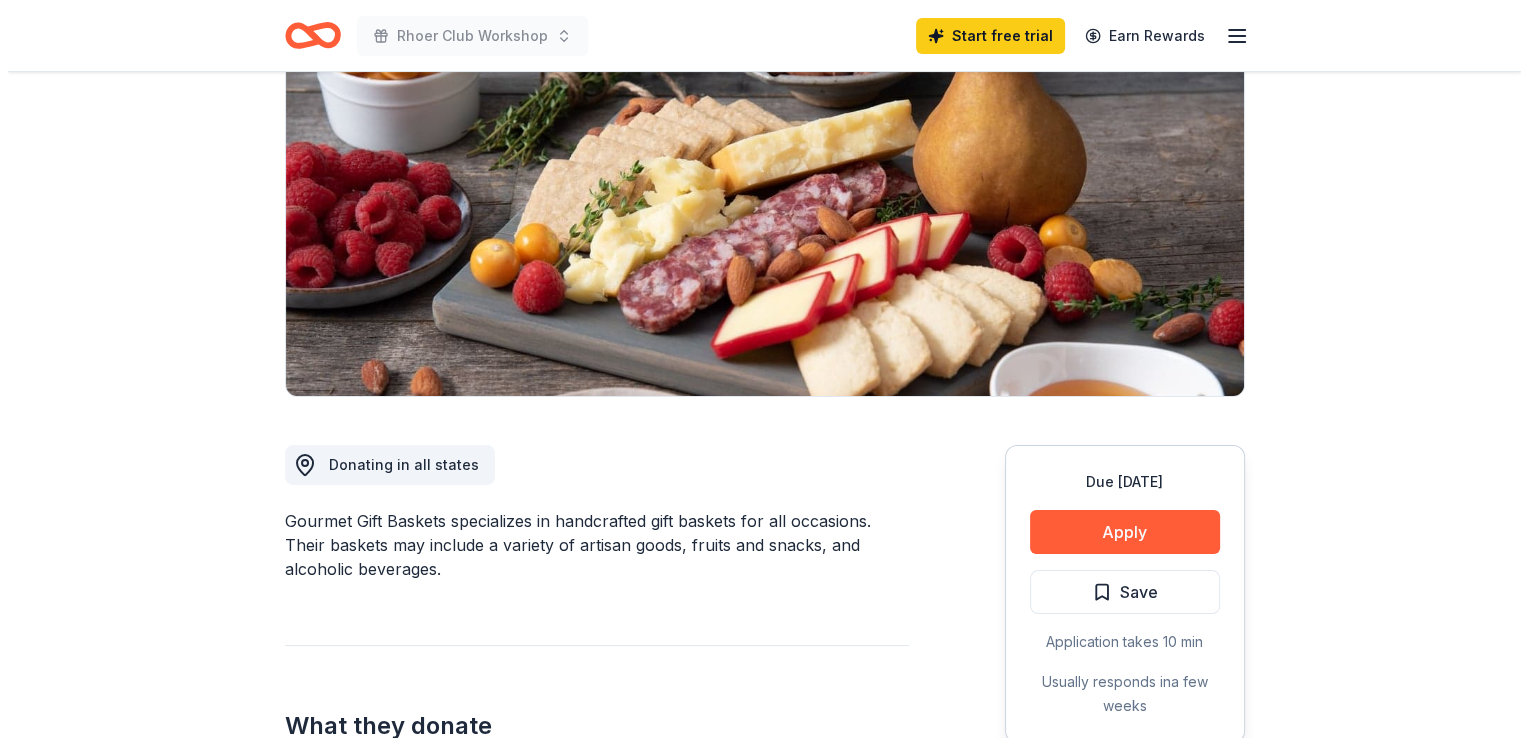 scroll, scrollTop: 400, scrollLeft: 0, axis: vertical 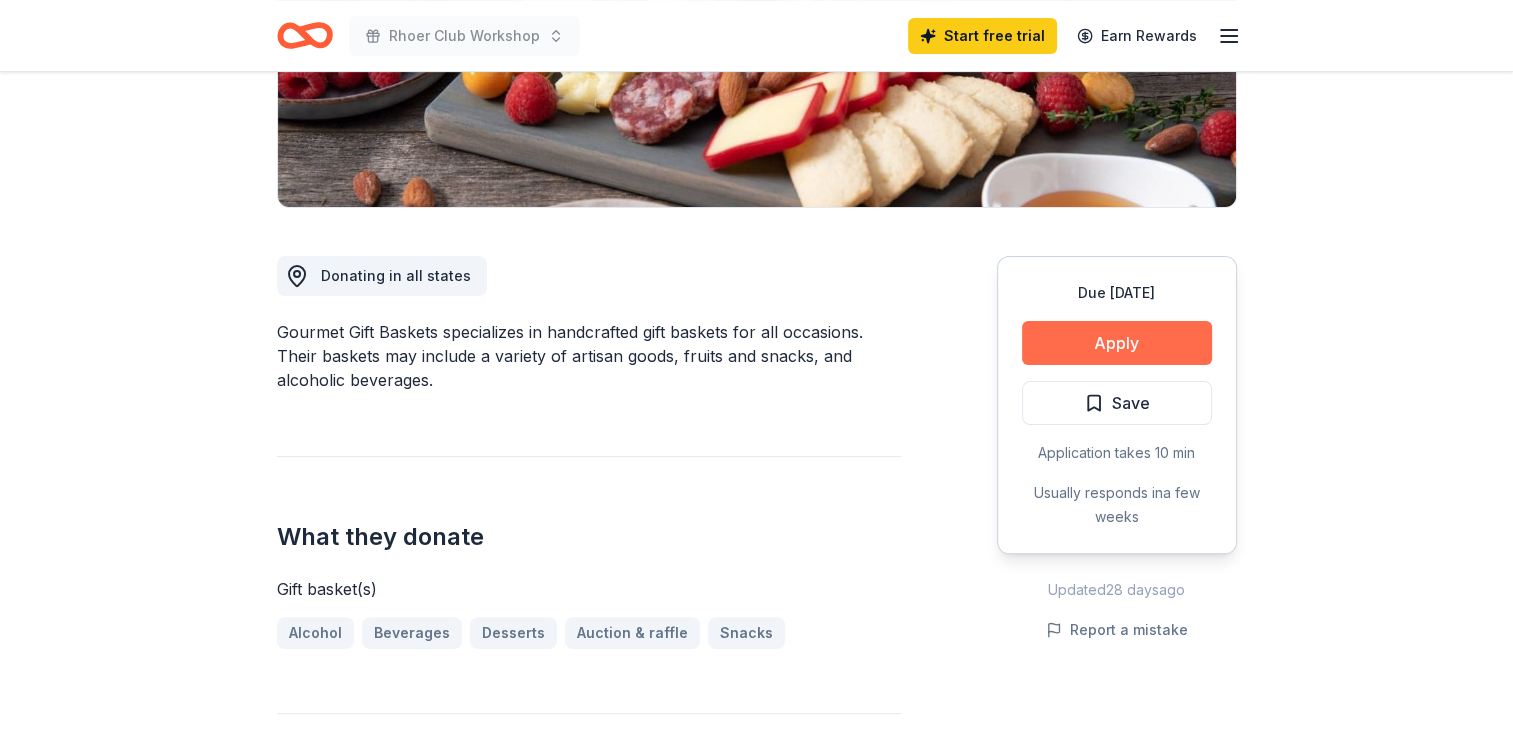 click on "Apply" at bounding box center (1117, 343) 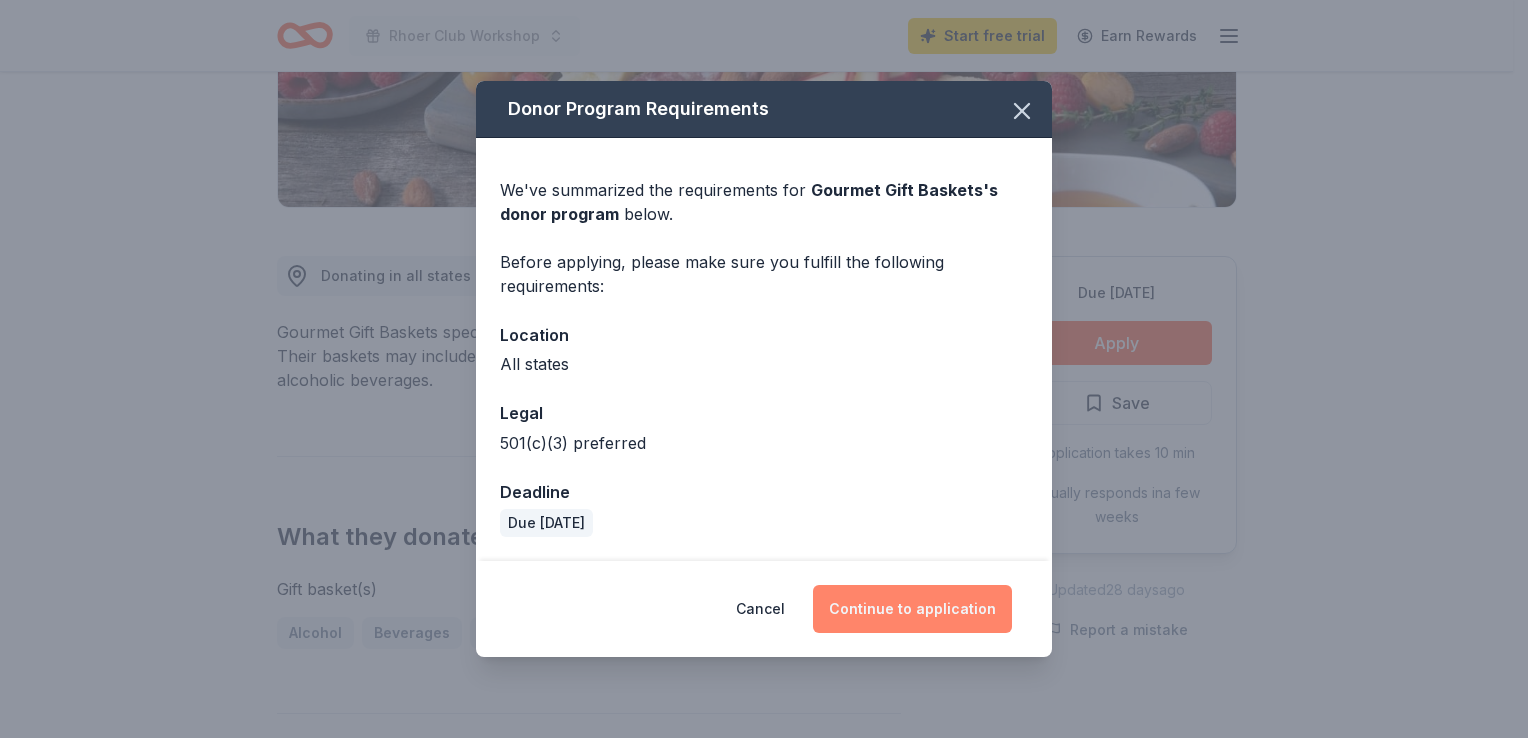 click on "Continue to application" at bounding box center (912, 609) 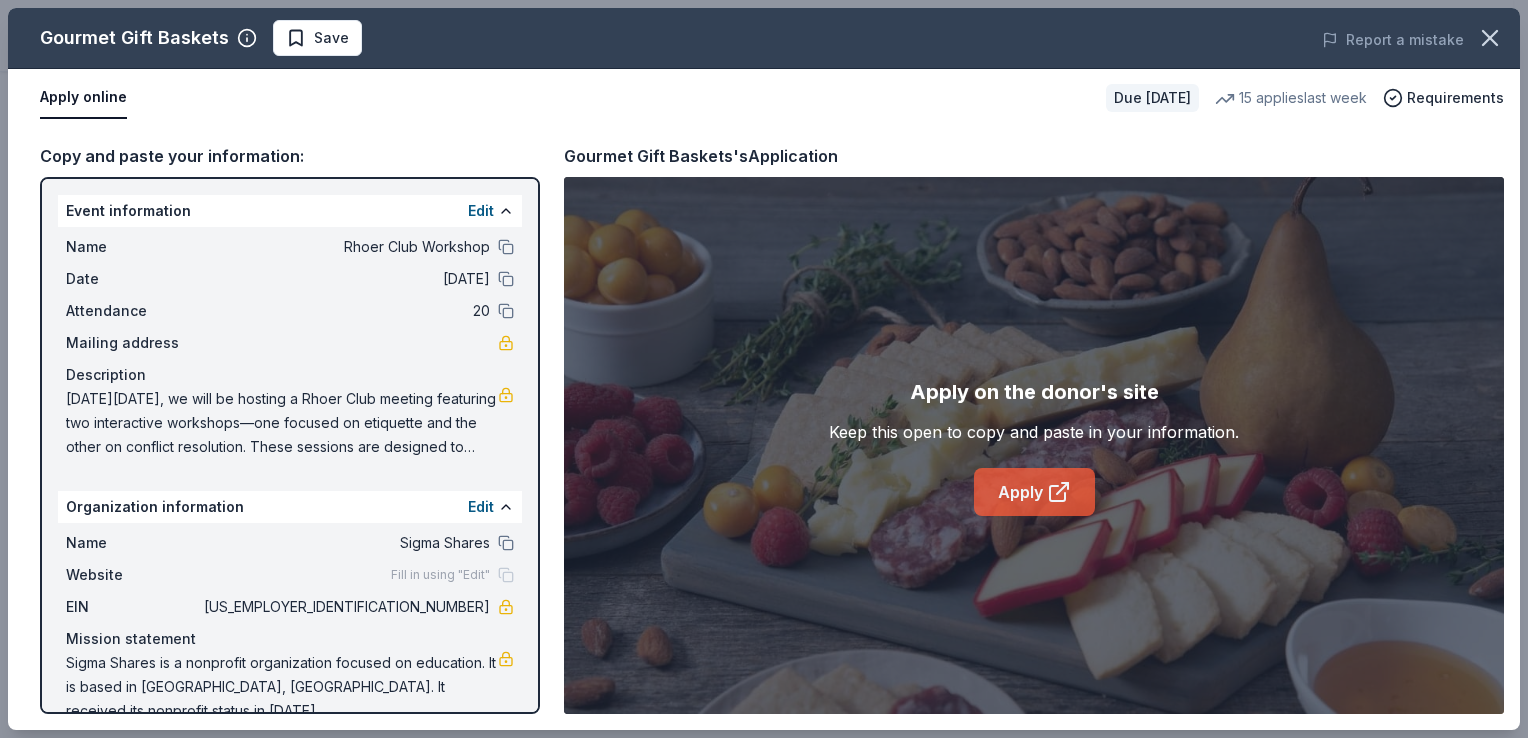 click on "Apply" at bounding box center (1034, 492) 